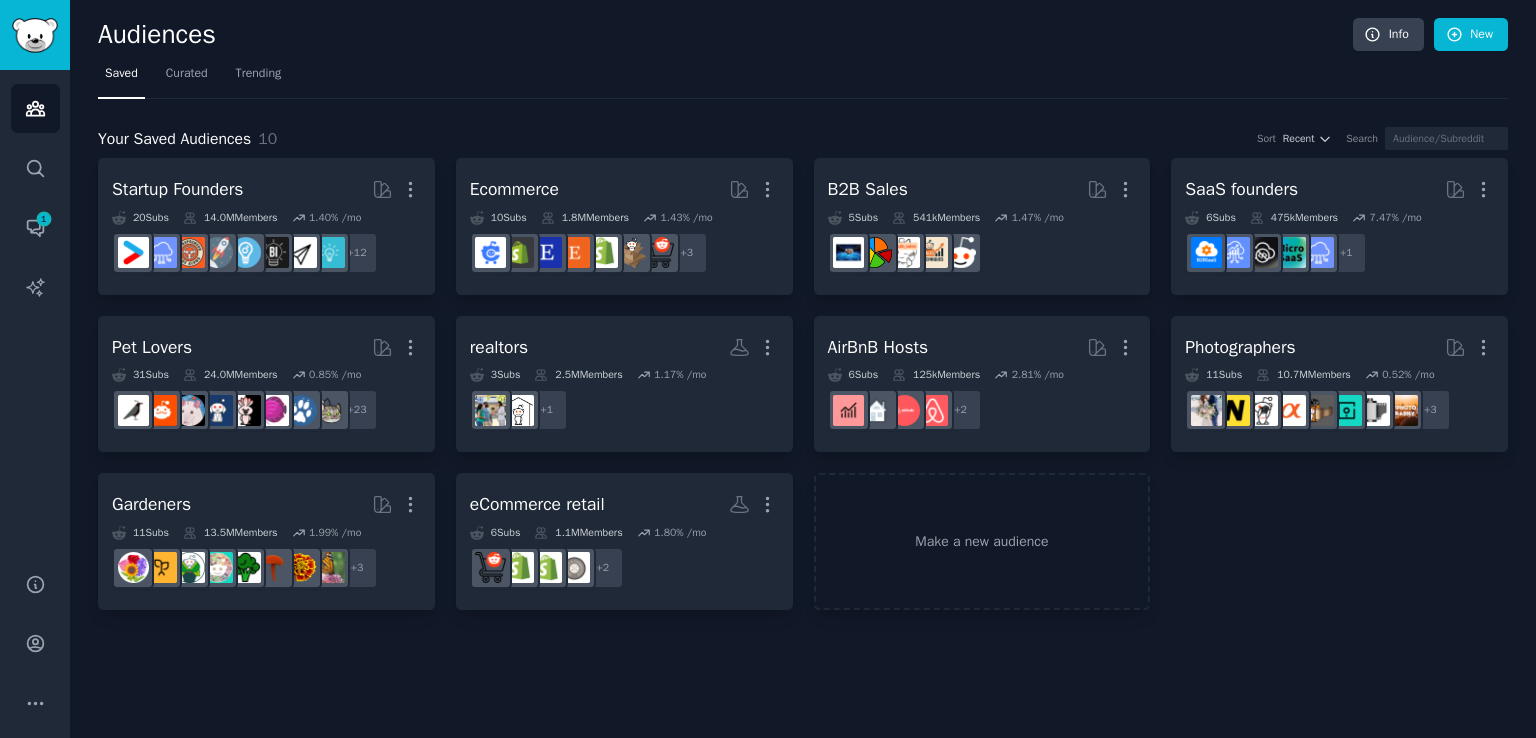 scroll, scrollTop: 0, scrollLeft: 0, axis: both 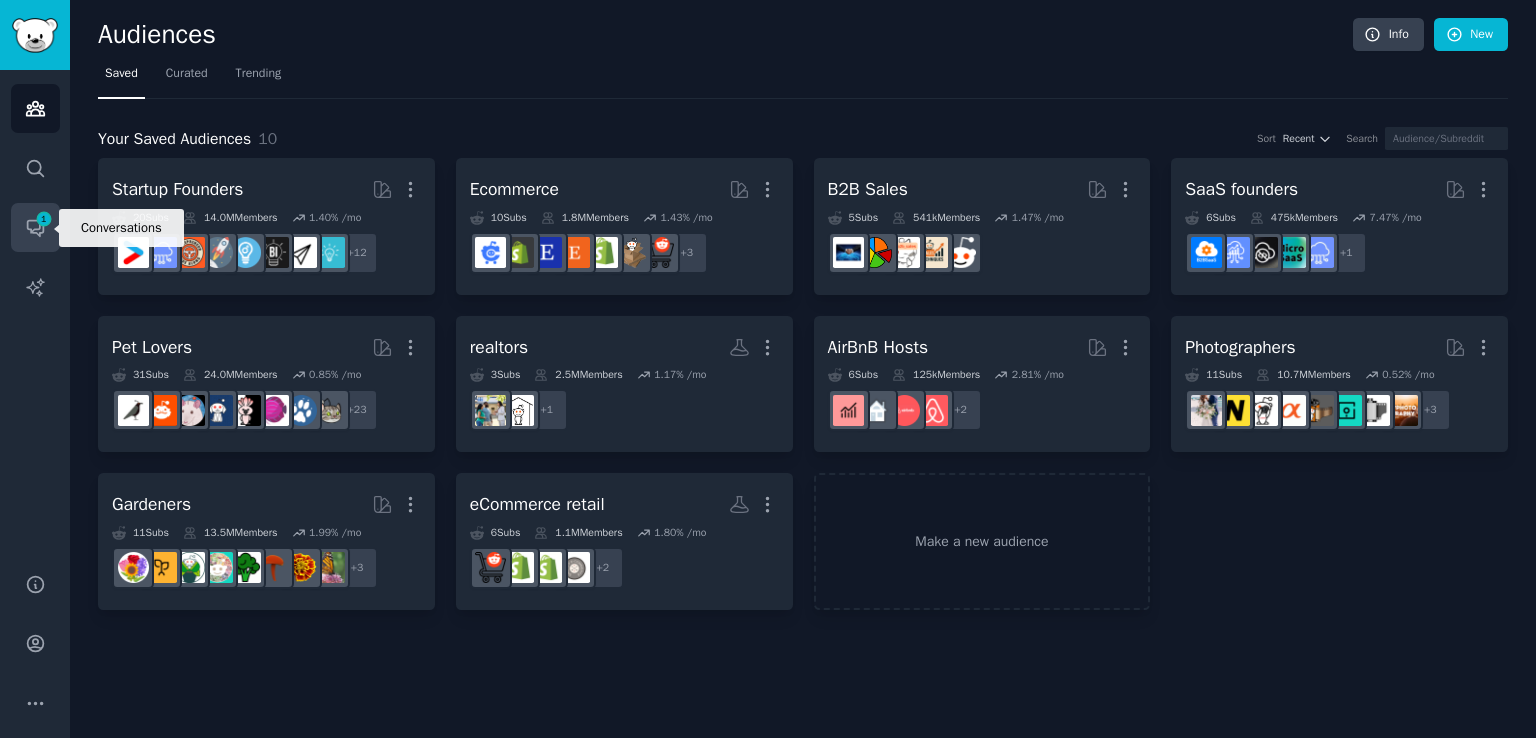 click 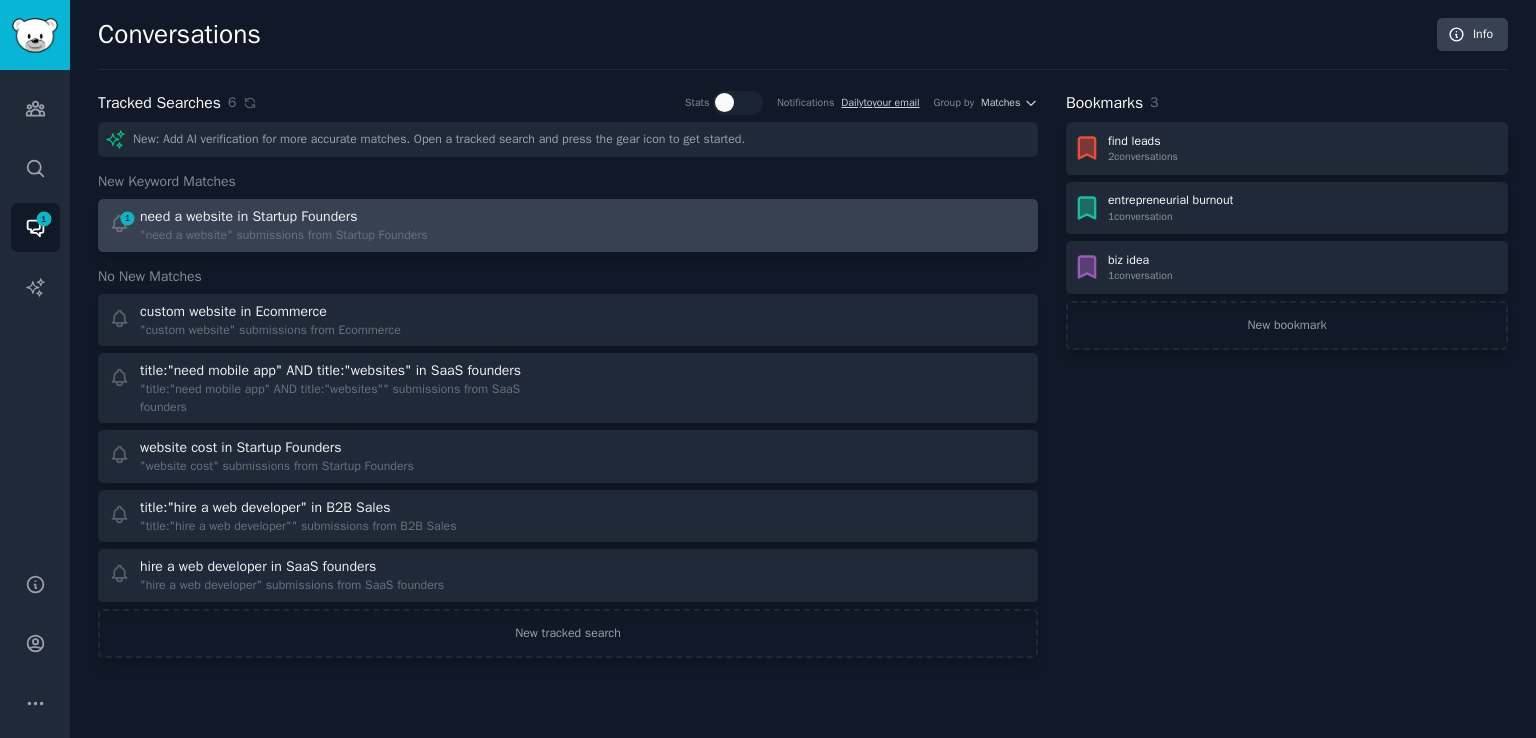 click on "need a website in Startup Founders" at bounding box center (249, 216) 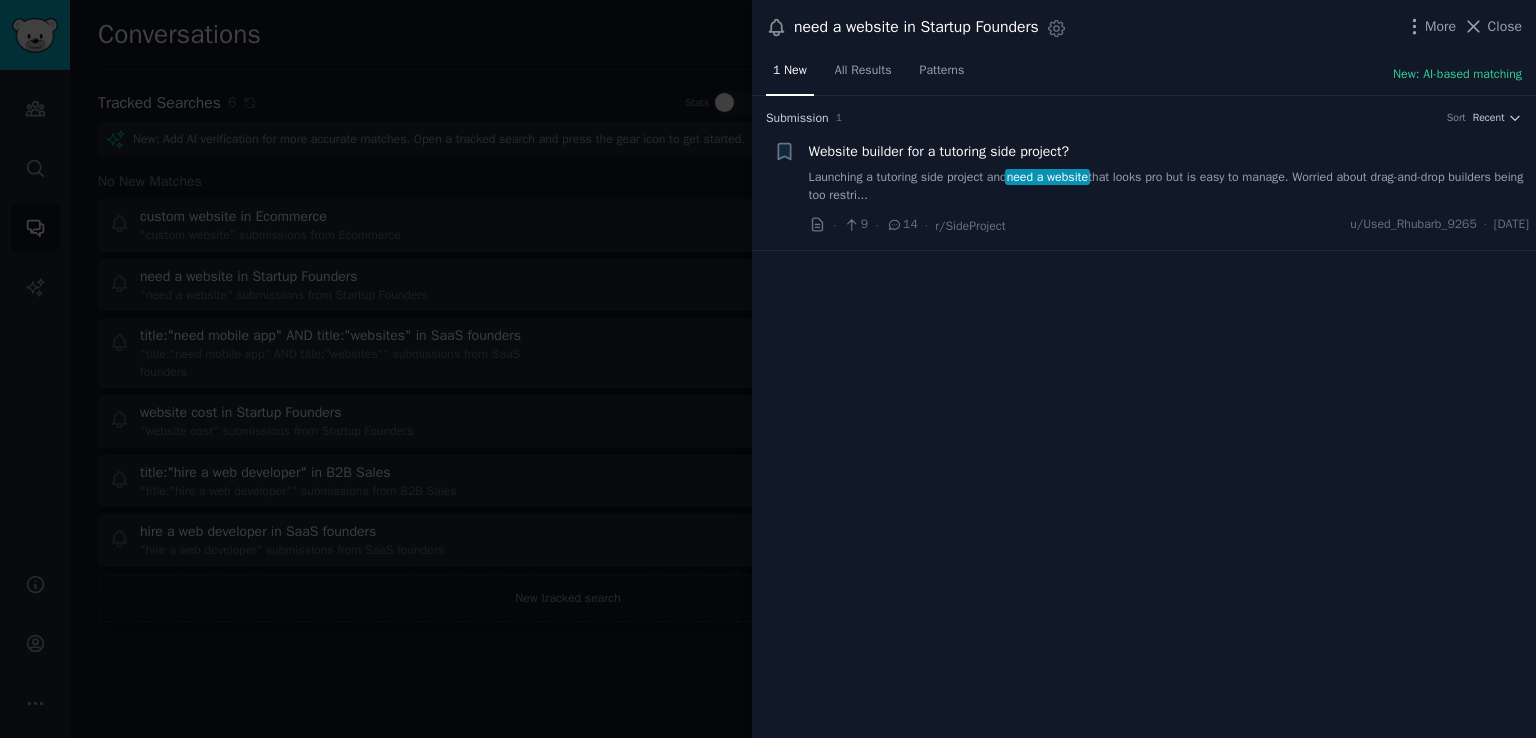 click on "Launching a tutoring side project and  need a website  that looks pro but is easy to manage.
Worried about drag-and-drop builders being too restri..." at bounding box center (1169, 186) 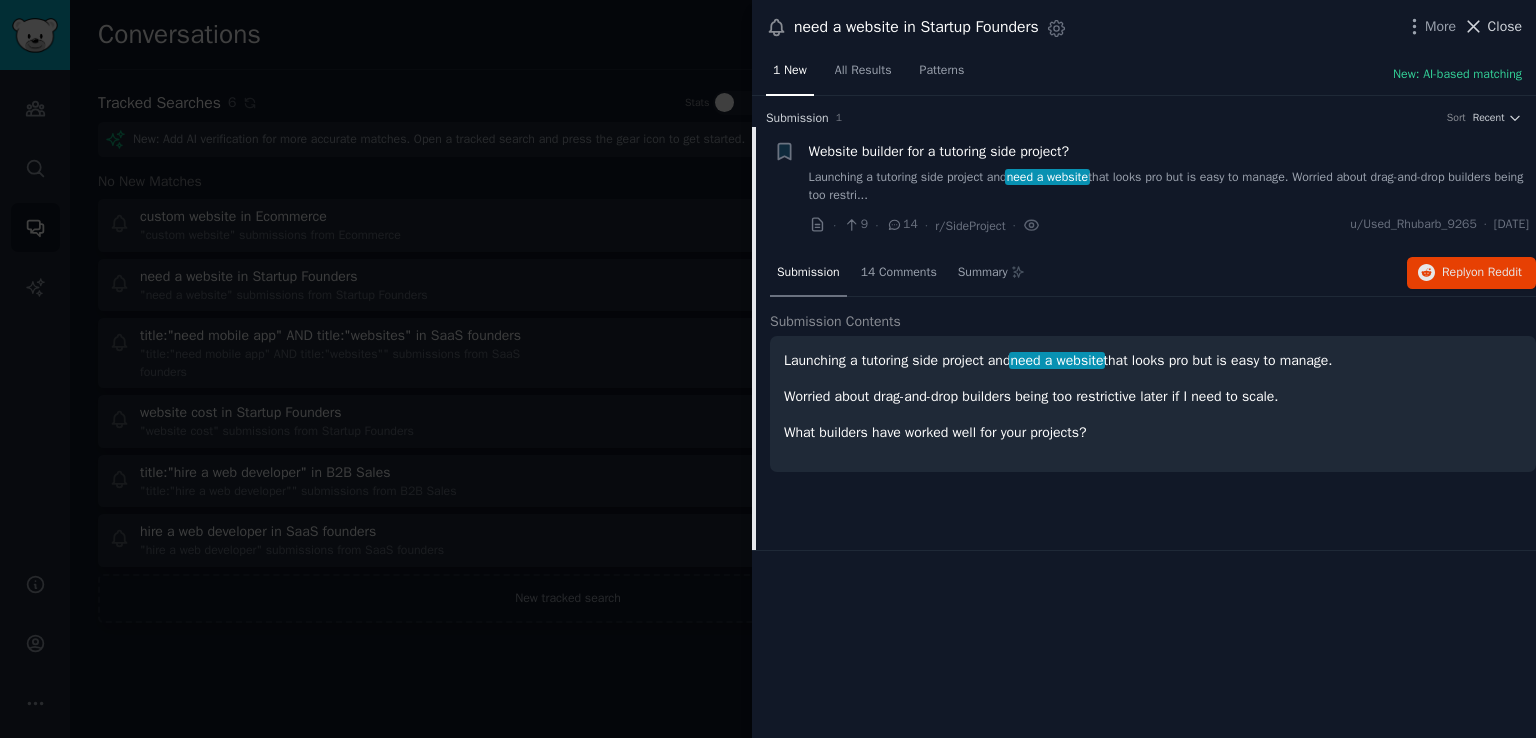 click on "Close" at bounding box center (1505, 26) 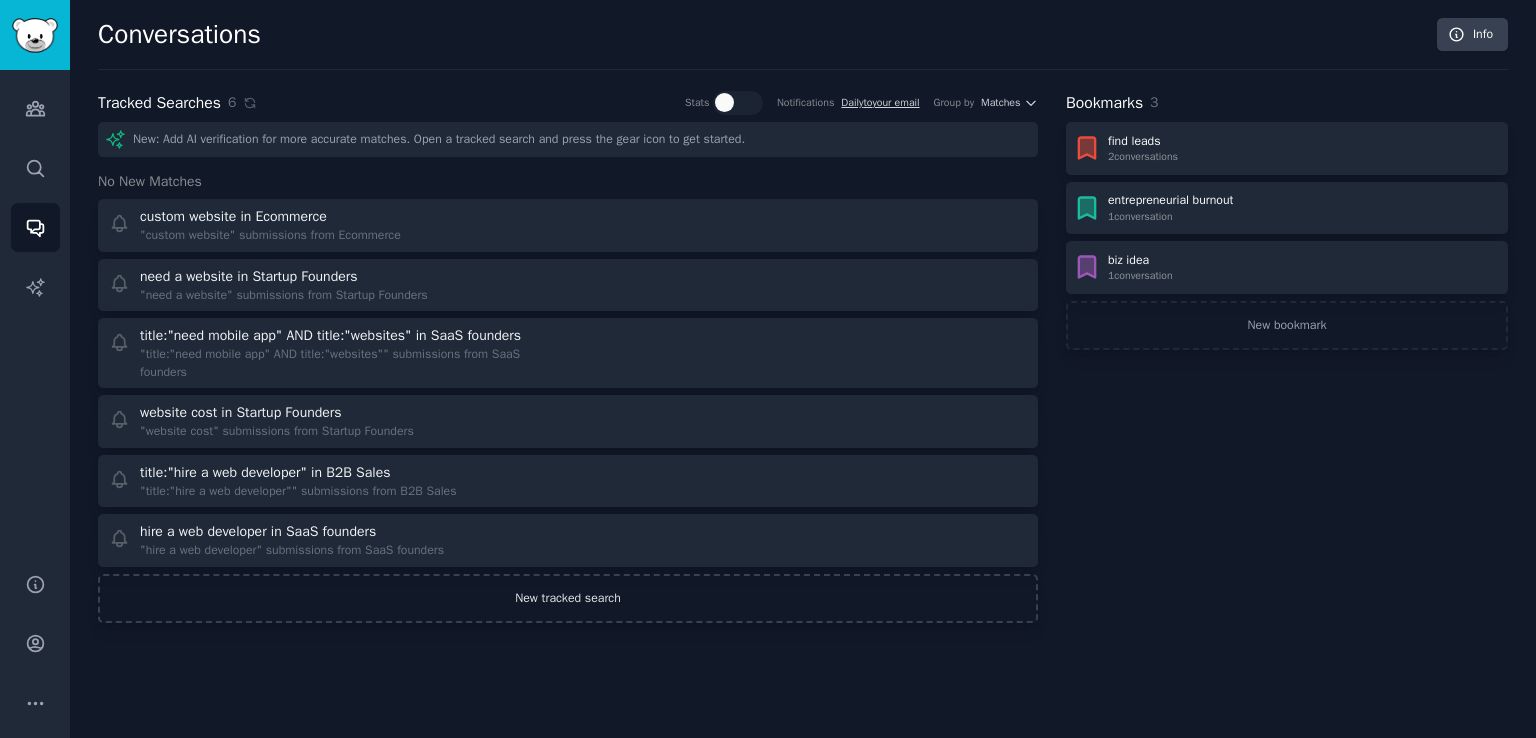 click on "New tracked search" at bounding box center (568, 599) 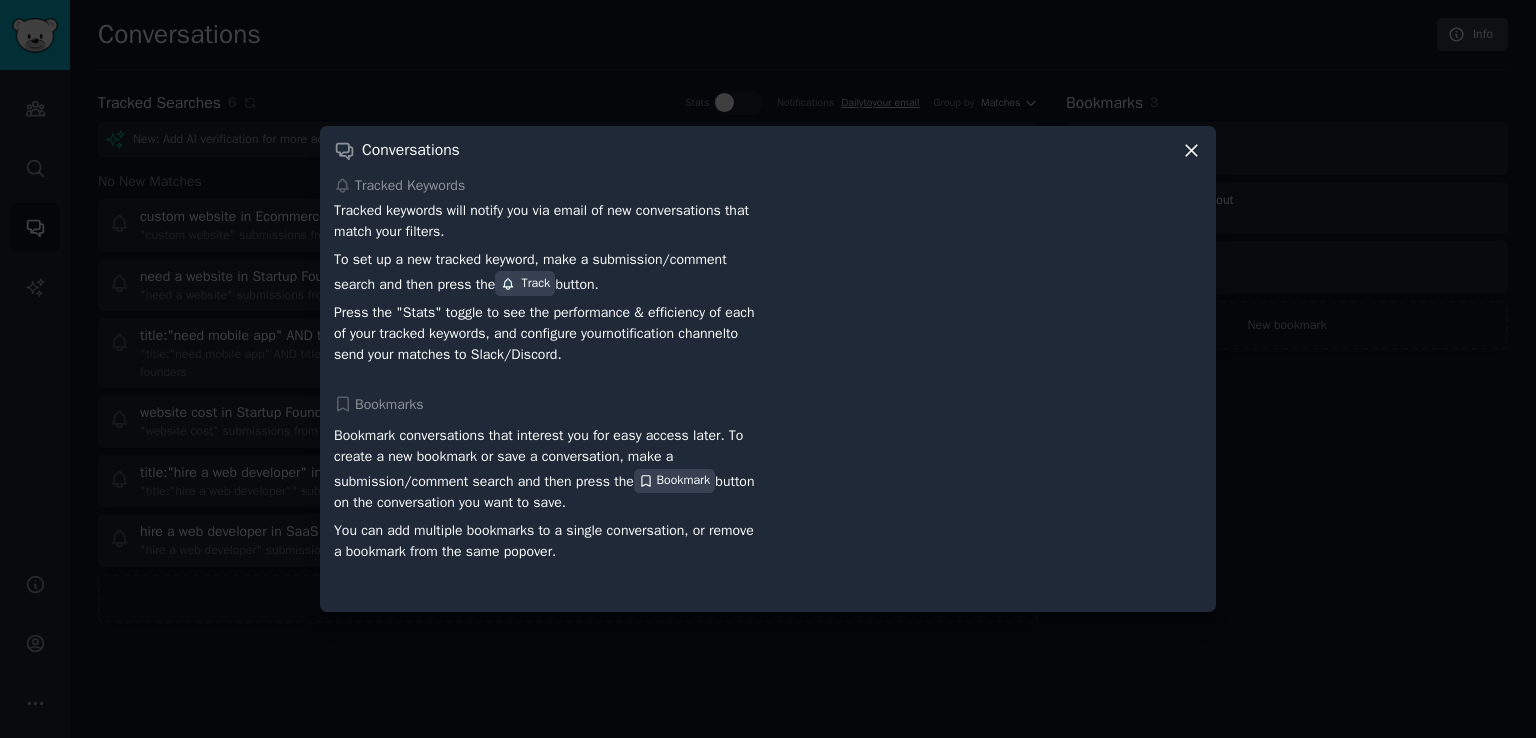 click 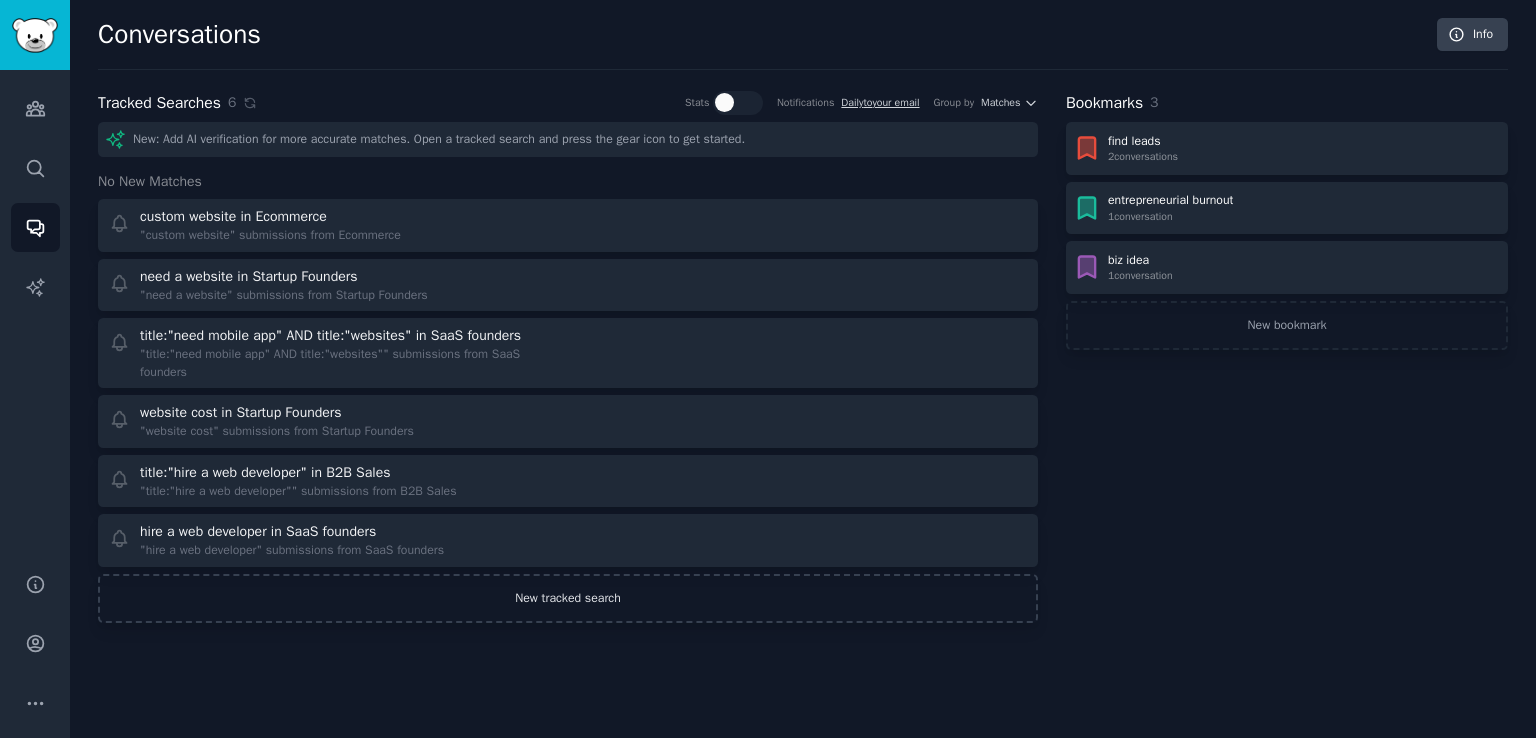 click on "New tracked search" at bounding box center (568, 599) 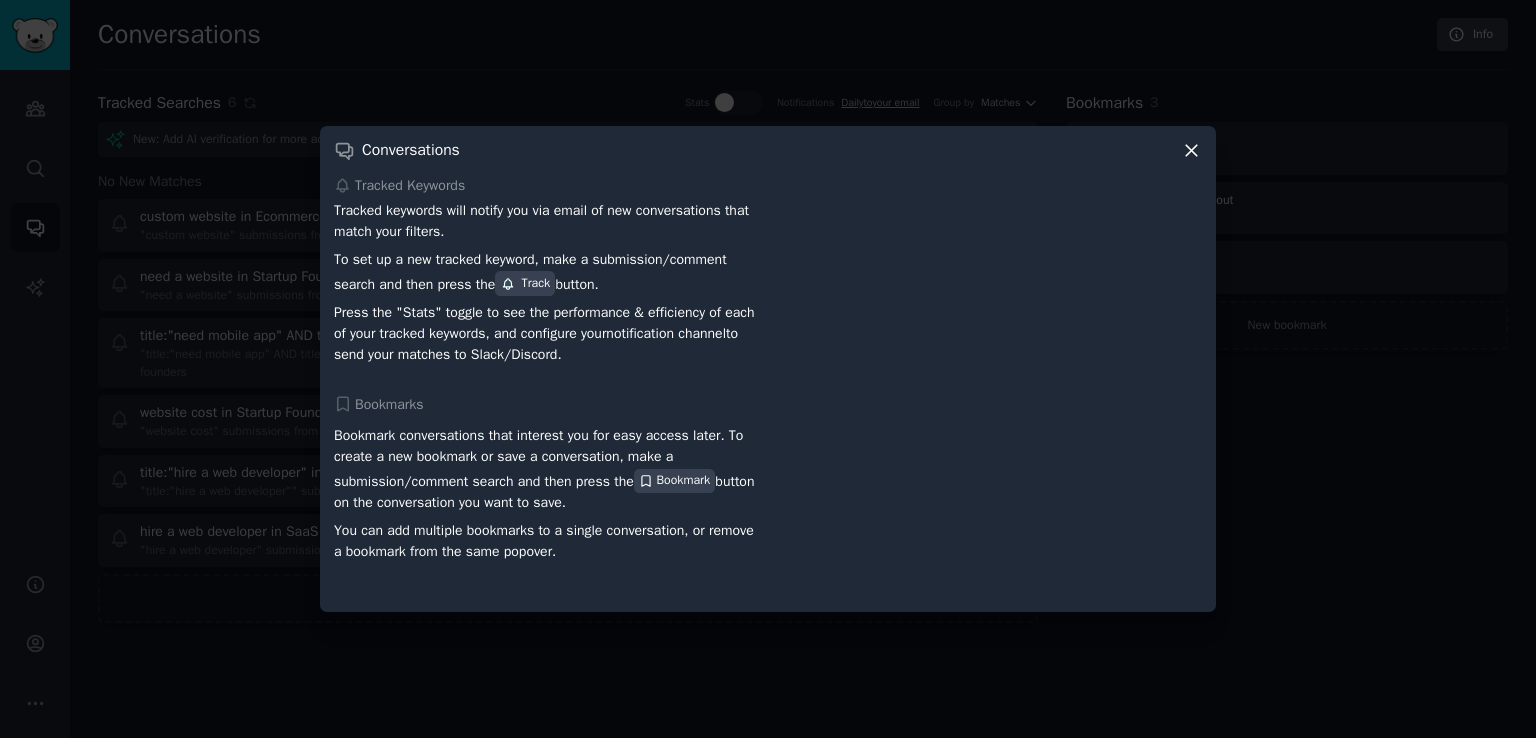 click 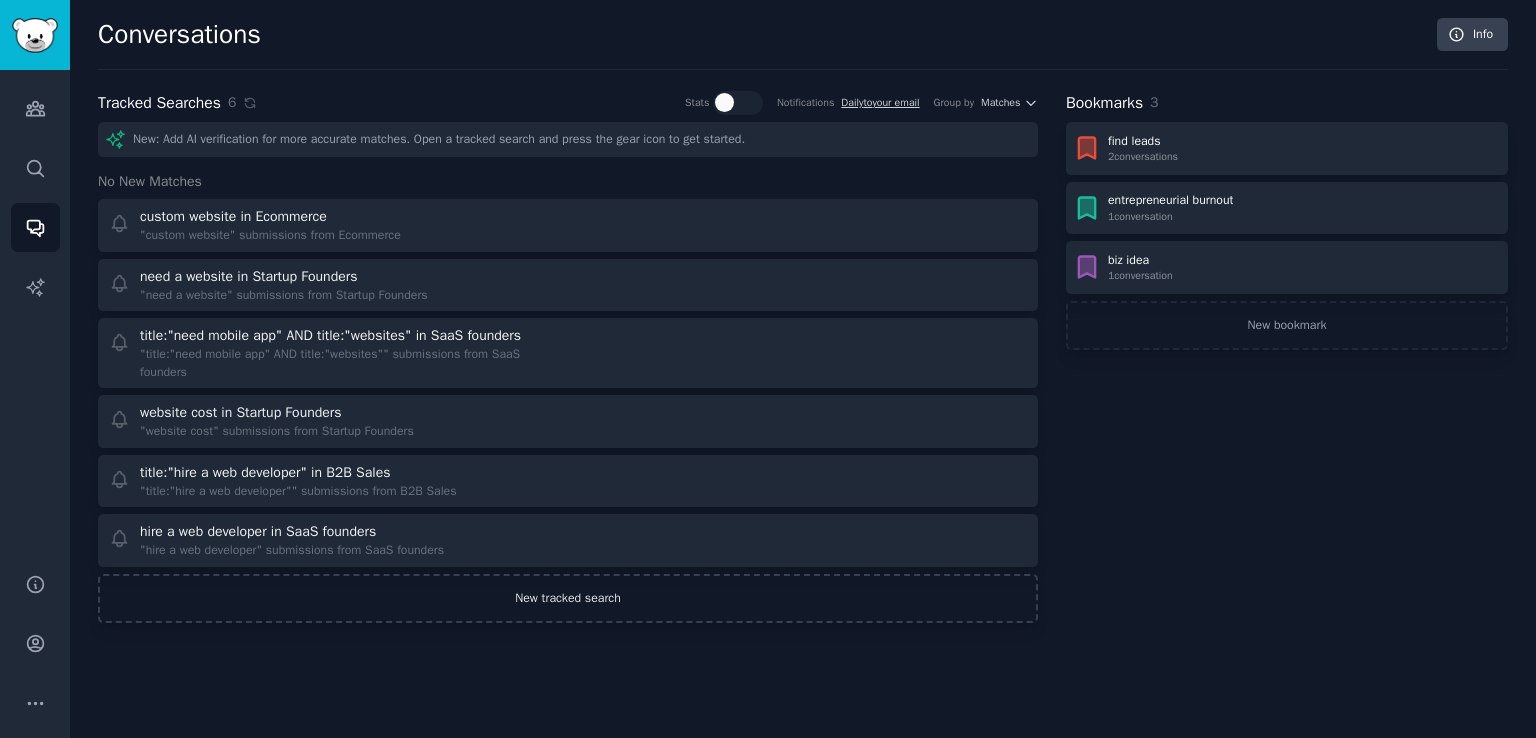 click on "New tracked search" at bounding box center (568, 599) 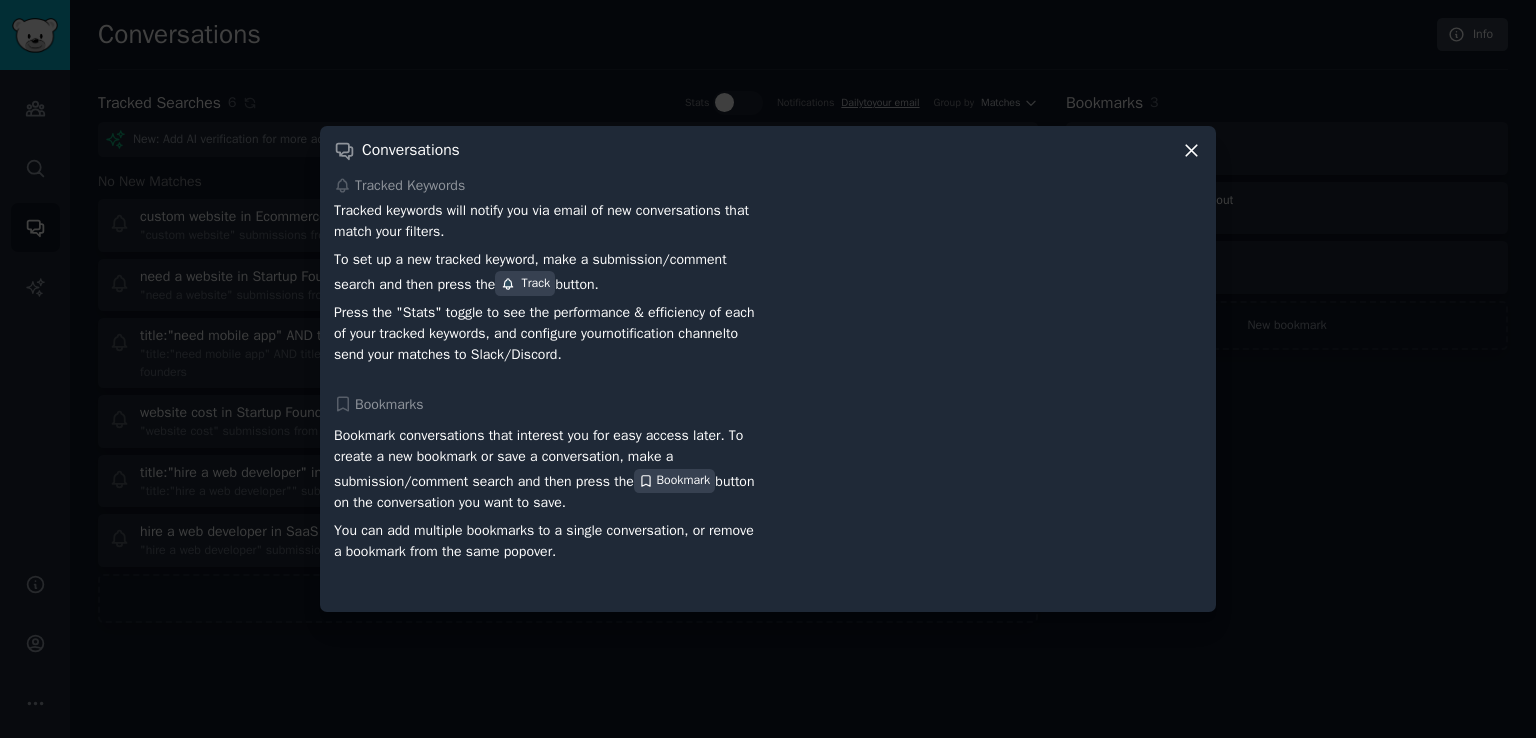 click 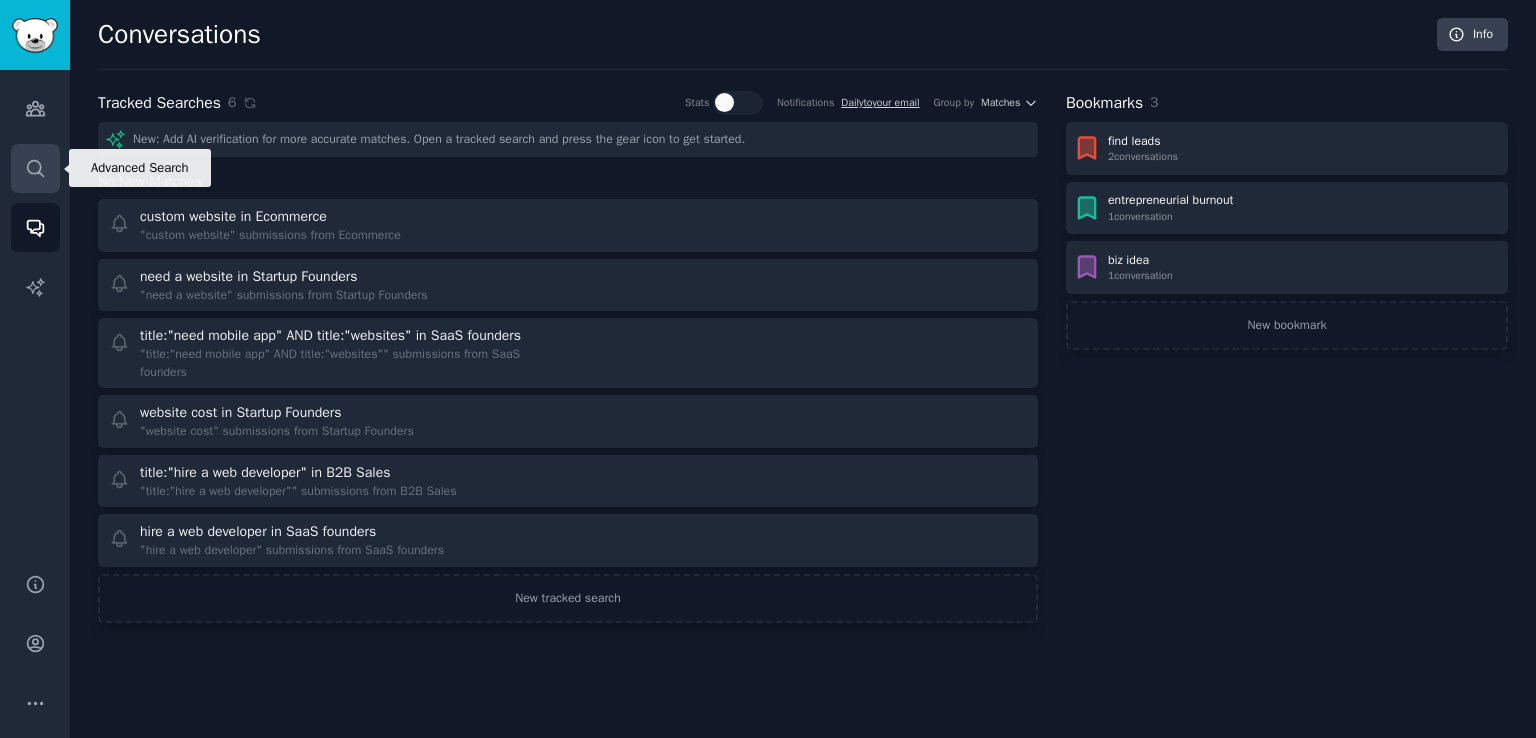 click 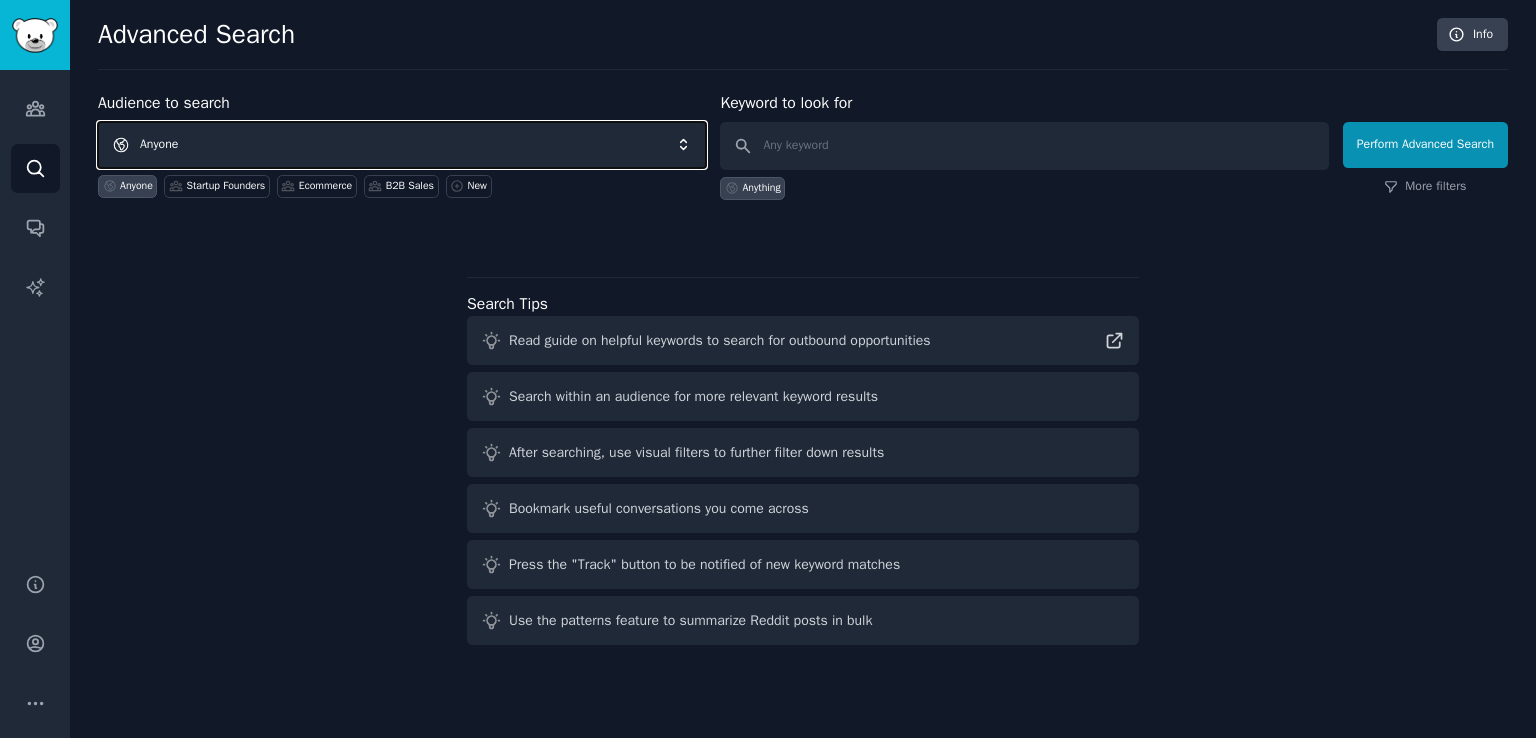 click on "Anyone" at bounding box center [402, 145] 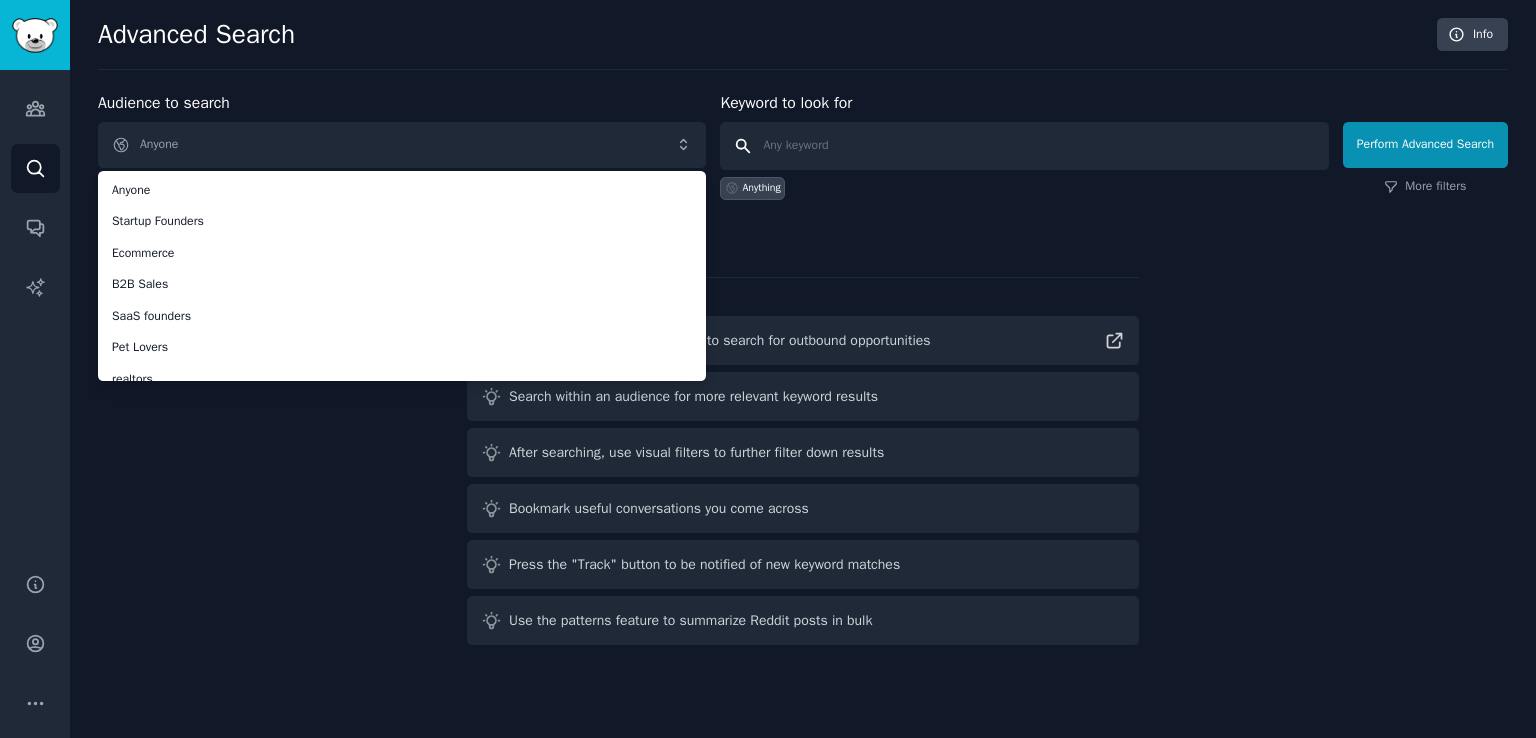 click at bounding box center (1024, 146) 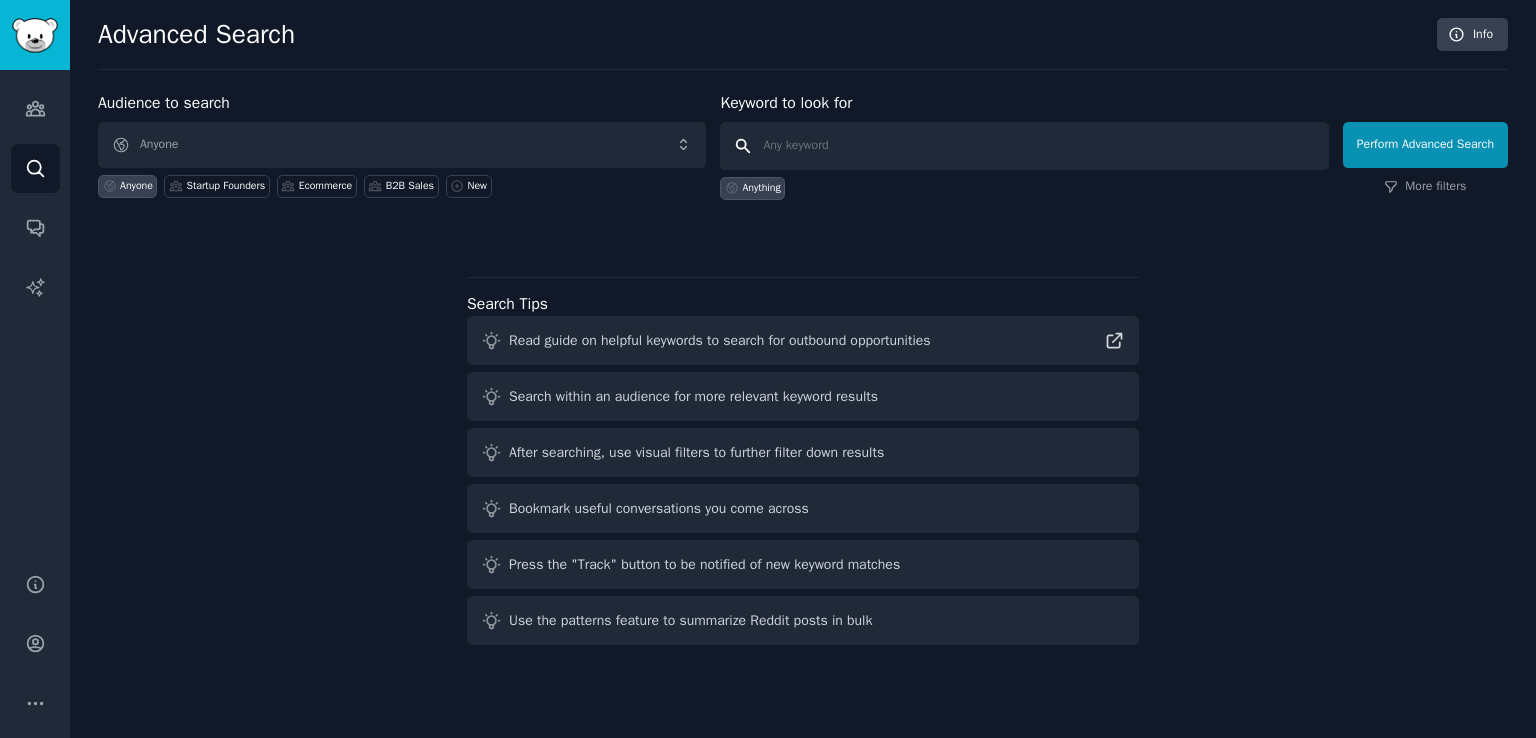 paste on "Get a free, custom website in 21 working days. You gain a polished online presence; I grow my portfolio with your success. Your only expense is affordable hosting and maintenance. DM to start—portfolio in my profile." 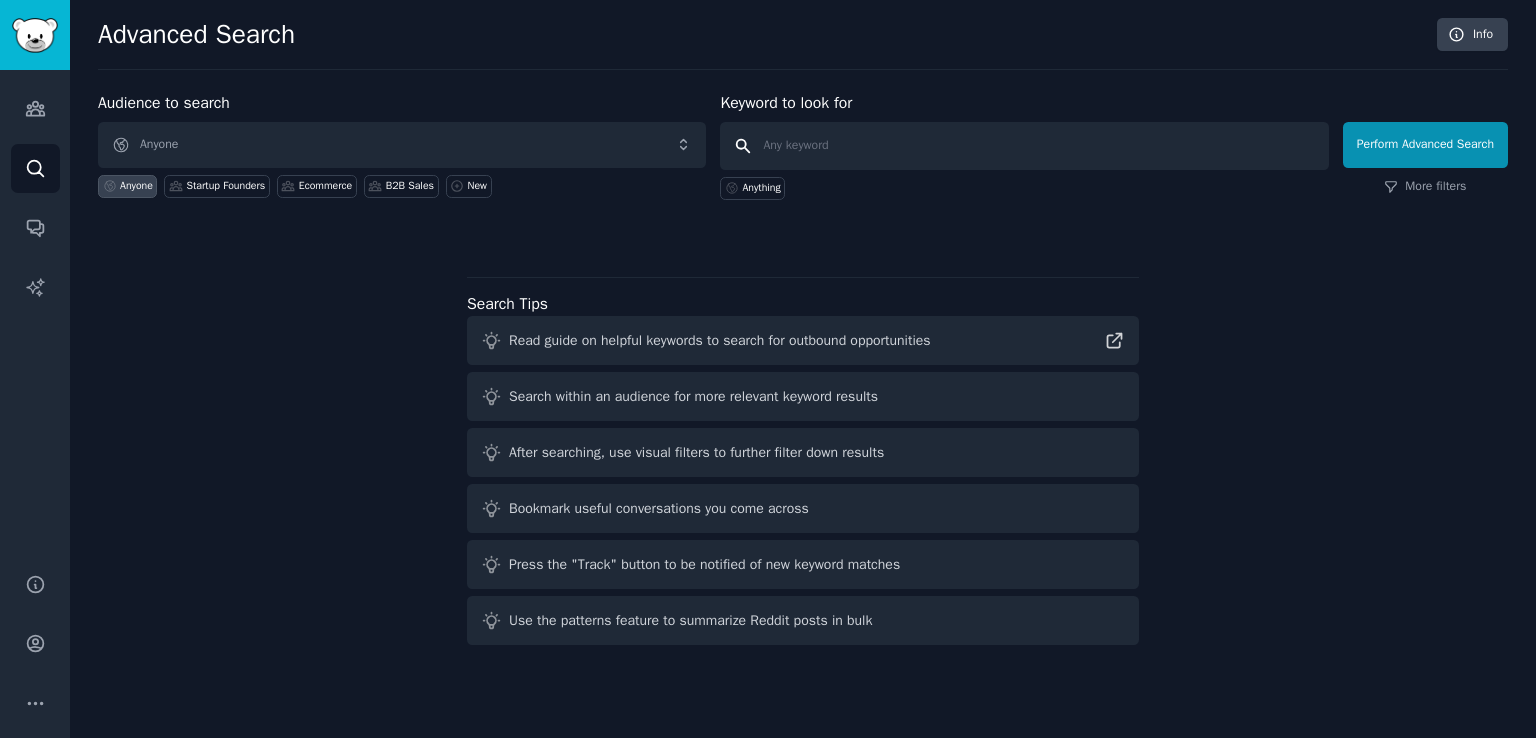 scroll, scrollTop: 0, scrollLeft: 0, axis: both 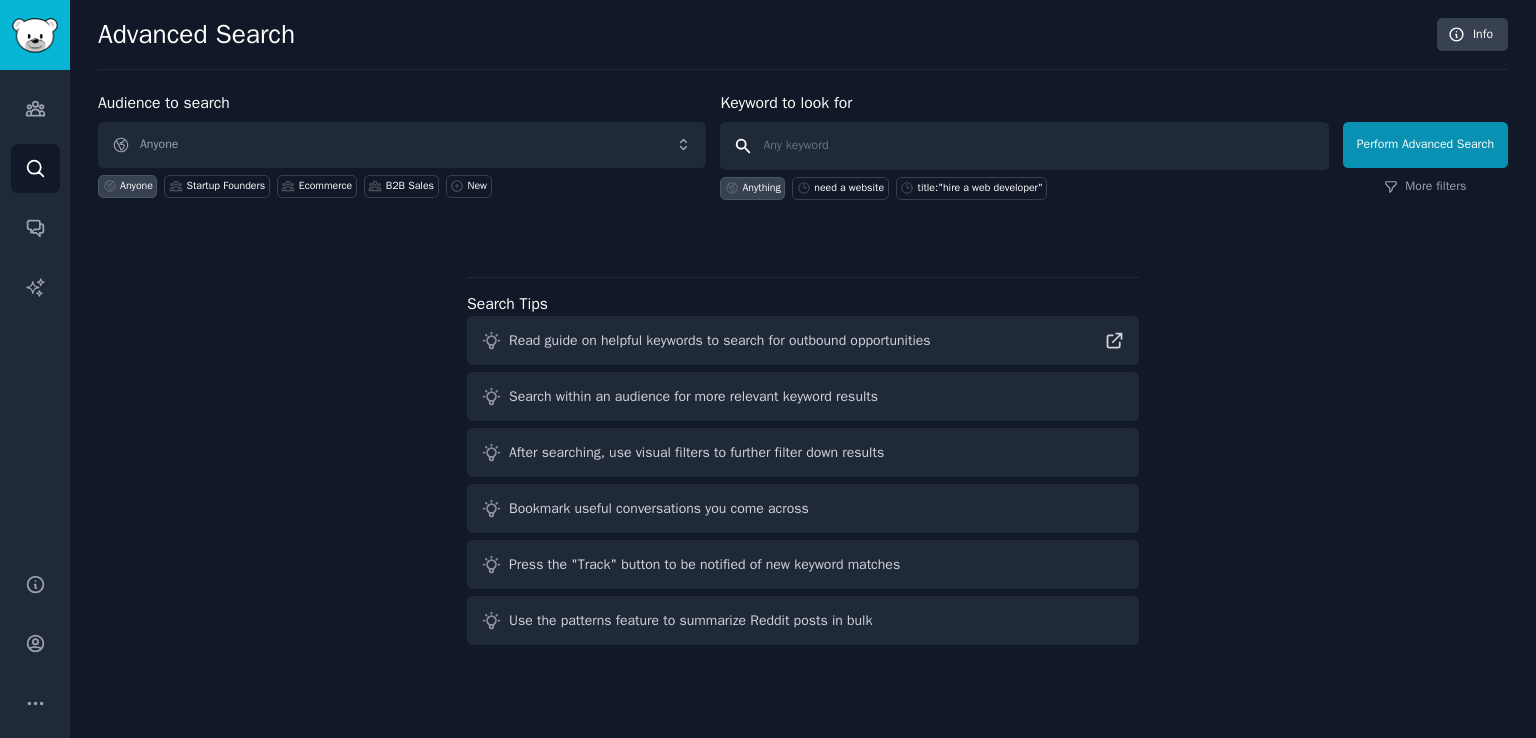 click at bounding box center [1024, 146] 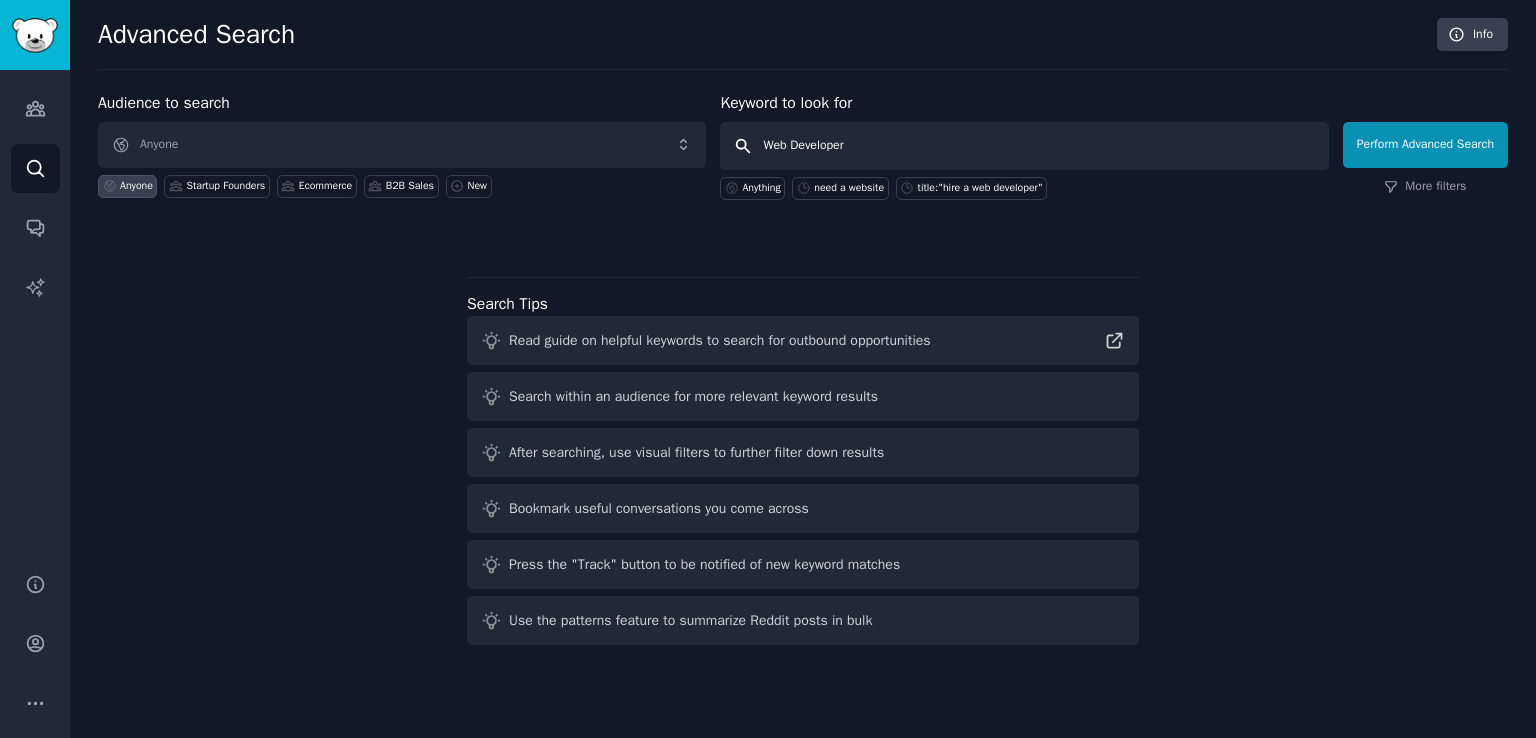 type on "Web Developer" 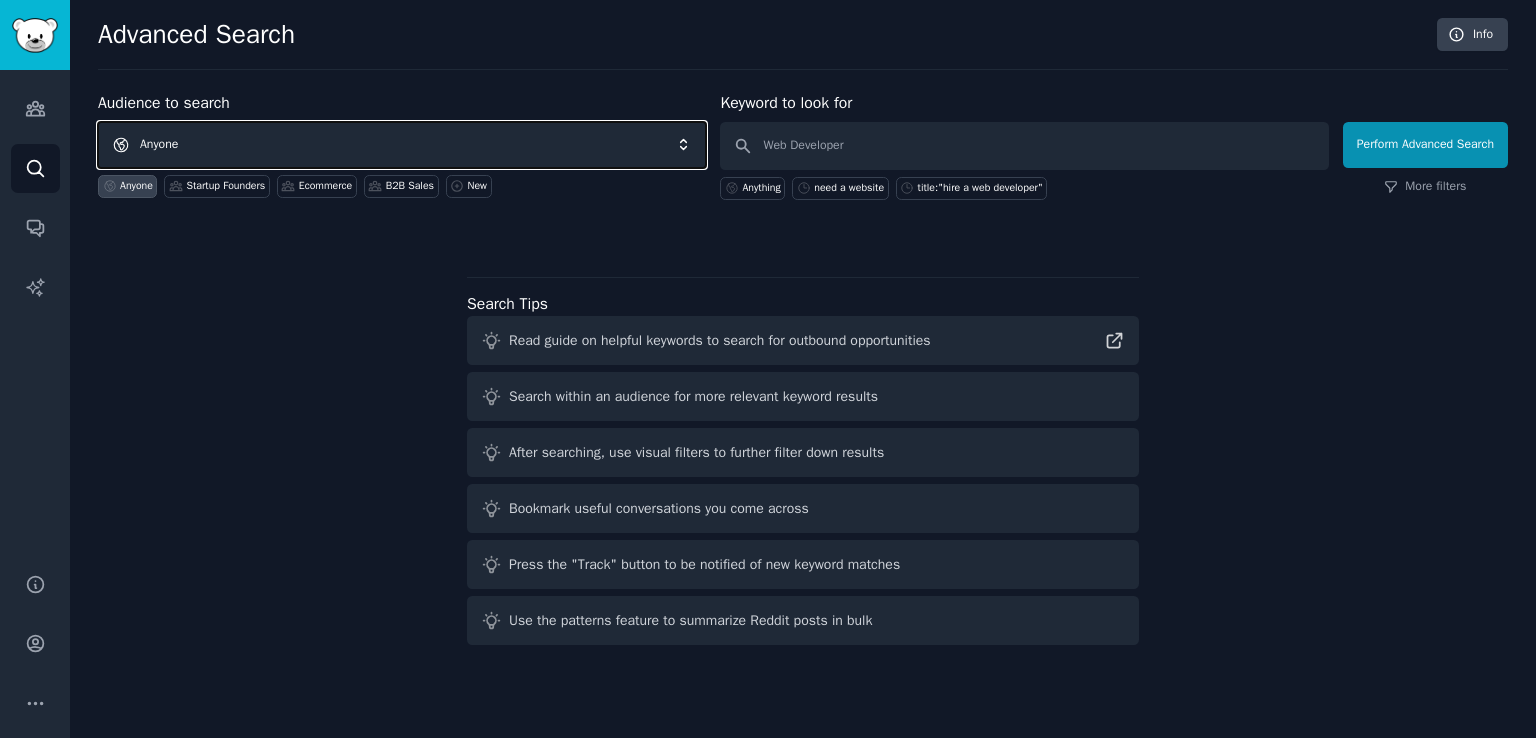click on "Anyone" at bounding box center (402, 145) 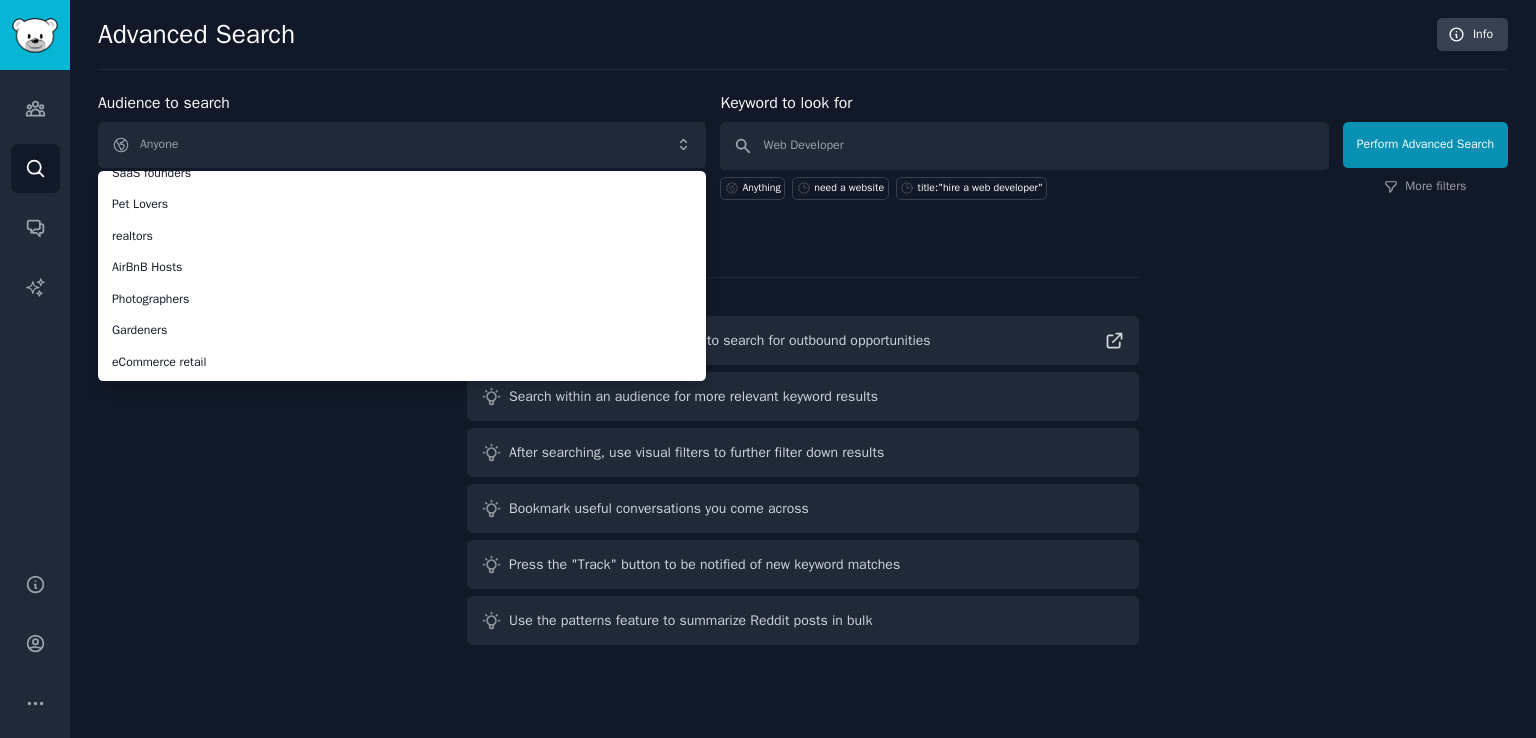 scroll, scrollTop: 0, scrollLeft: 0, axis: both 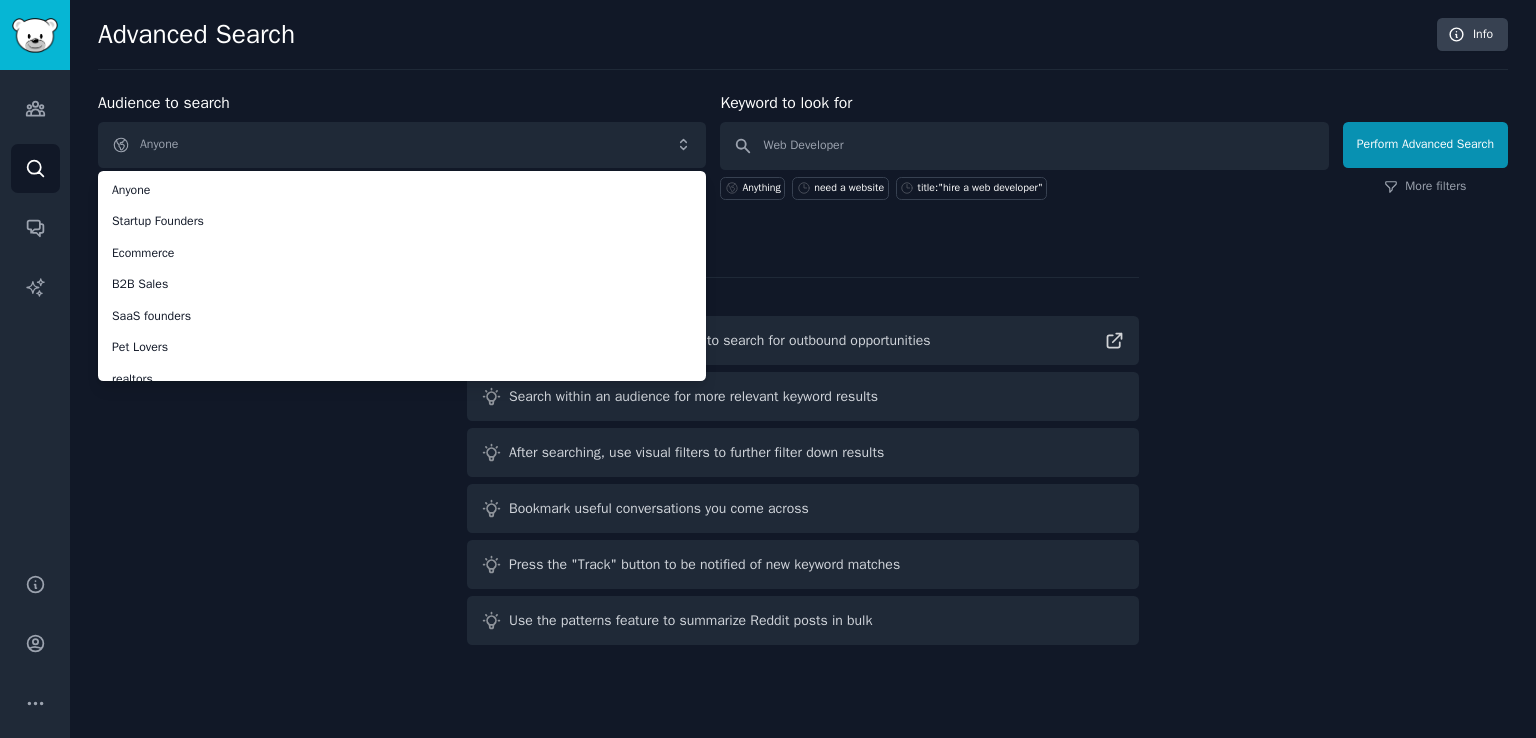 click on "Advanced Search Info Audience to search Anyone Anyone Startup Founders Ecommerce B2B Sales SaaS founders Pet Lovers realtors AirBnB Hosts Photographers Gardeners eCommerce retail Anyone Startup Founders Ecommerce B2B Sales New Keyword to look for Web Developer Anything need a website title:"hire a web developer"   Perform Advanced Search More filters Search Tips Read guide on helpful keywords to search for outbound opportunities Search within an audience for more relevant keyword results After searching, use visual filters to further filter down results Bookmark useful conversations you come across Press the "Track" button to be notified of new keyword matches Use the patterns feature to summarize Reddit posts in bulk" 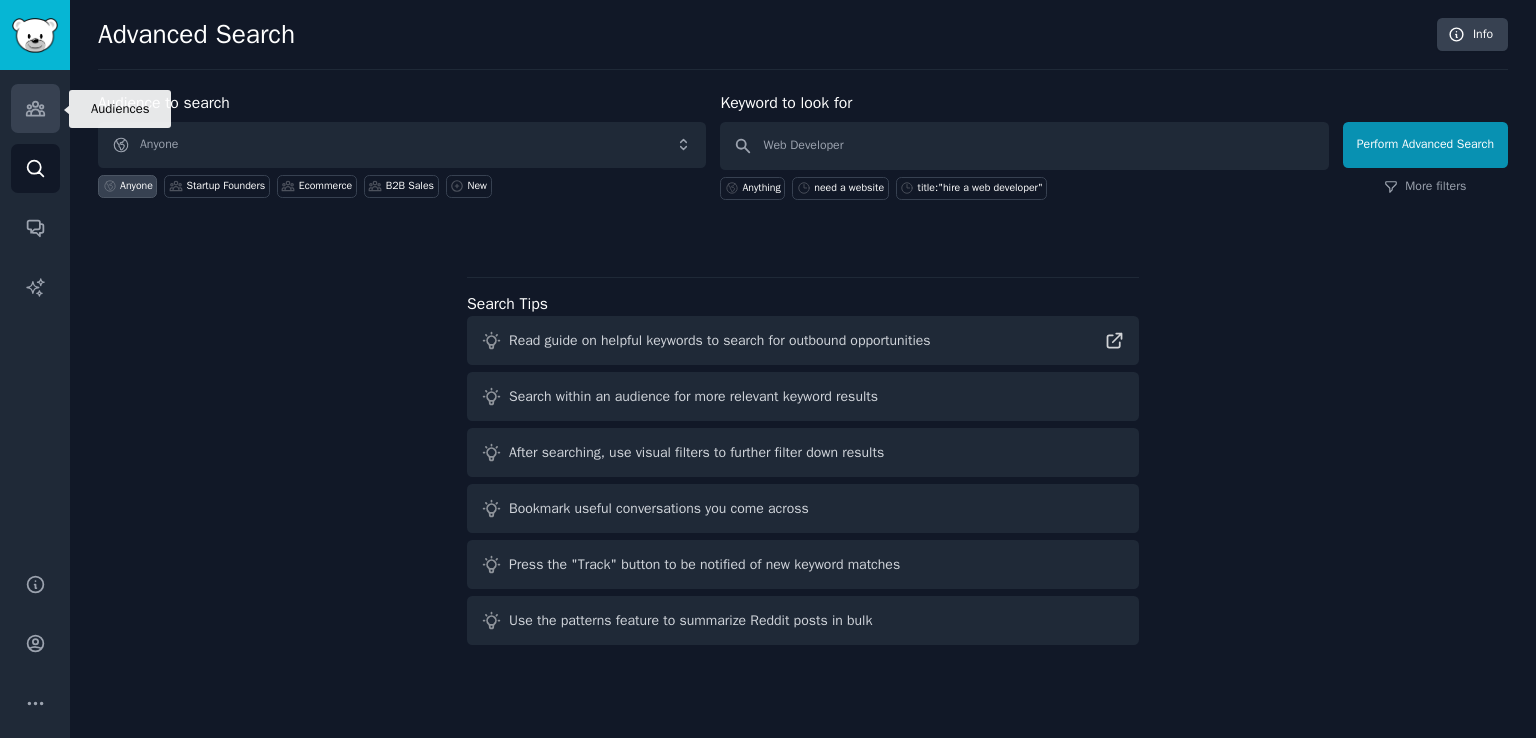 click on "Audiences" at bounding box center [35, 108] 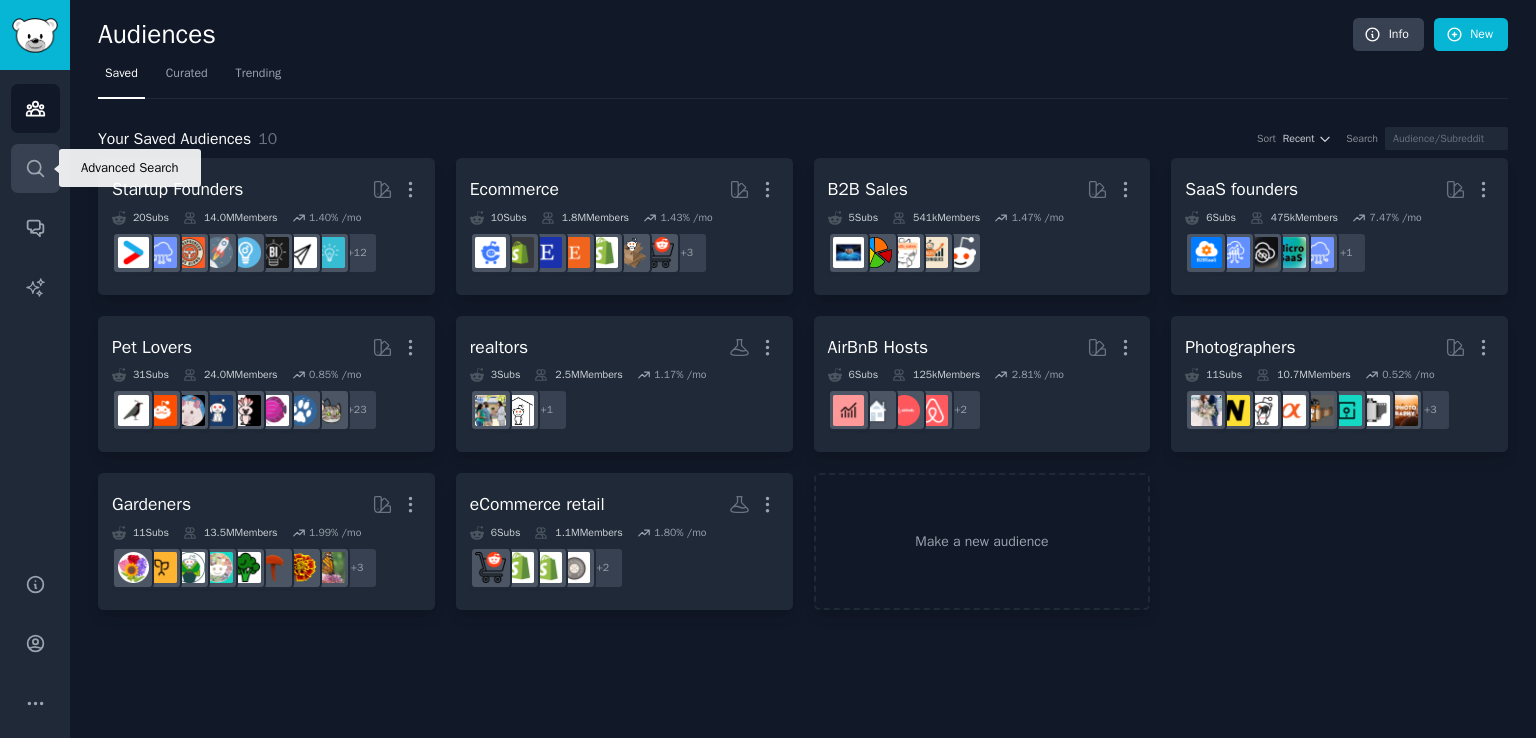 click 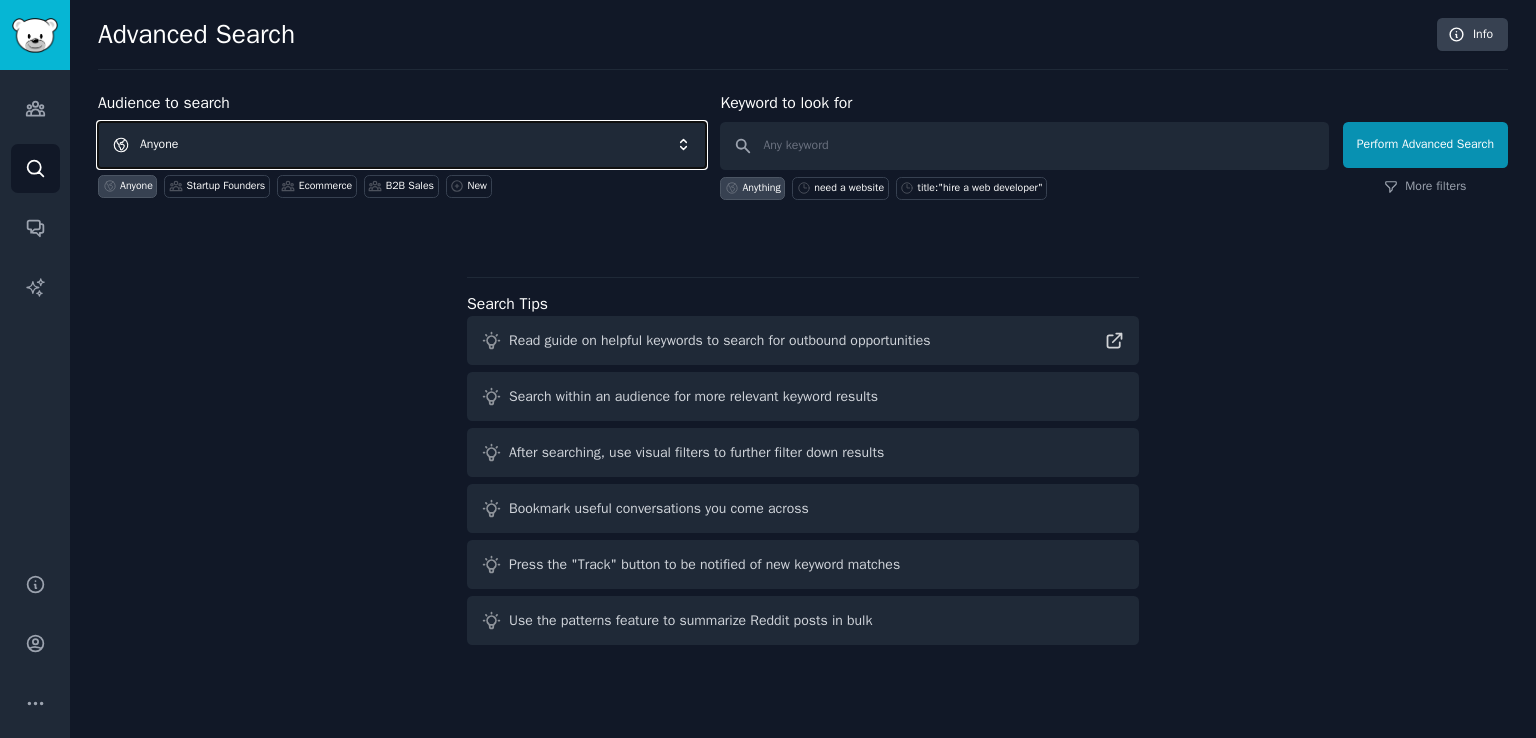 click on "Anyone" at bounding box center [402, 145] 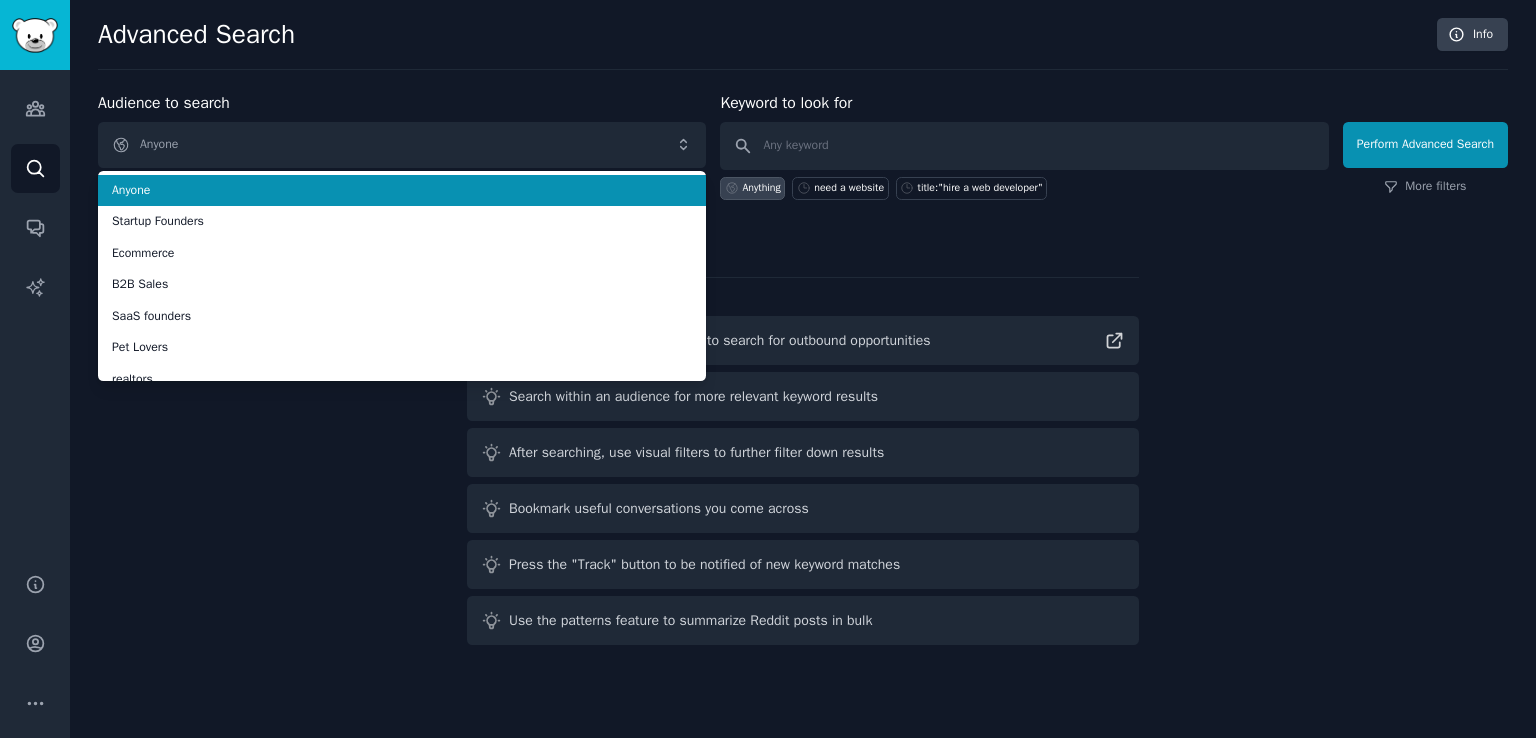 scroll, scrollTop: 14, scrollLeft: 0, axis: vertical 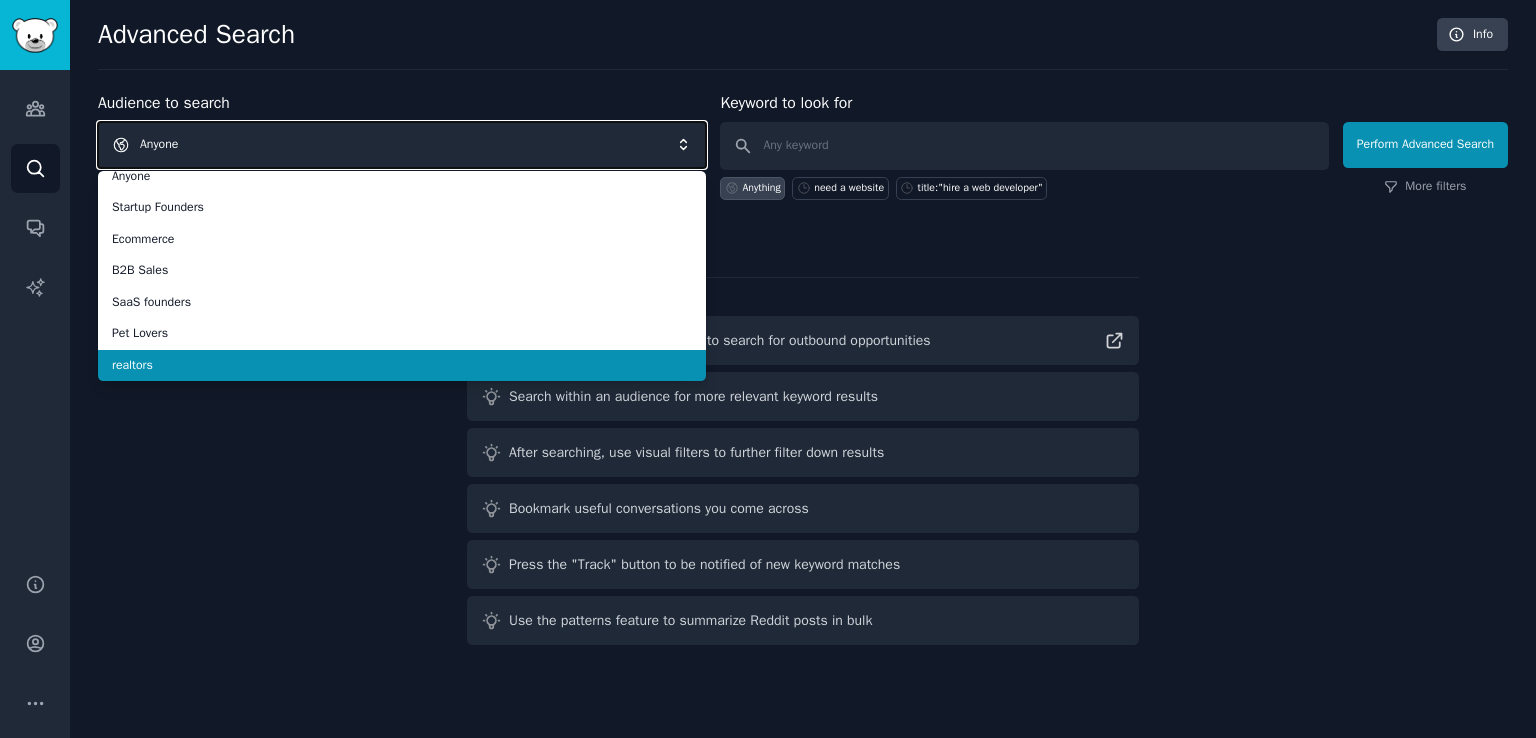 click on "Anyone" at bounding box center (402, 145) 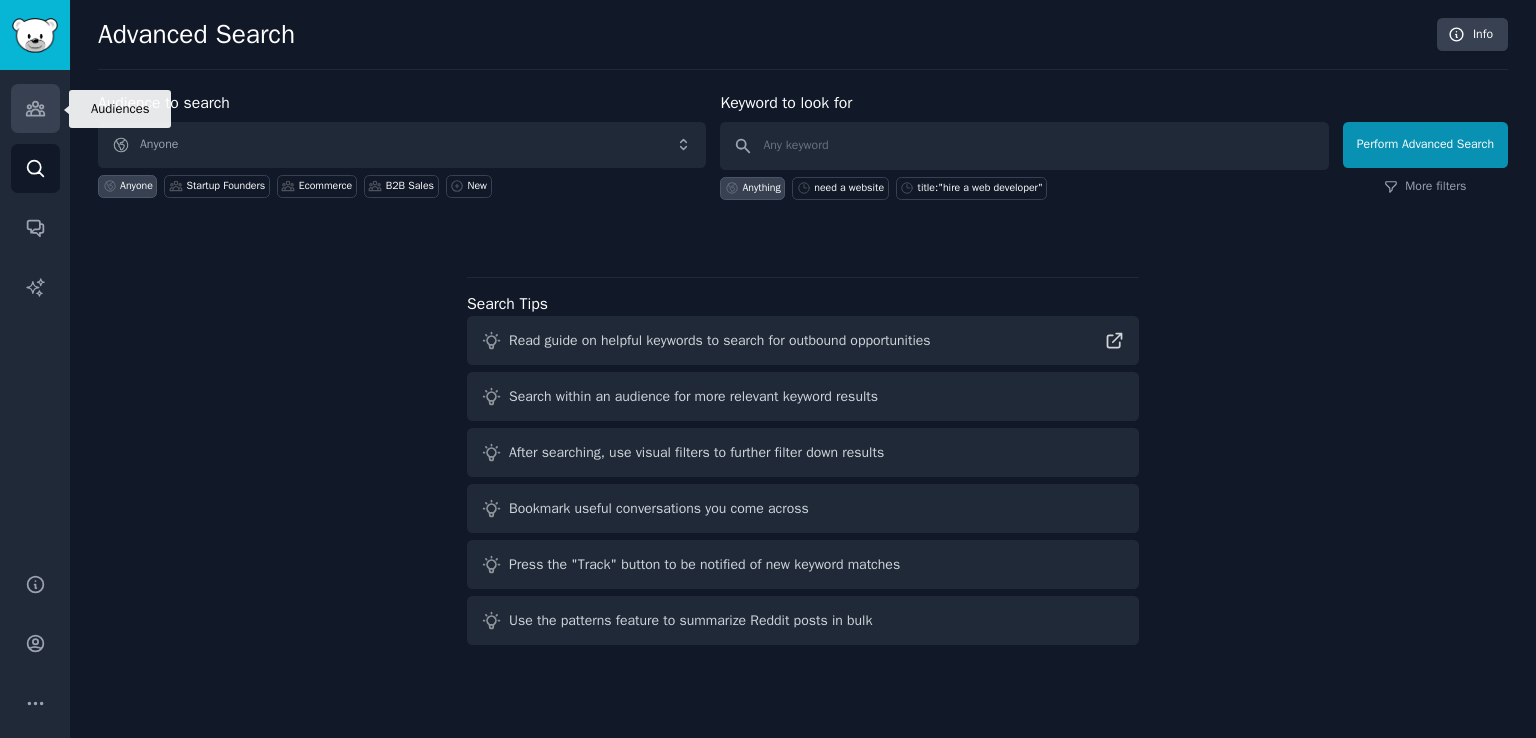click 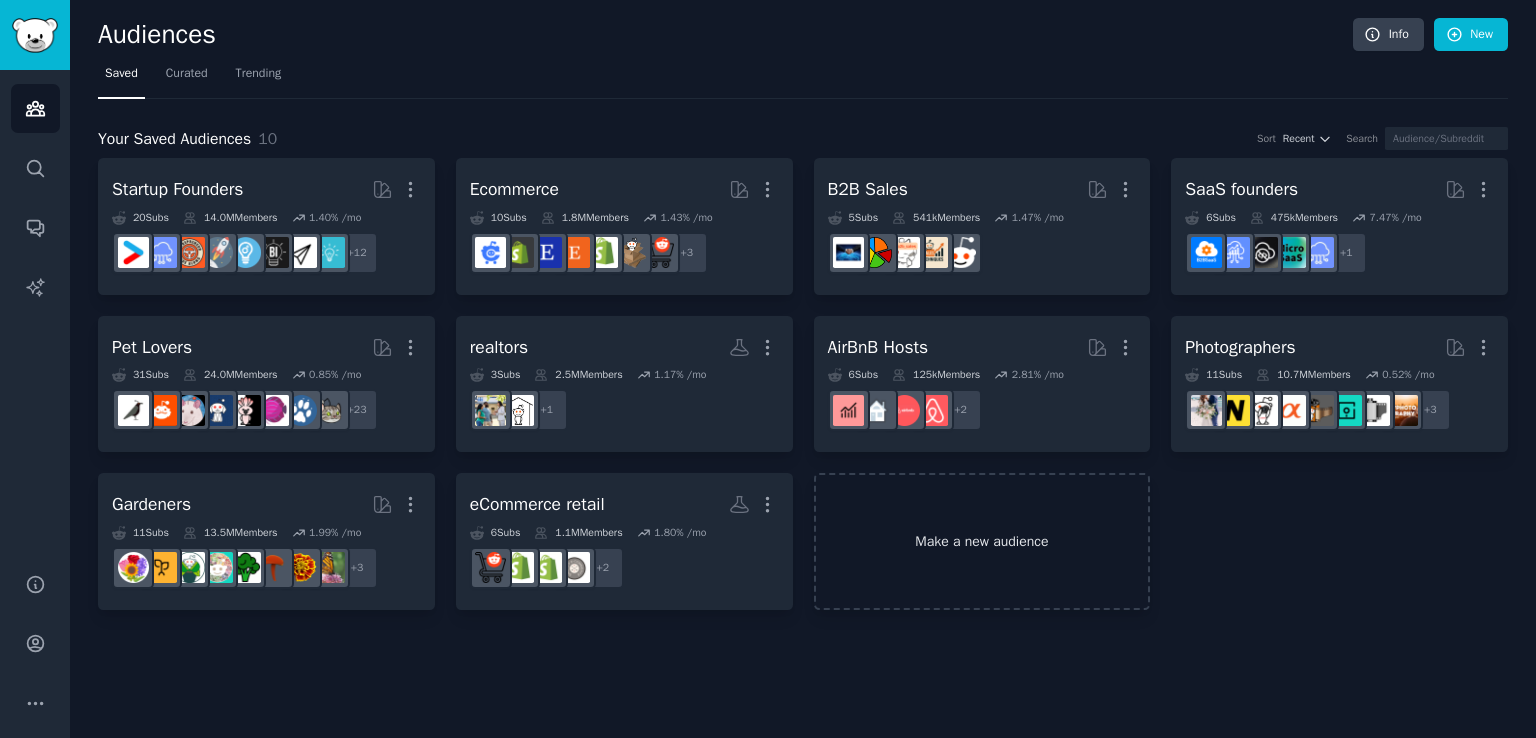 click on "Make a new audience" at bounding box center (982, 541) 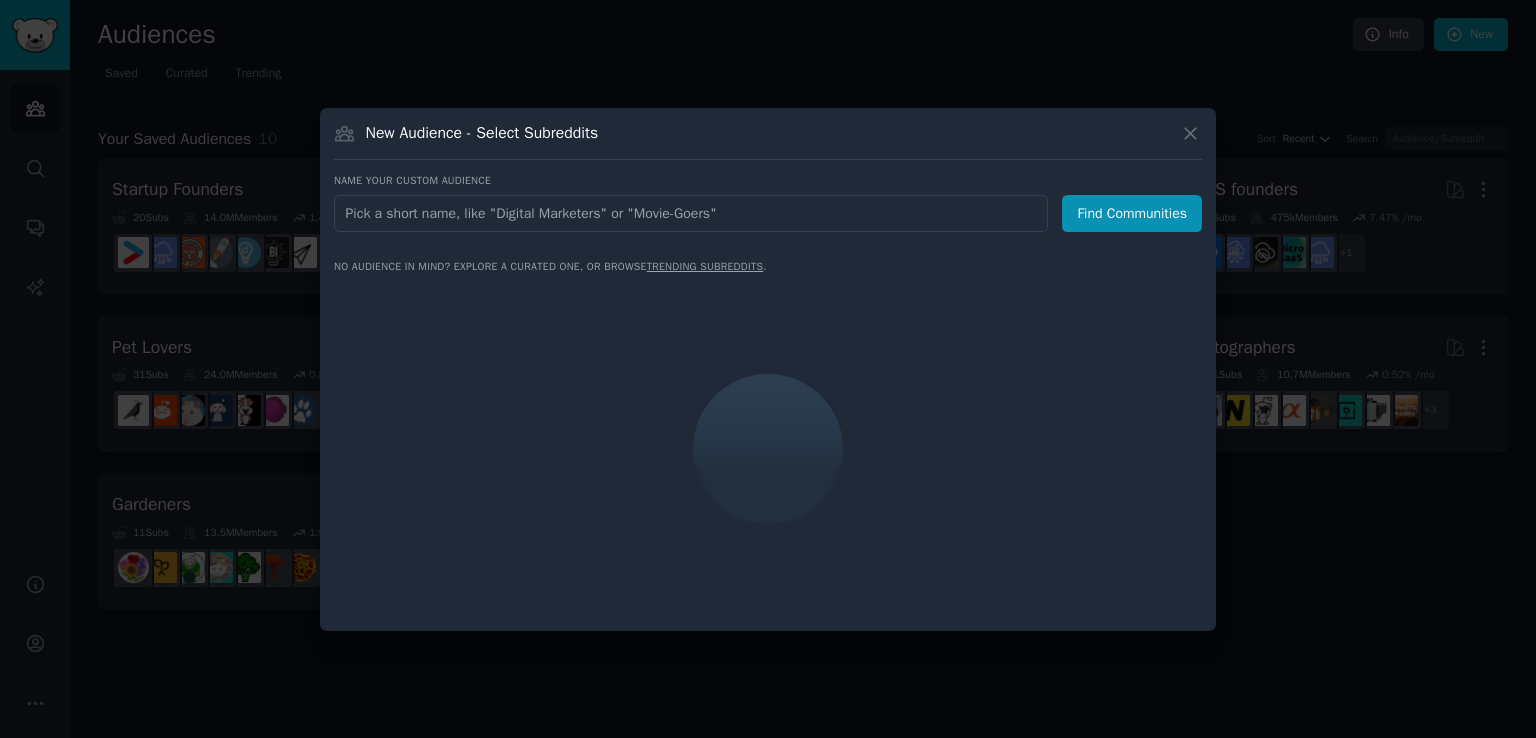 click at bounding box center [691, 213] 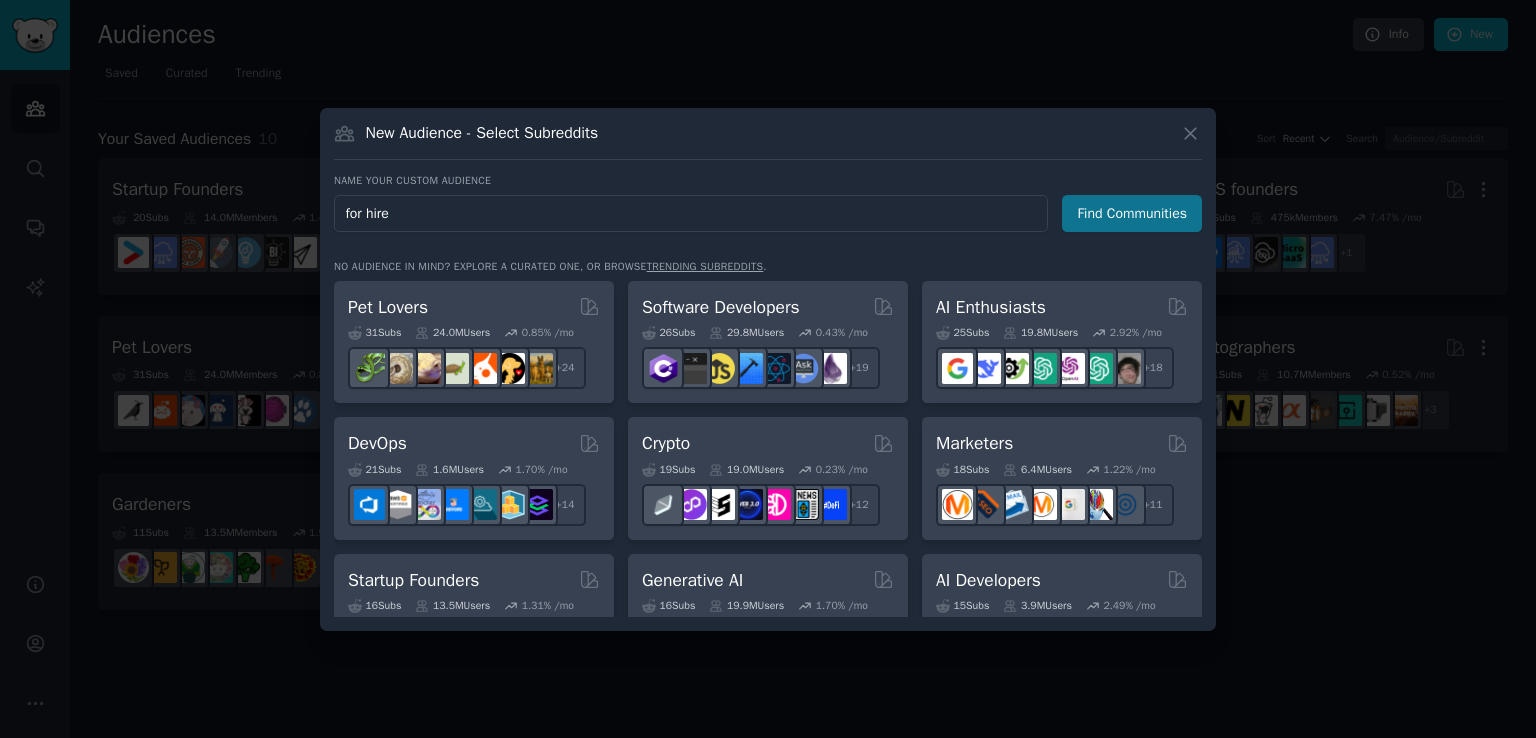 type on "for hire" 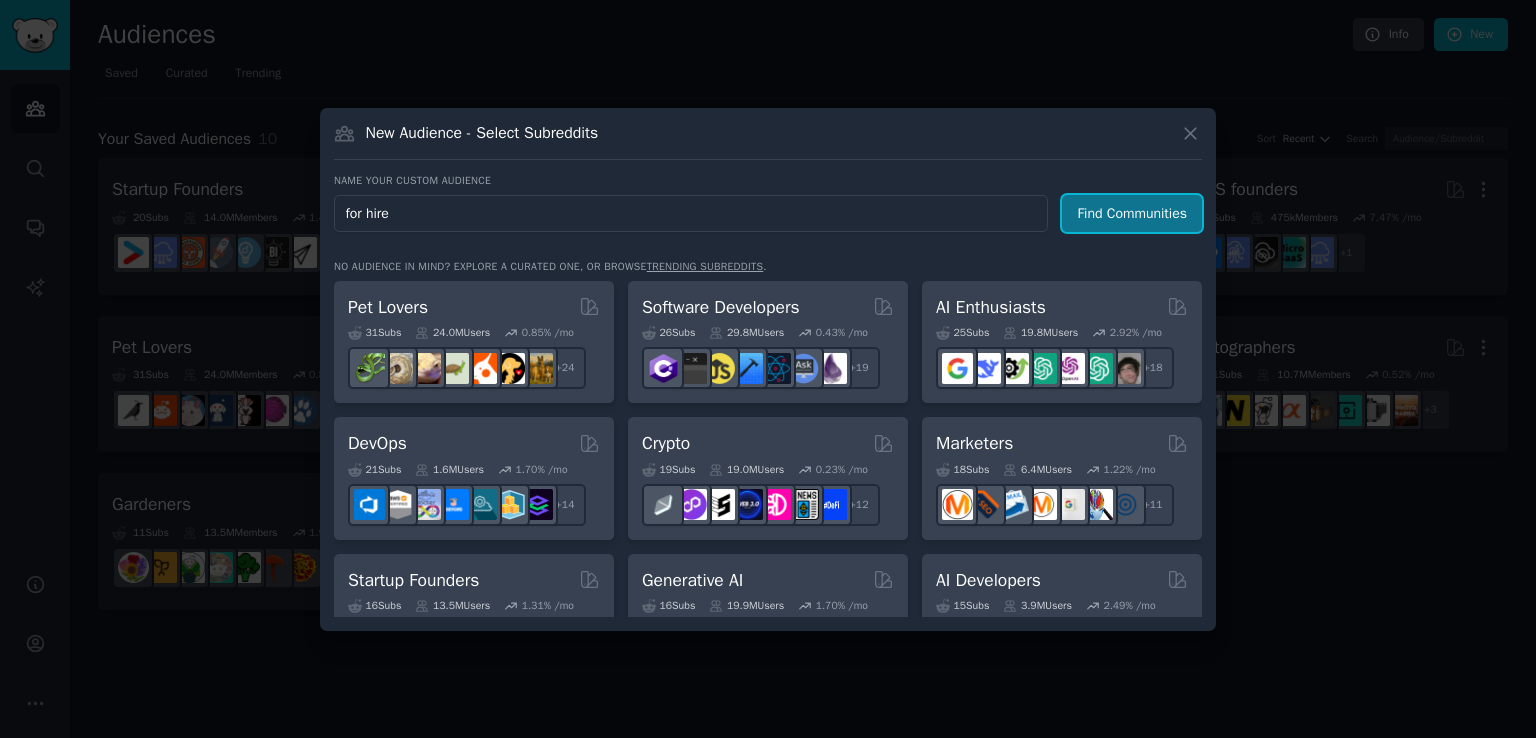 click on "Find Communities" at bounding box center [1132, 213] 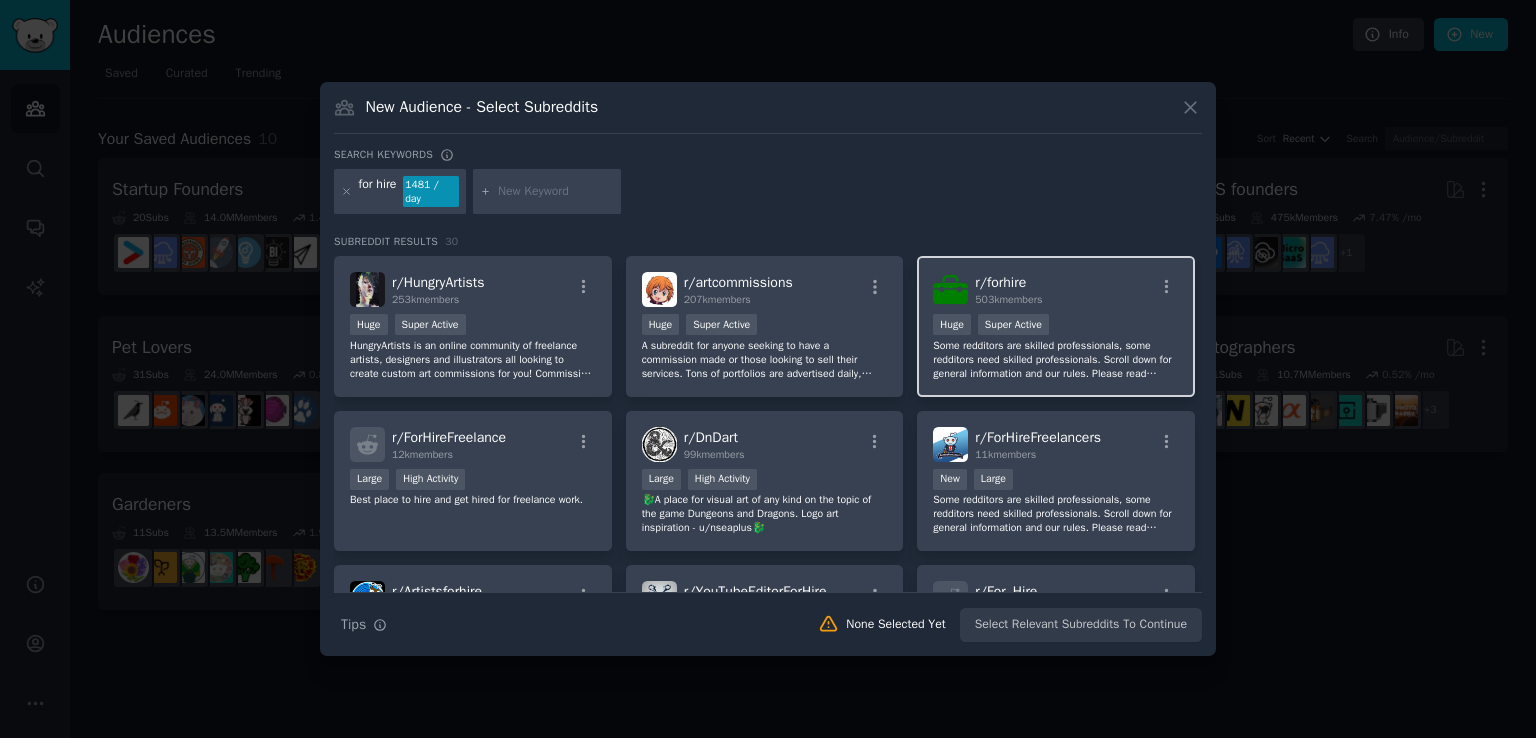 click on "r/ forhire 503k  members" at bounding box center (1056, 289) 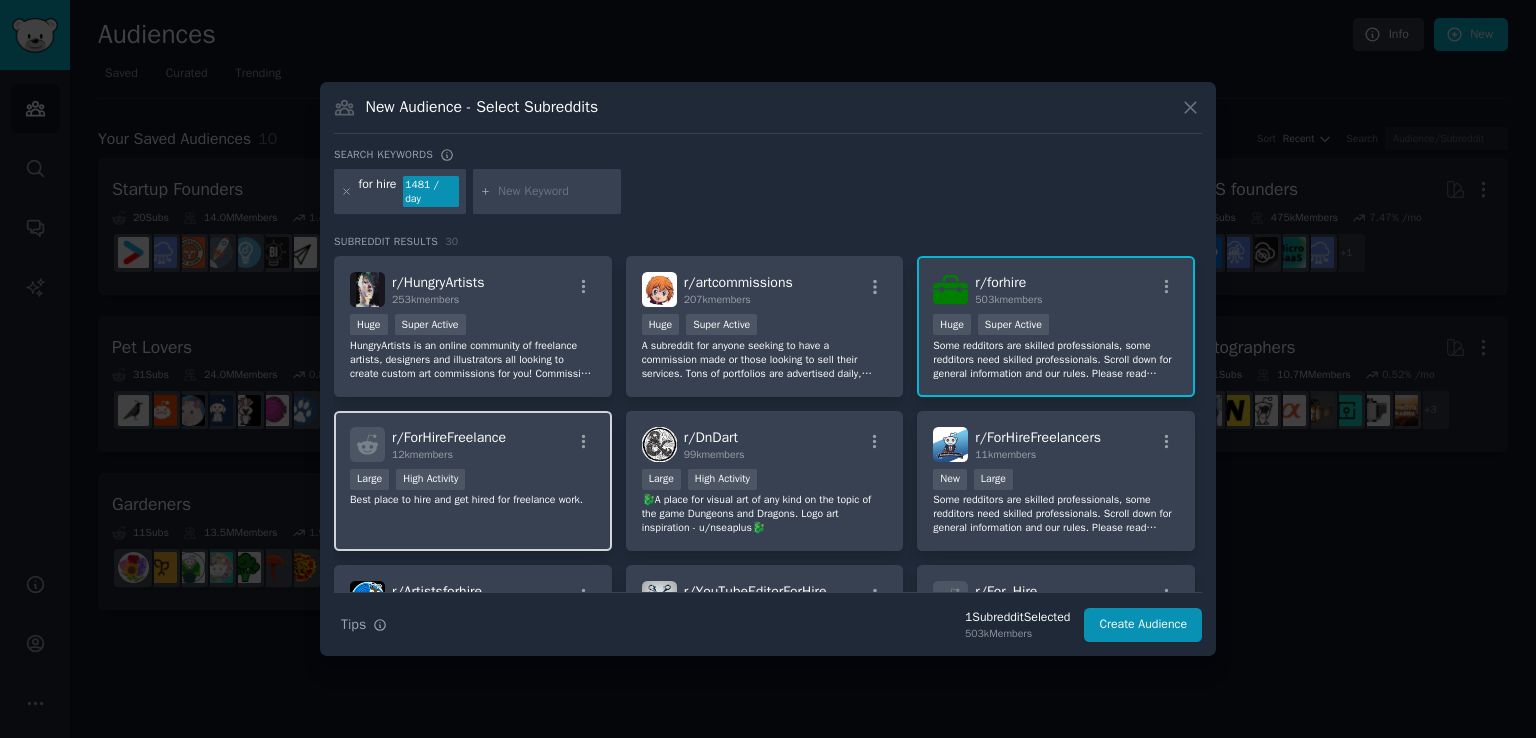 click on "r/ ForHireFreelance" at bounding box center (449, 437) 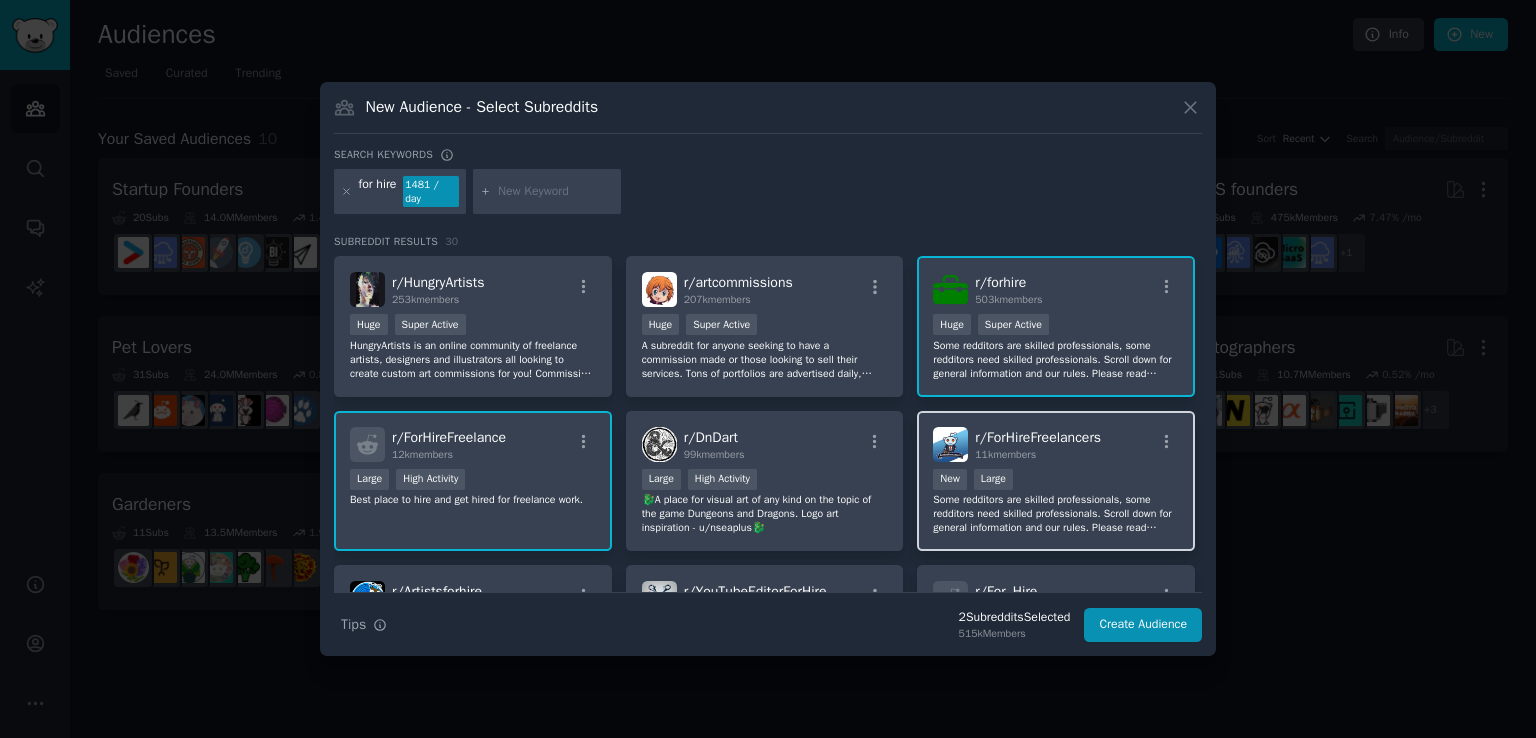 click on "r/ ForHireFreelancers 11k  members" at bounding box center (1056, 444) 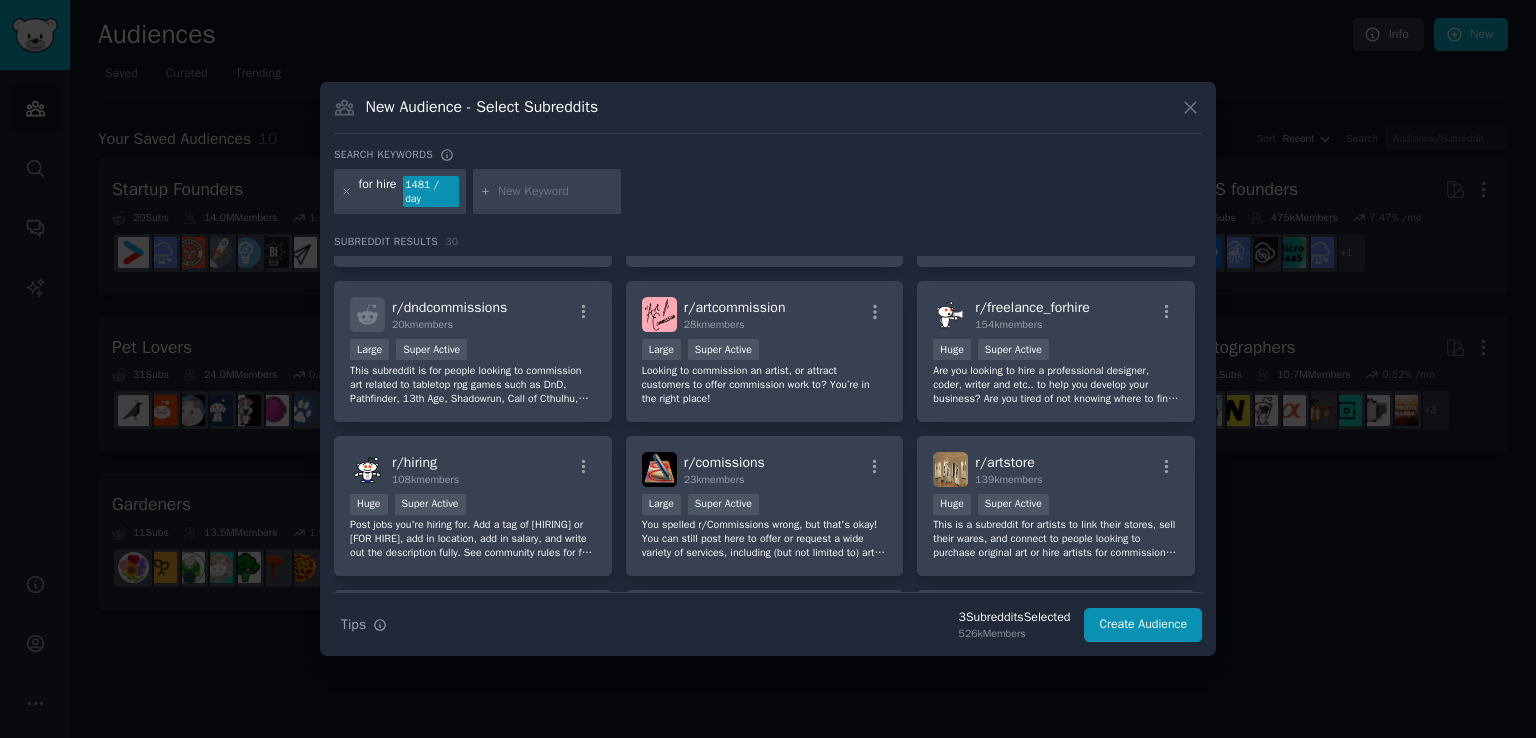 scroll, scrollTop: 600, scrollLeft: 0, axis: vertical 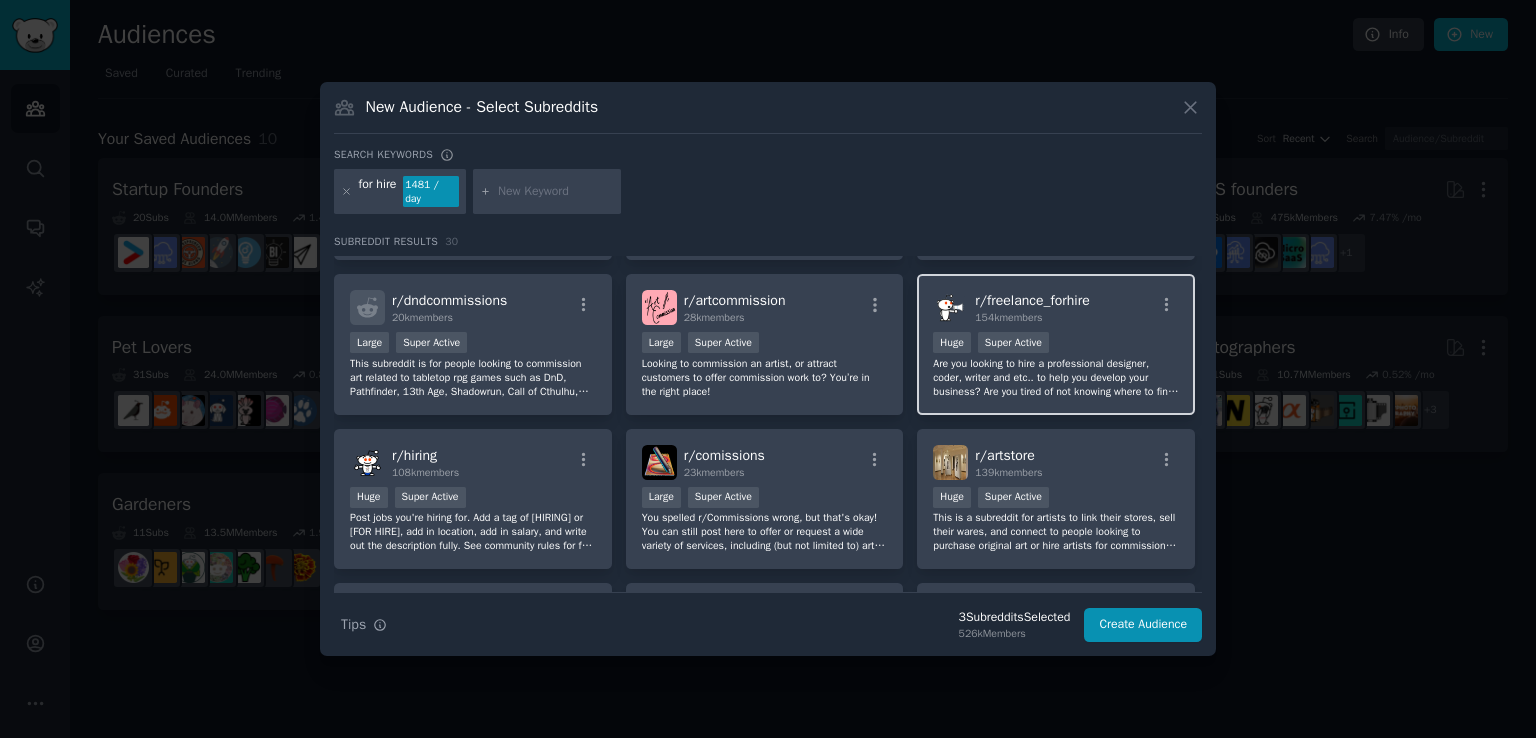 click on "154k  members" at bounding box center (1032, 318) 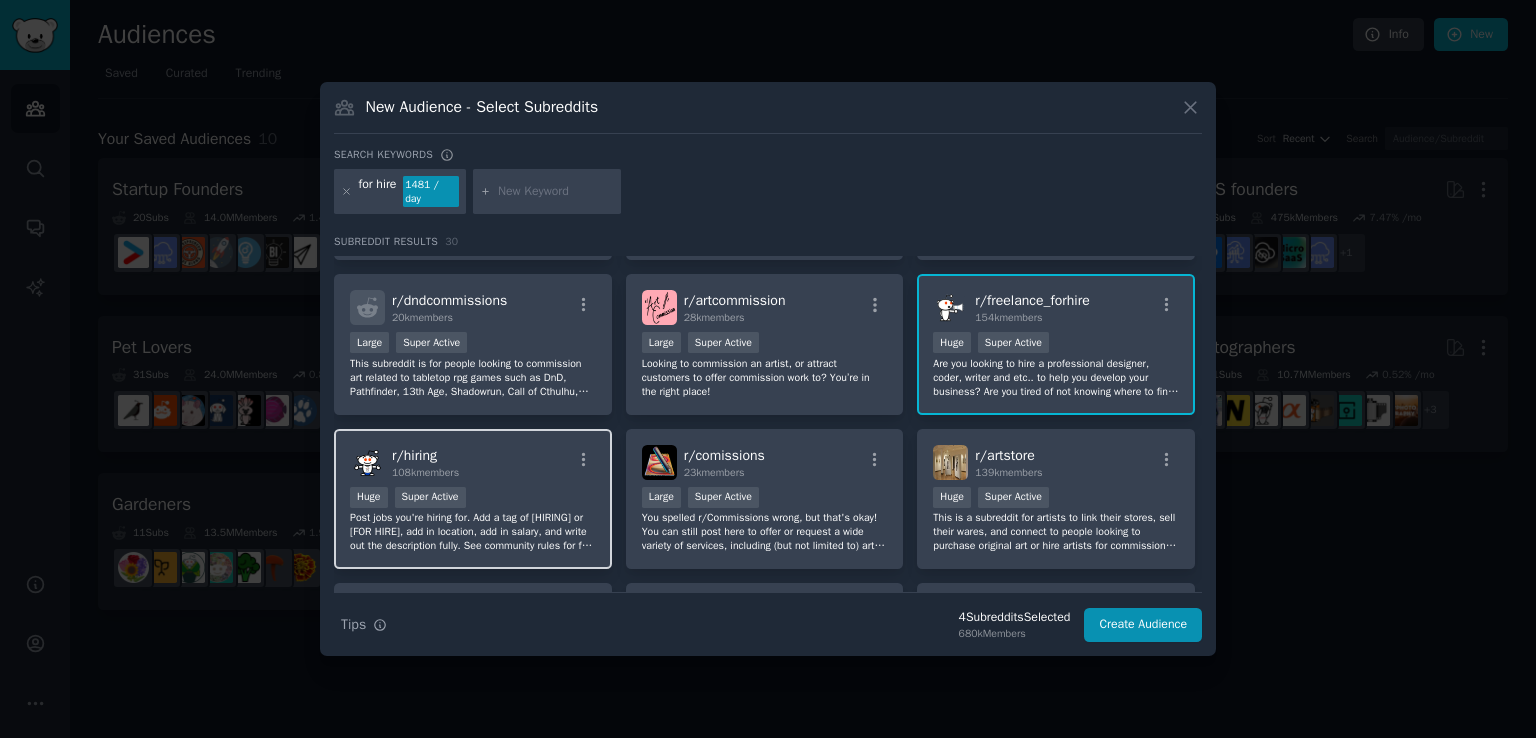 click on "r/ hiring 108k  members" at bounding box center [473, 462] 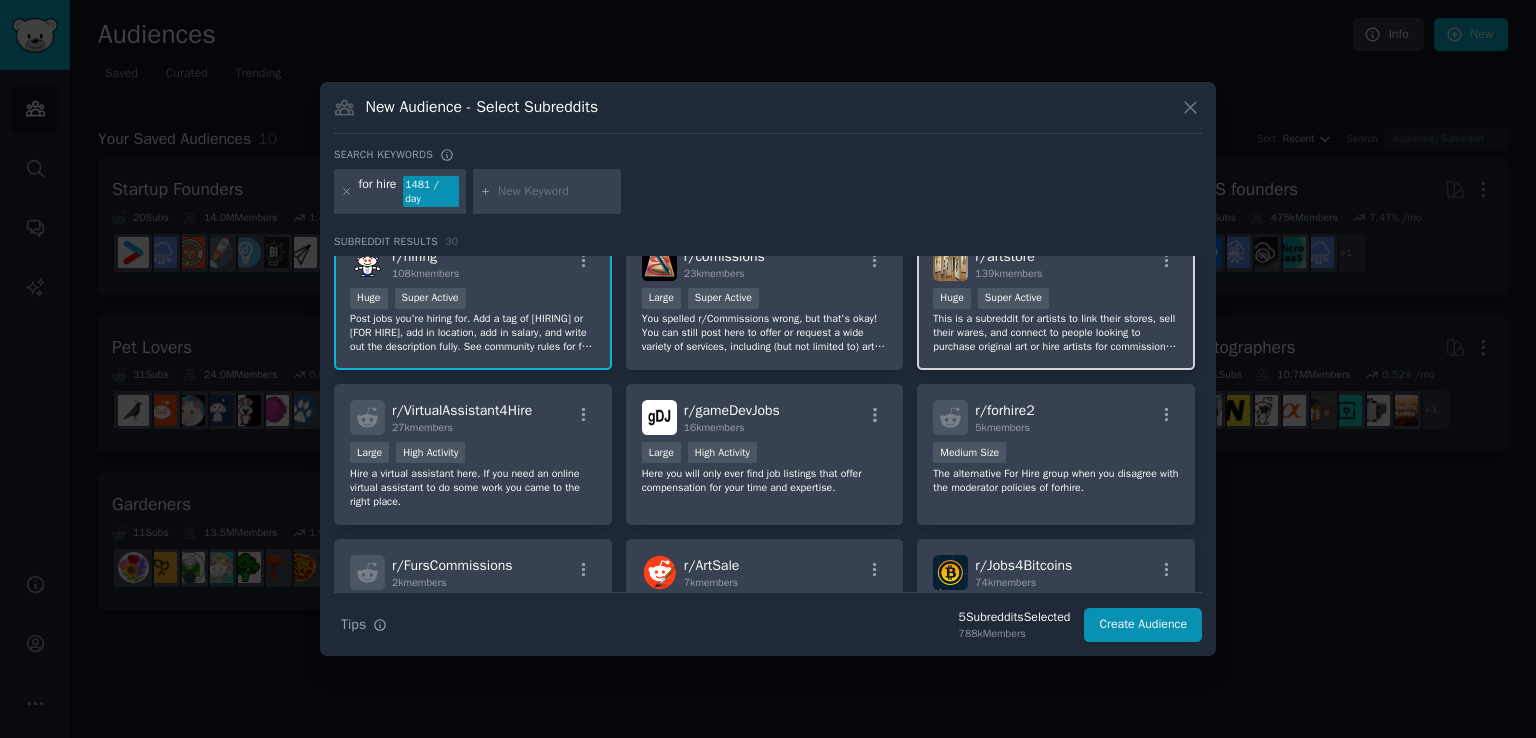 scroll, scrollTop: 800, scrollLeft: 0, axis: vertical 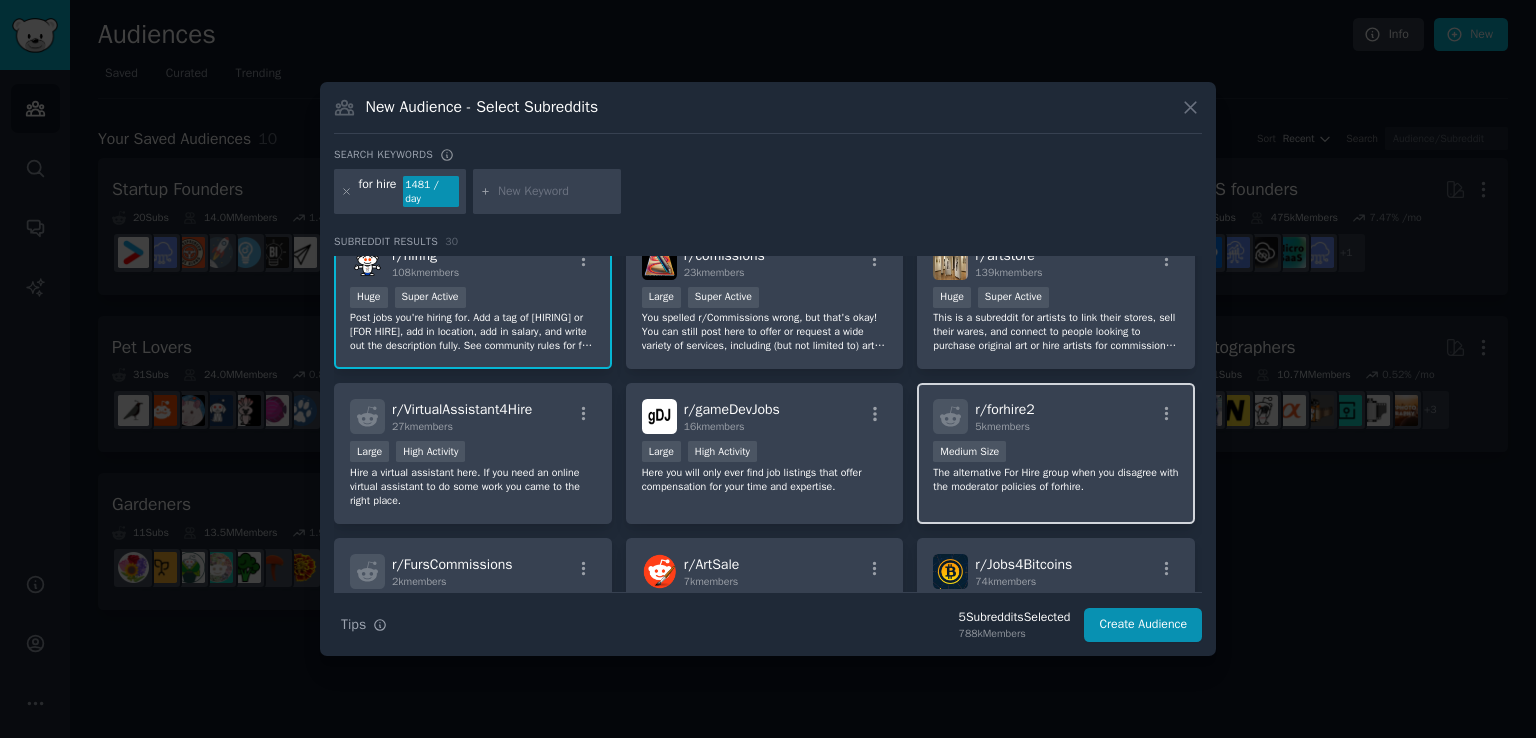 click on "r/ forhire2 5k  members" at bounding box center [1056, 416] 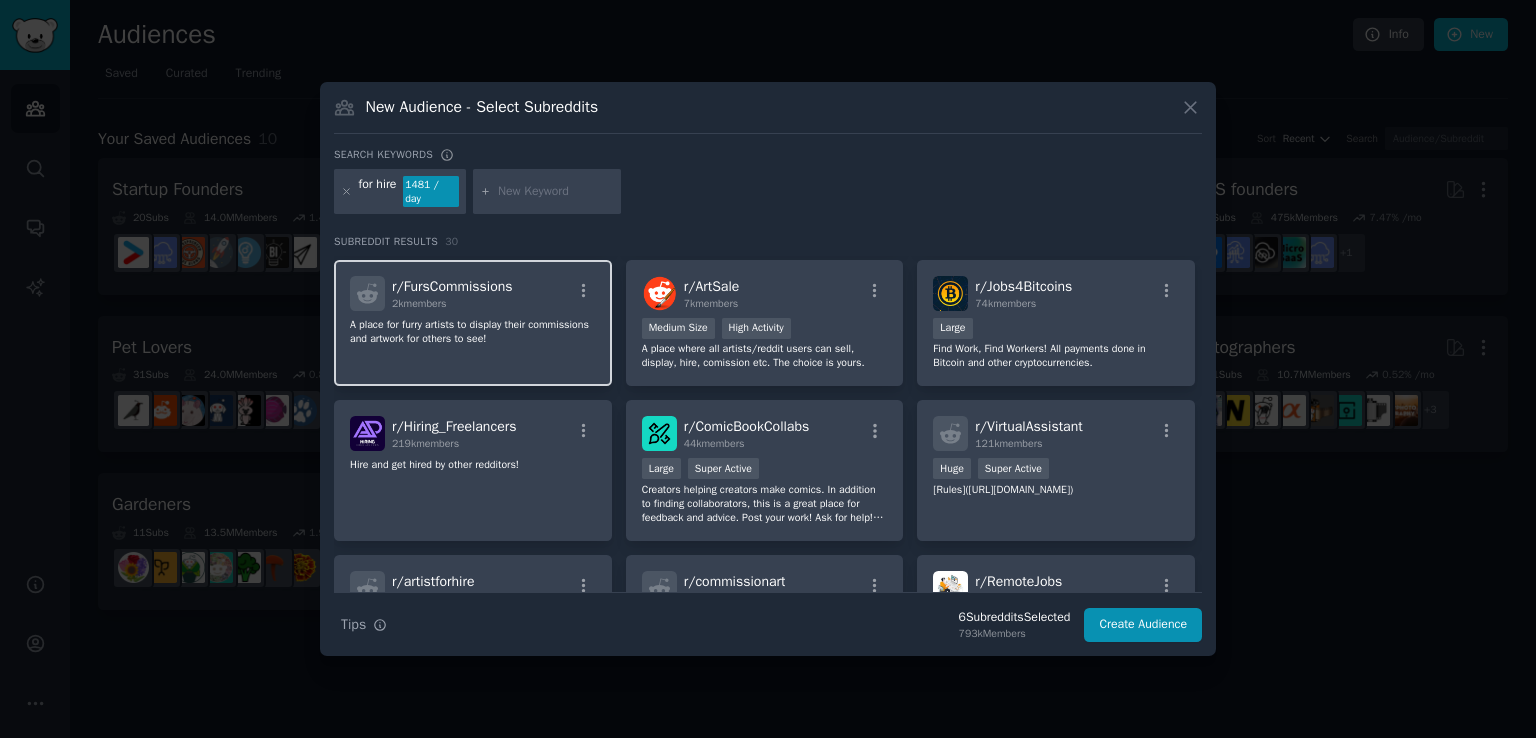 scroll, scrollTop: 1100, scrollLeft: 0, axis: vertical 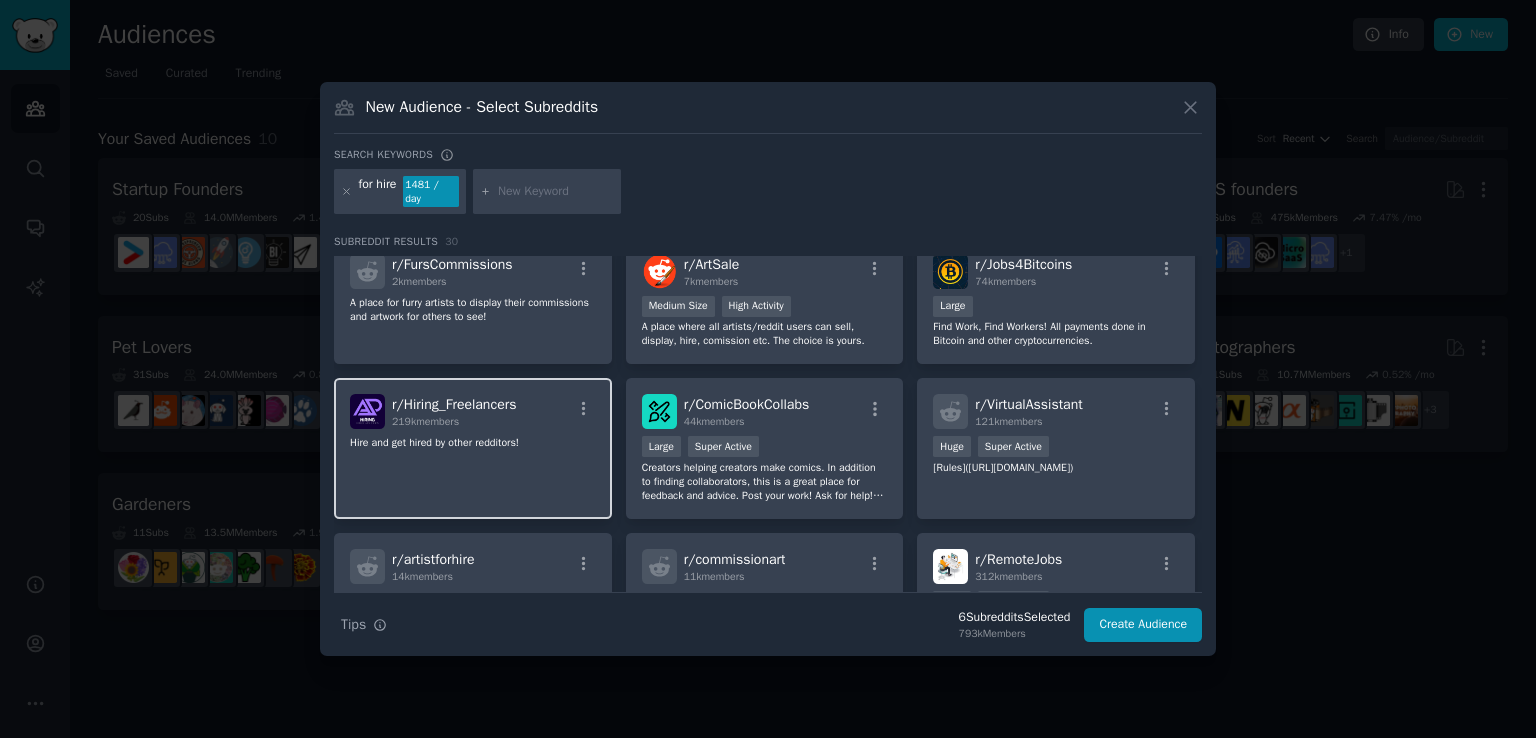 click on "Hire and get hired by other redditors!" 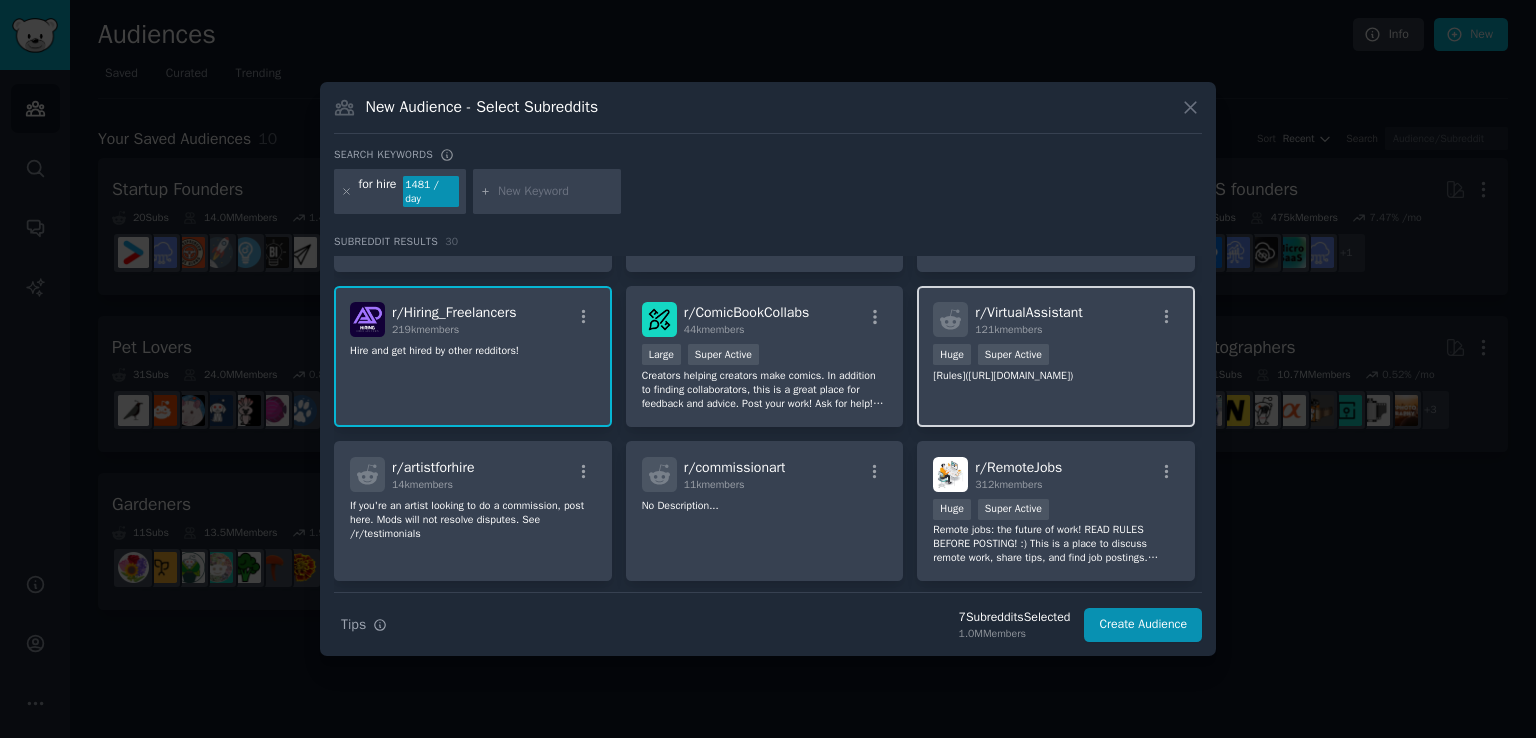 scroll, scrollTop: 1200, scrollLeft: 0, axis: vertical 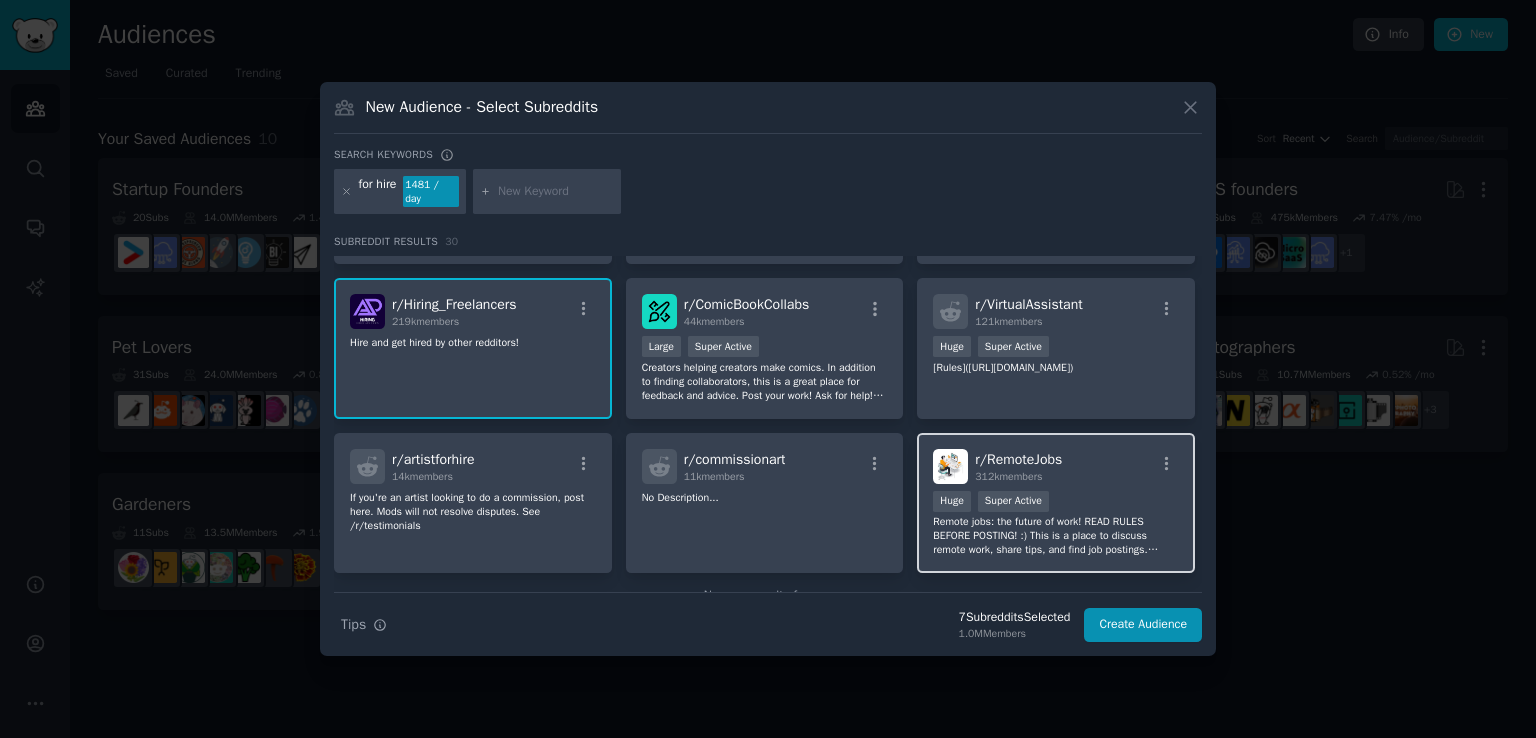 click on "r/ RemoteJobs 312k  members" at bounding box center (1056, 466) 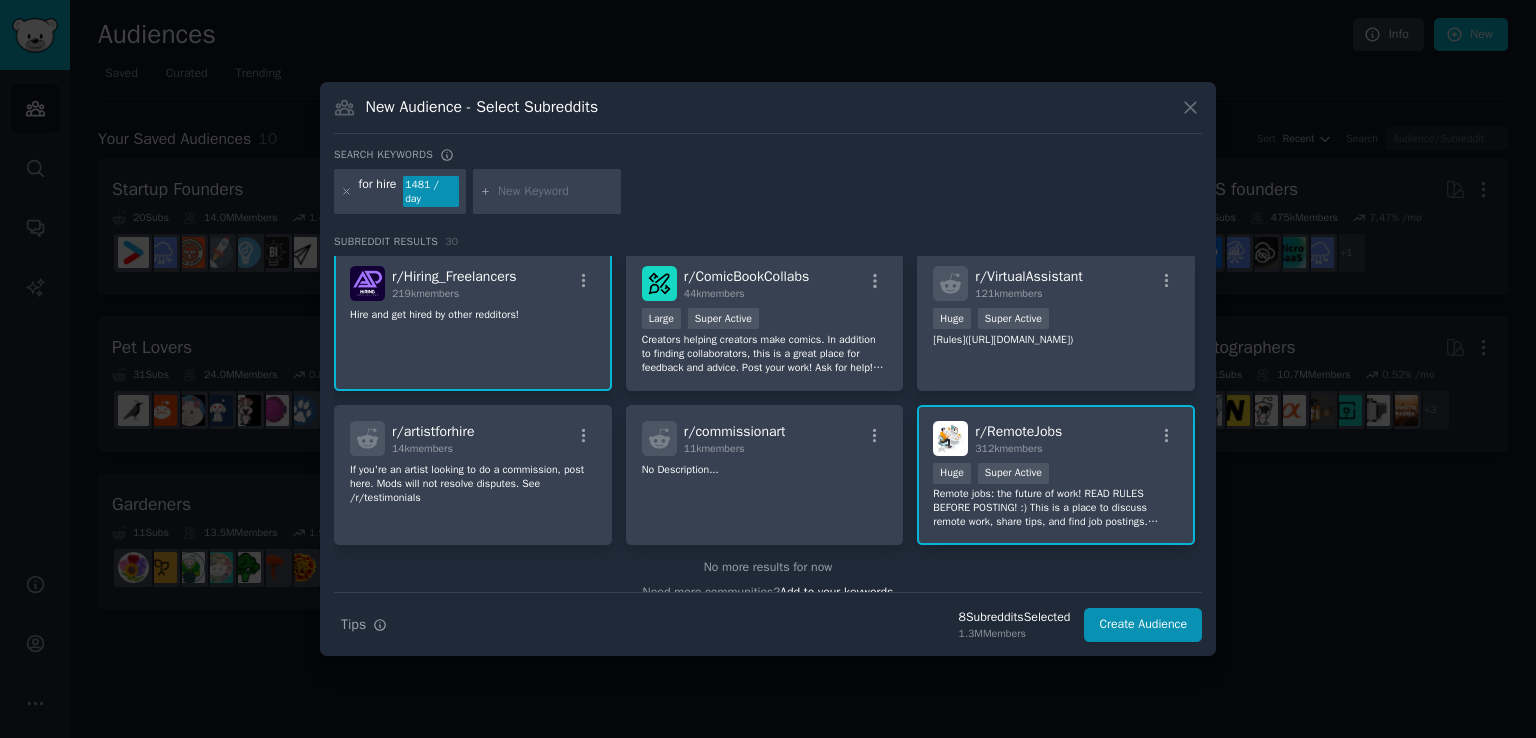 scroll, scrollTop: 1243, scrollLeft: 0, axis: vertical 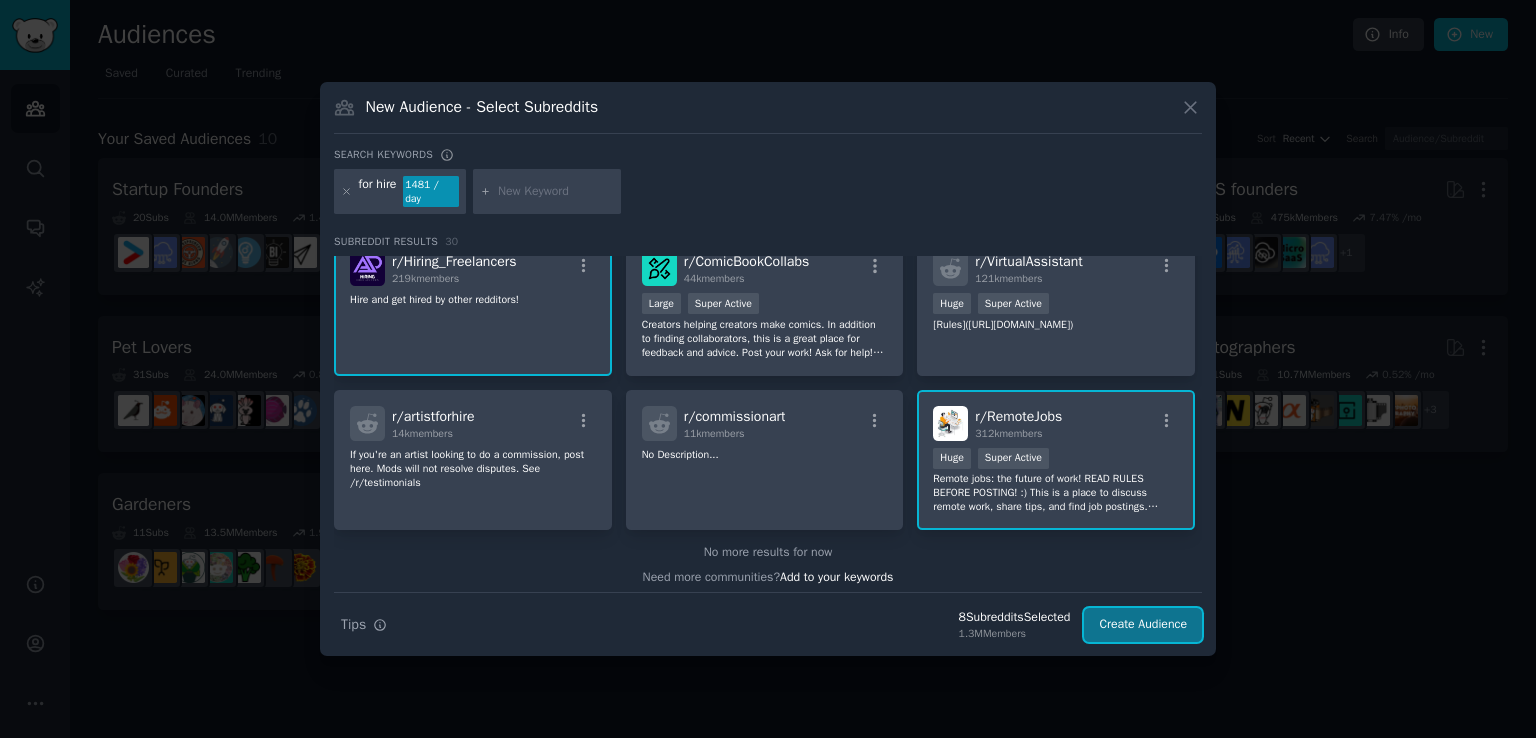 click on "Create Audience" at bounding box center (1143, 625) 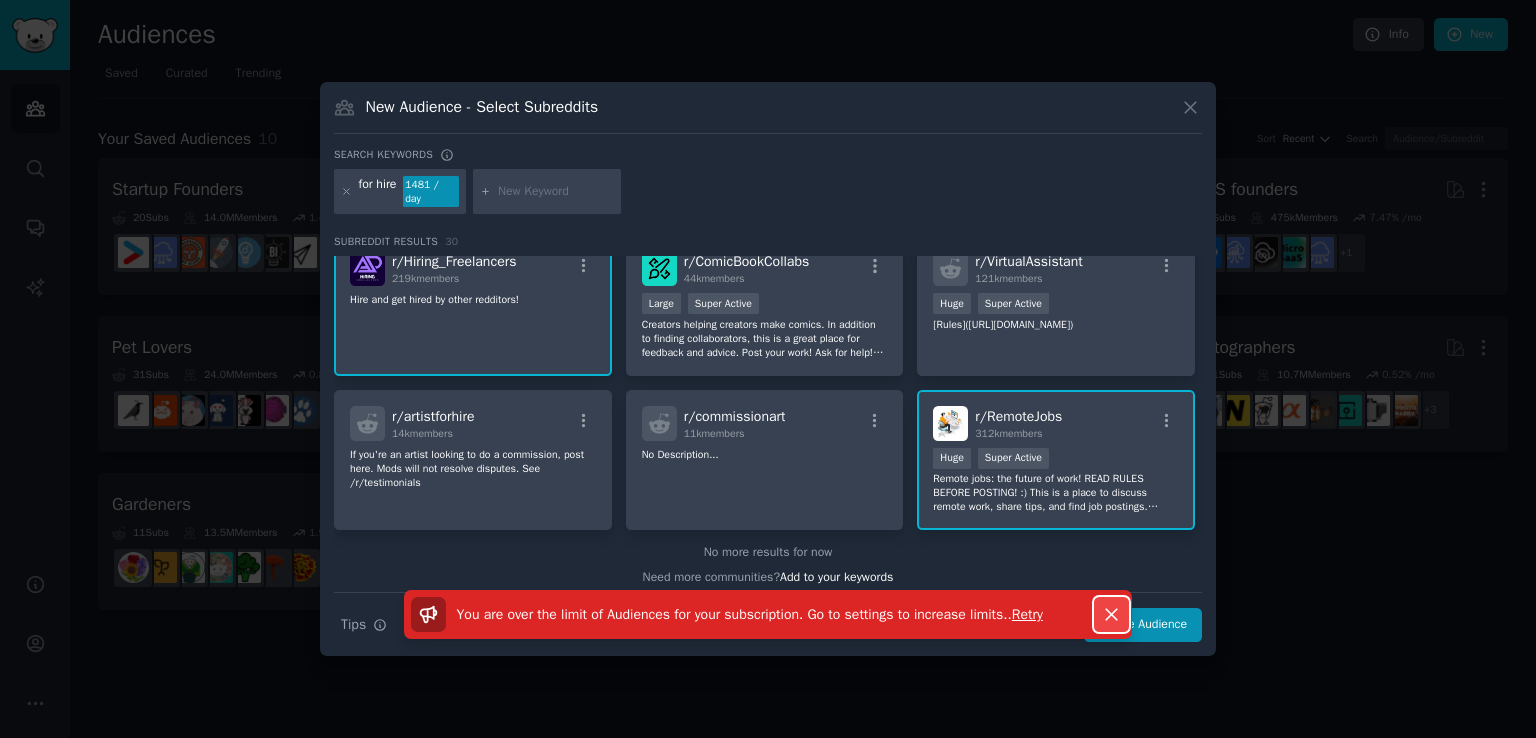 click 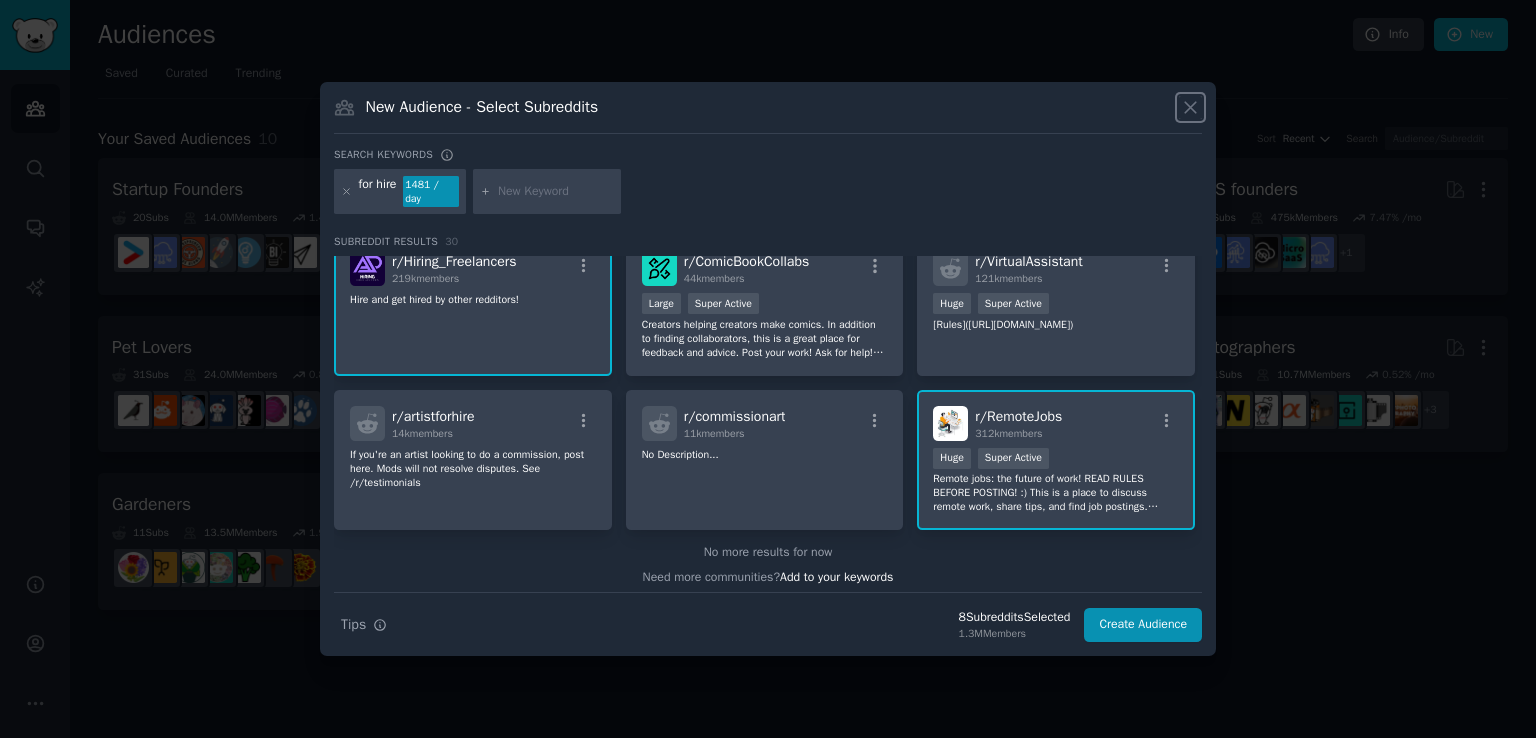 click 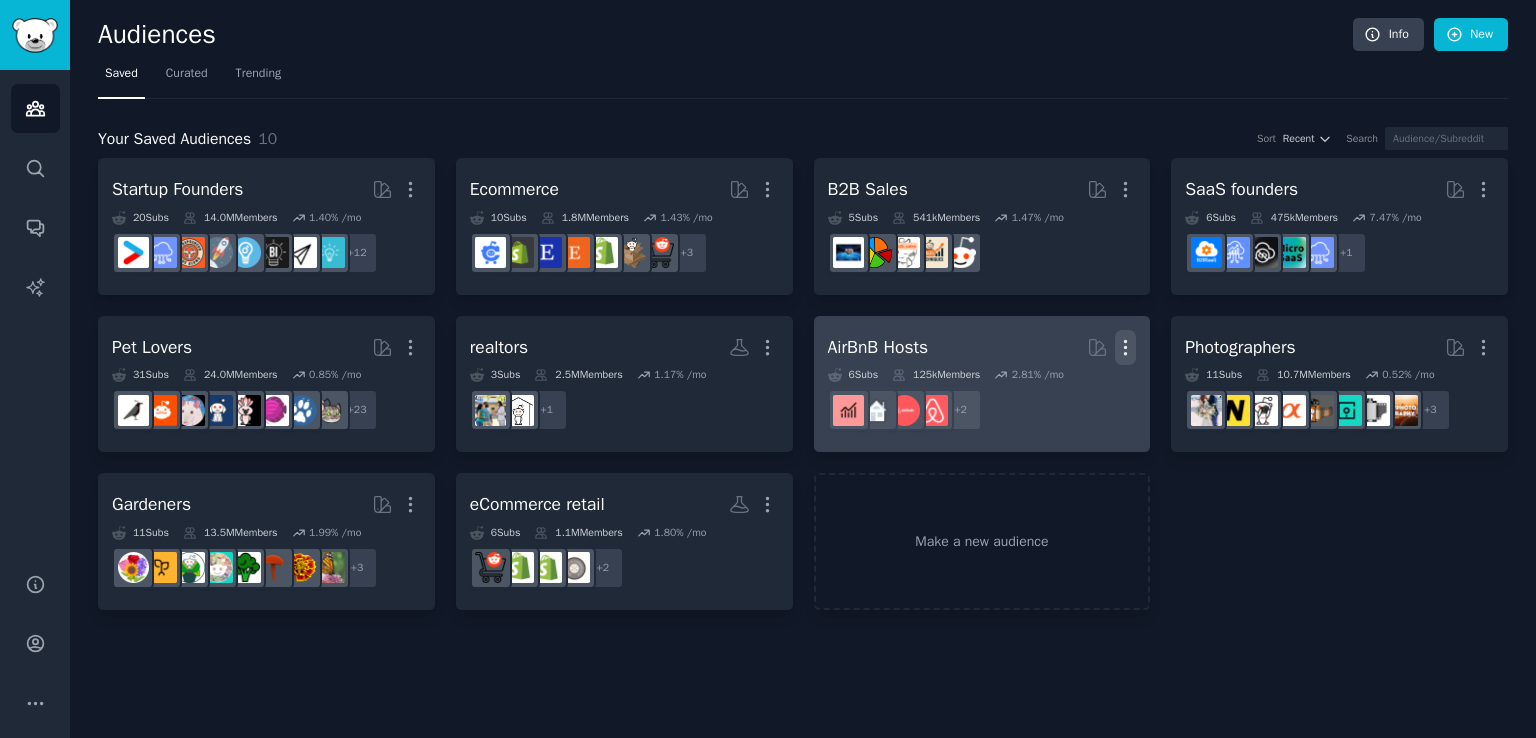 click 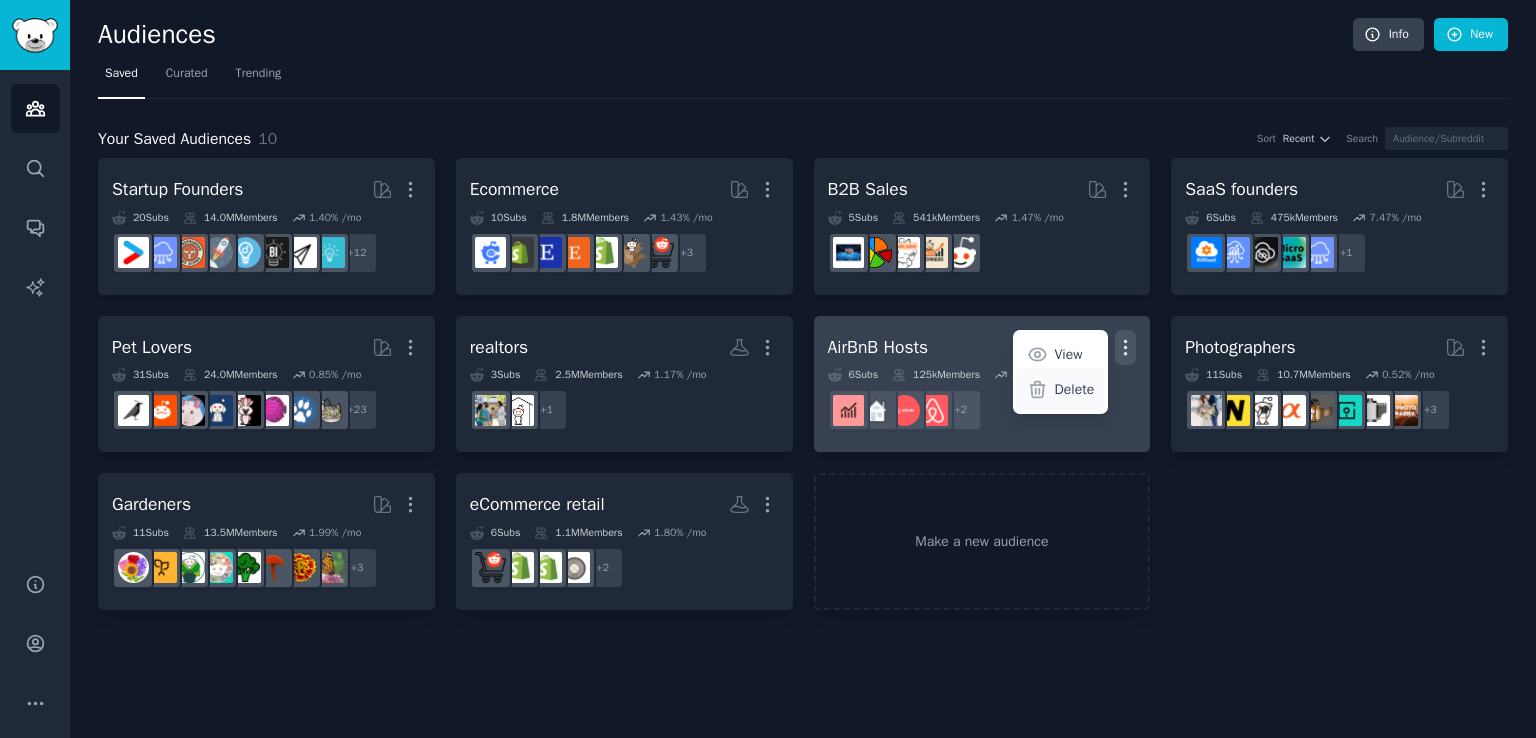 click on "Delete" at bounding box center (1075, 389) 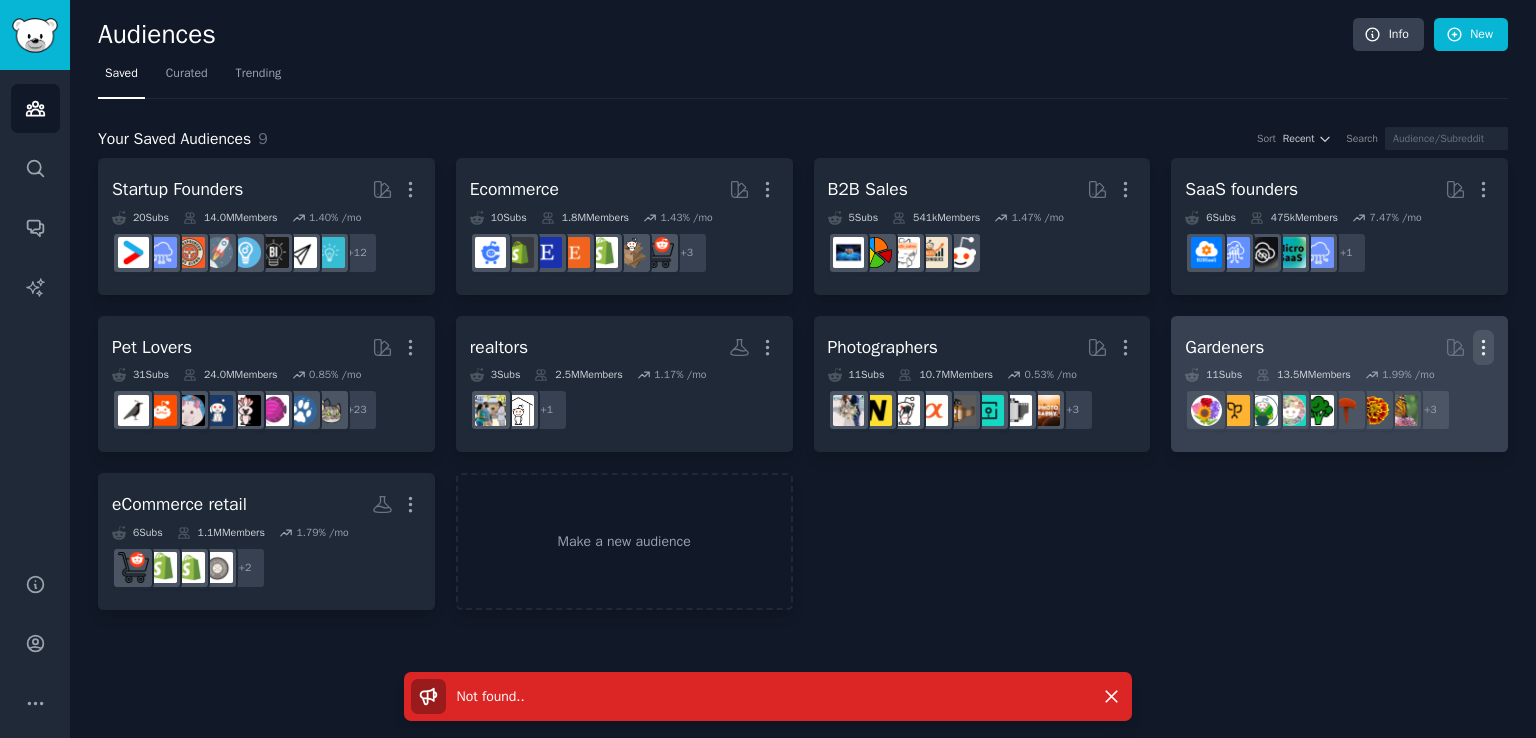 click 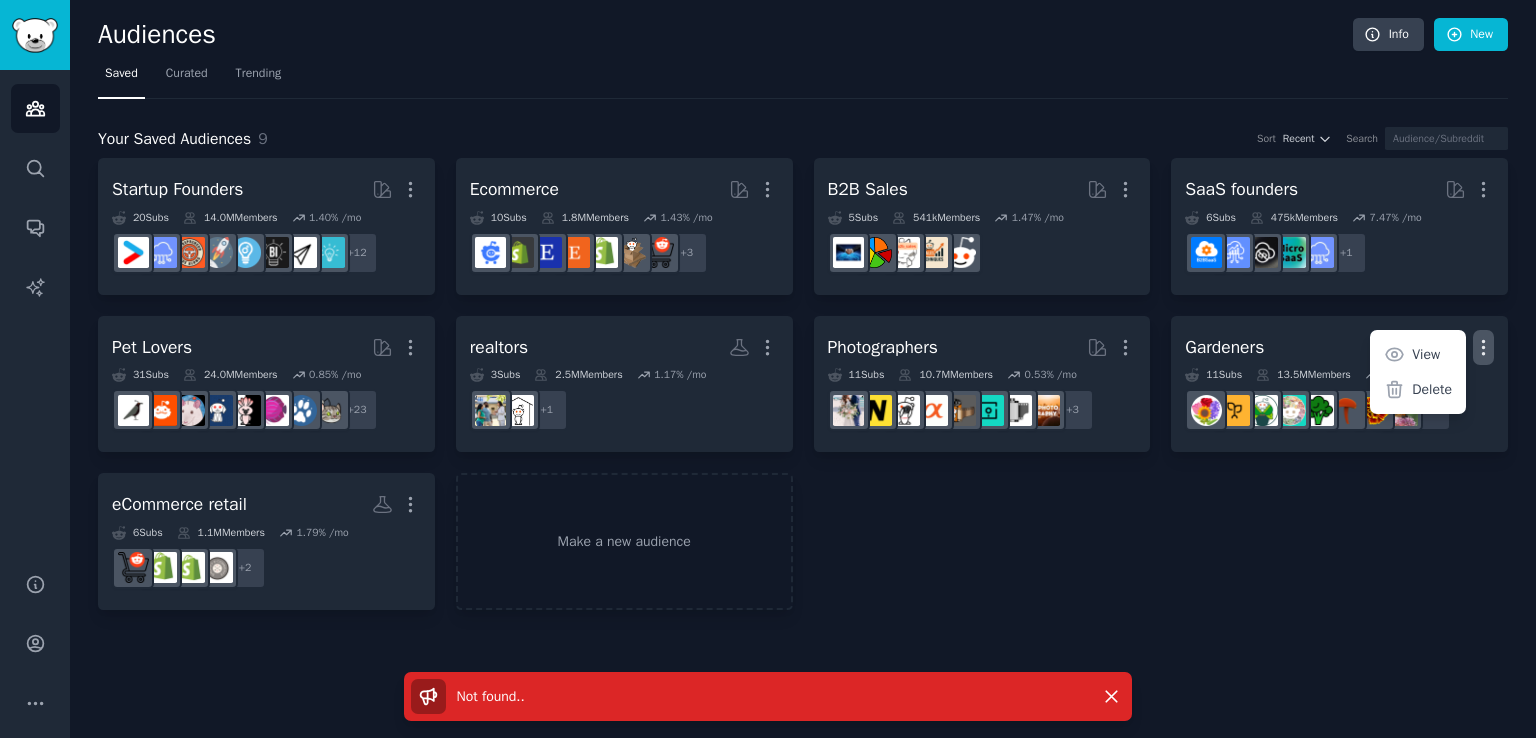 click on "Delete" at bounding box center (1432, 389) 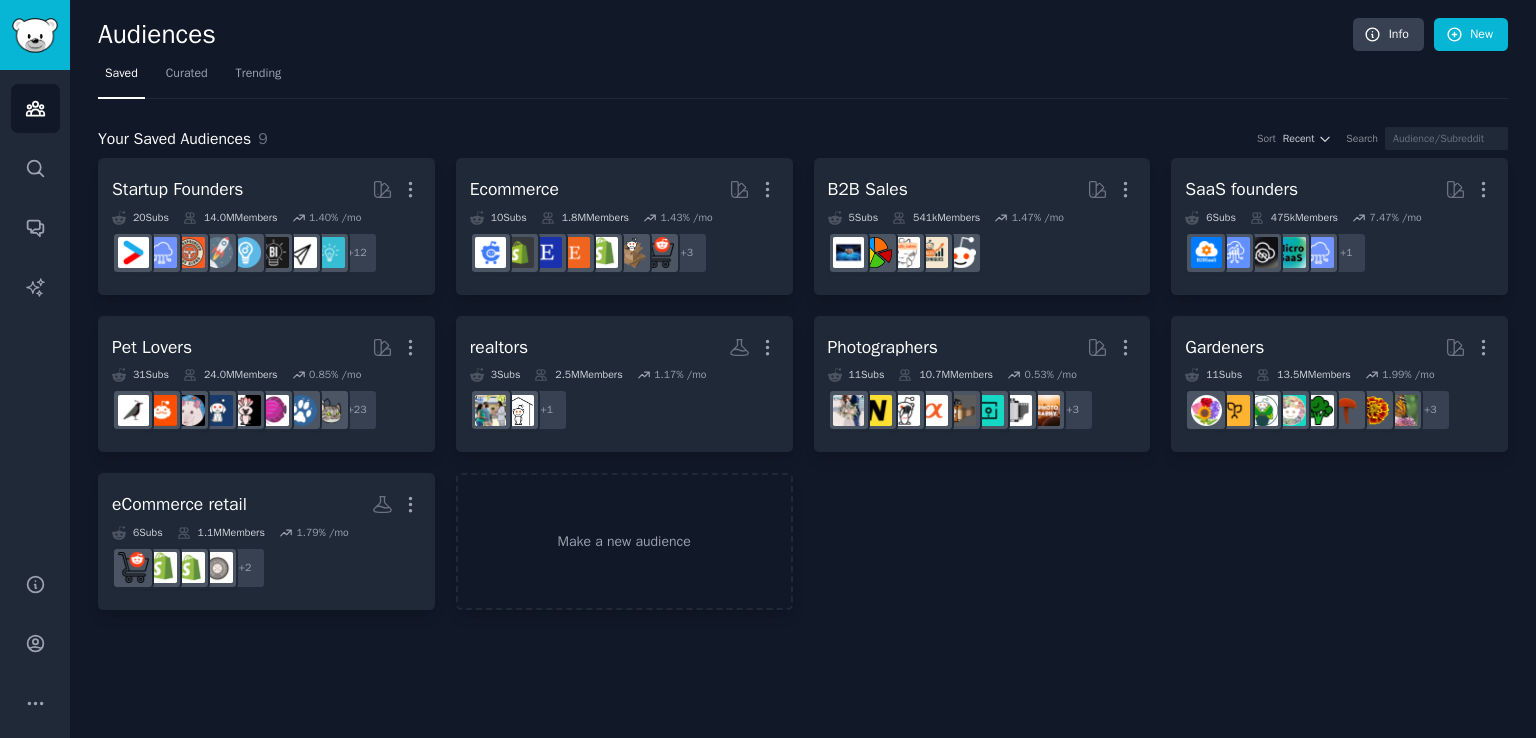 scroll, scrollTop: 0, scrollLeft: 0, axis: both 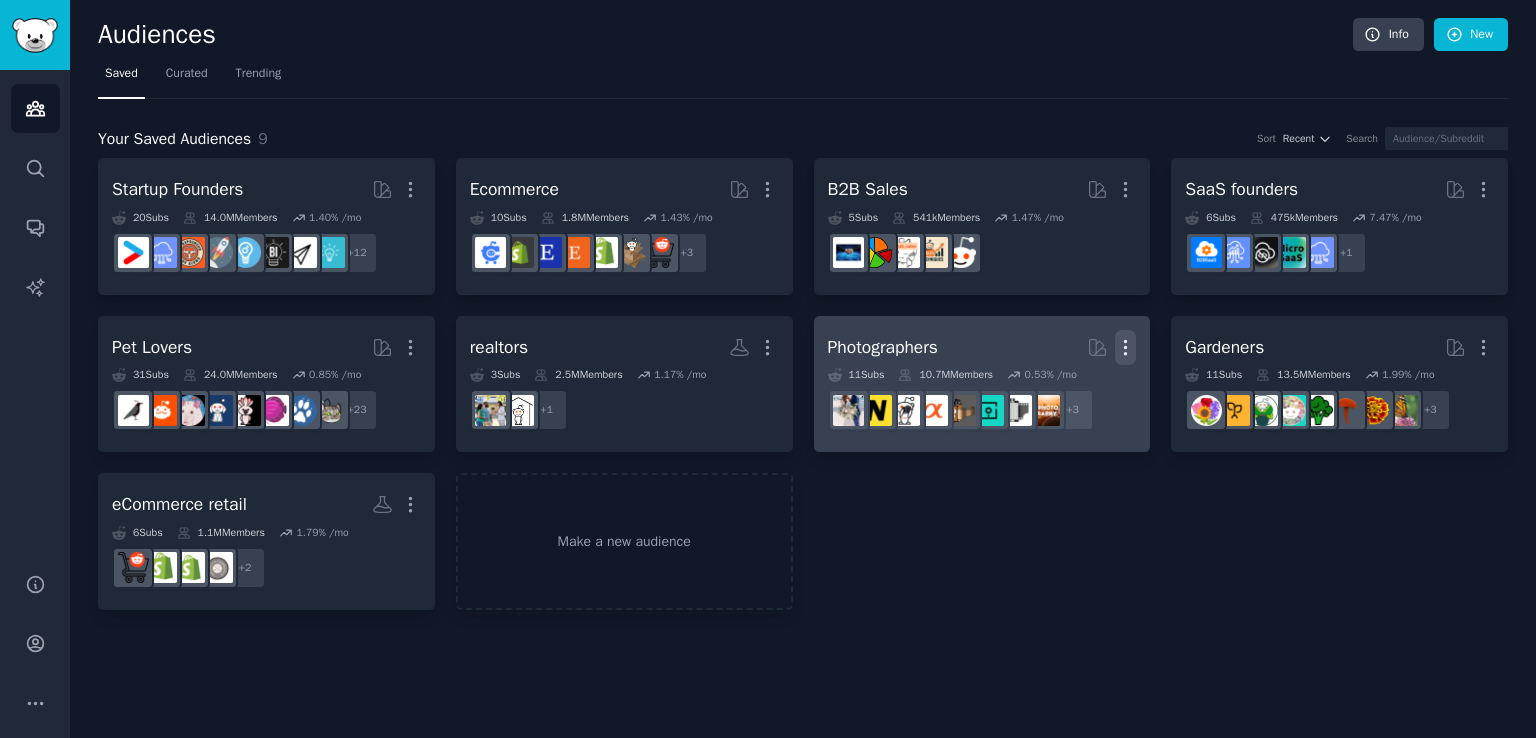 click 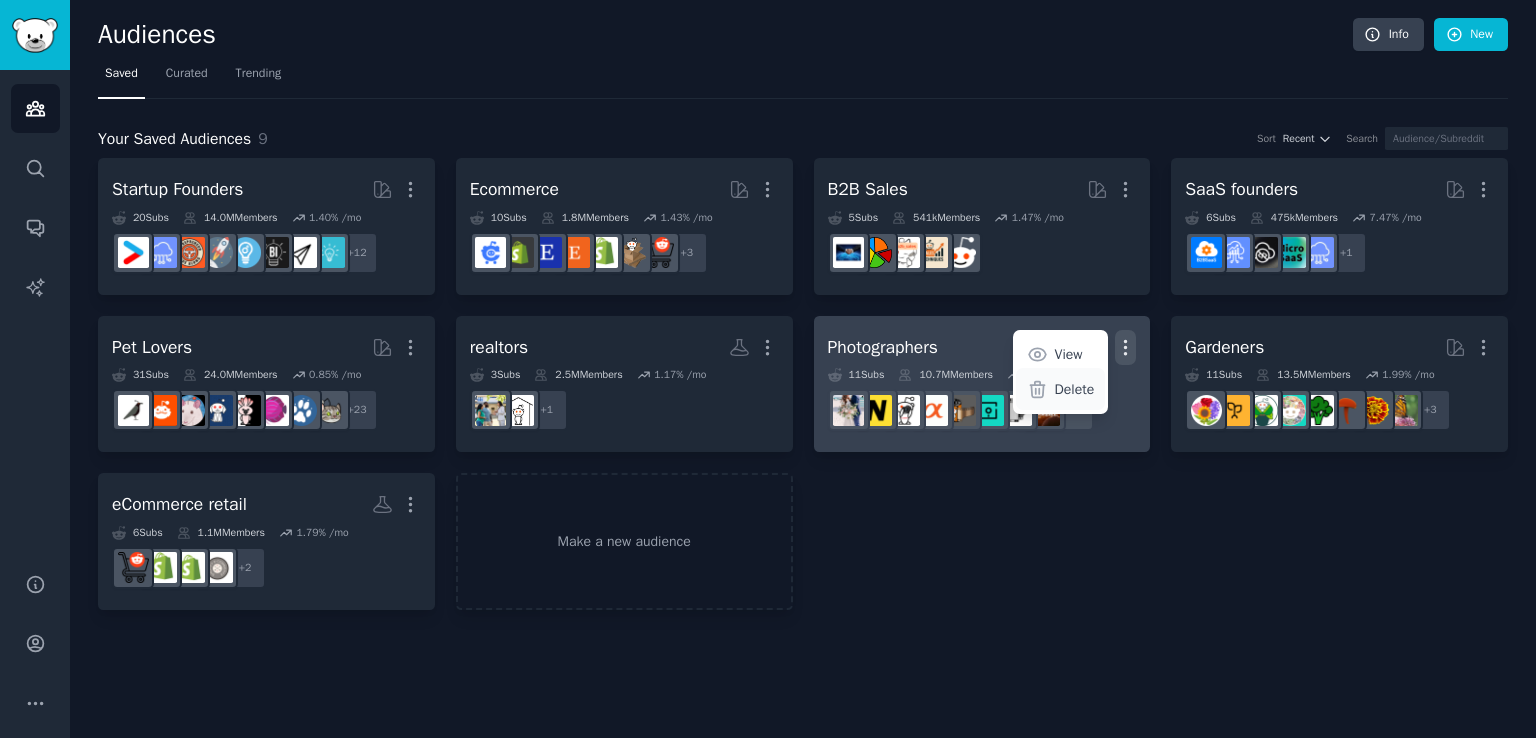 click on "Delete" at bounding box center [1075, 389] 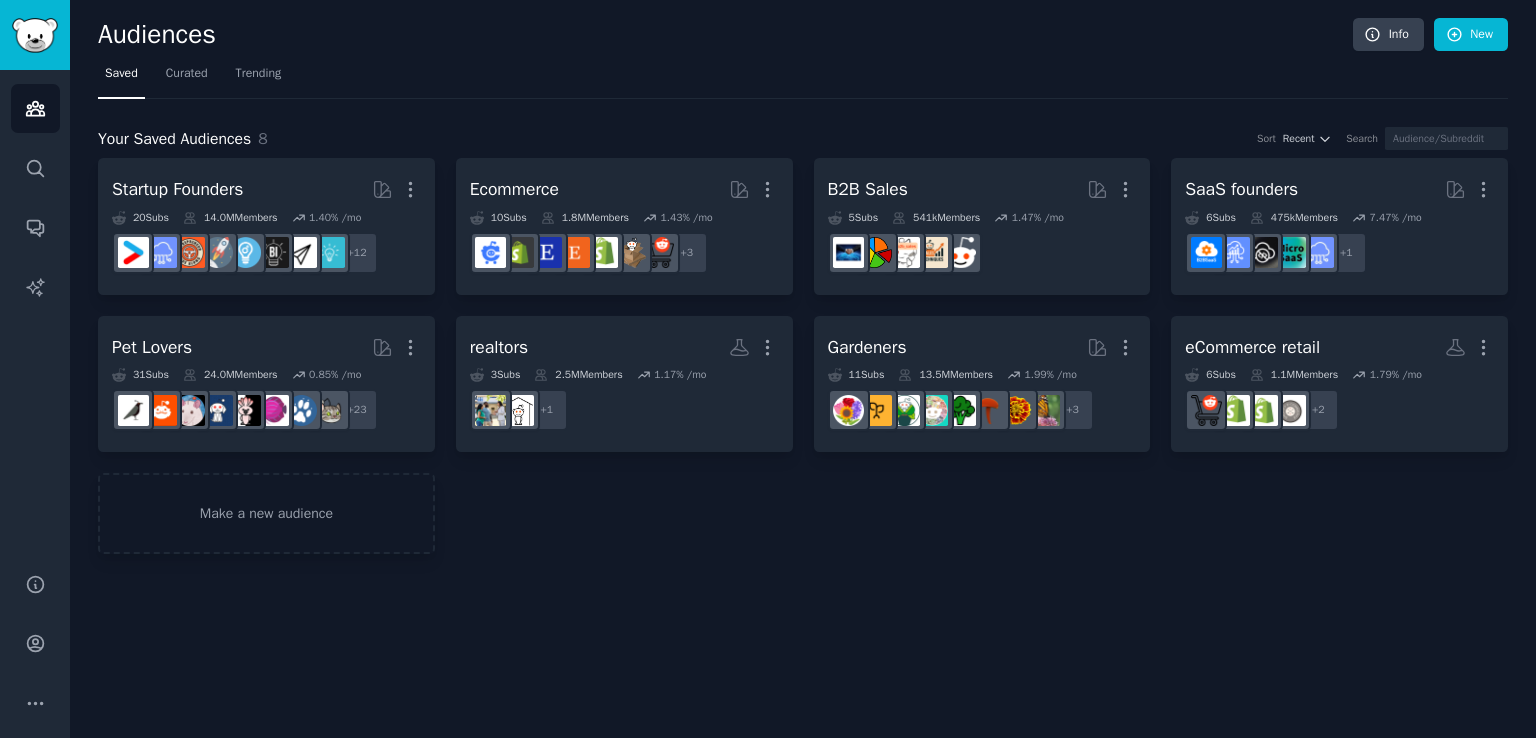 scroll, scrollTop: 0, scrollLeft: 0, axis: both 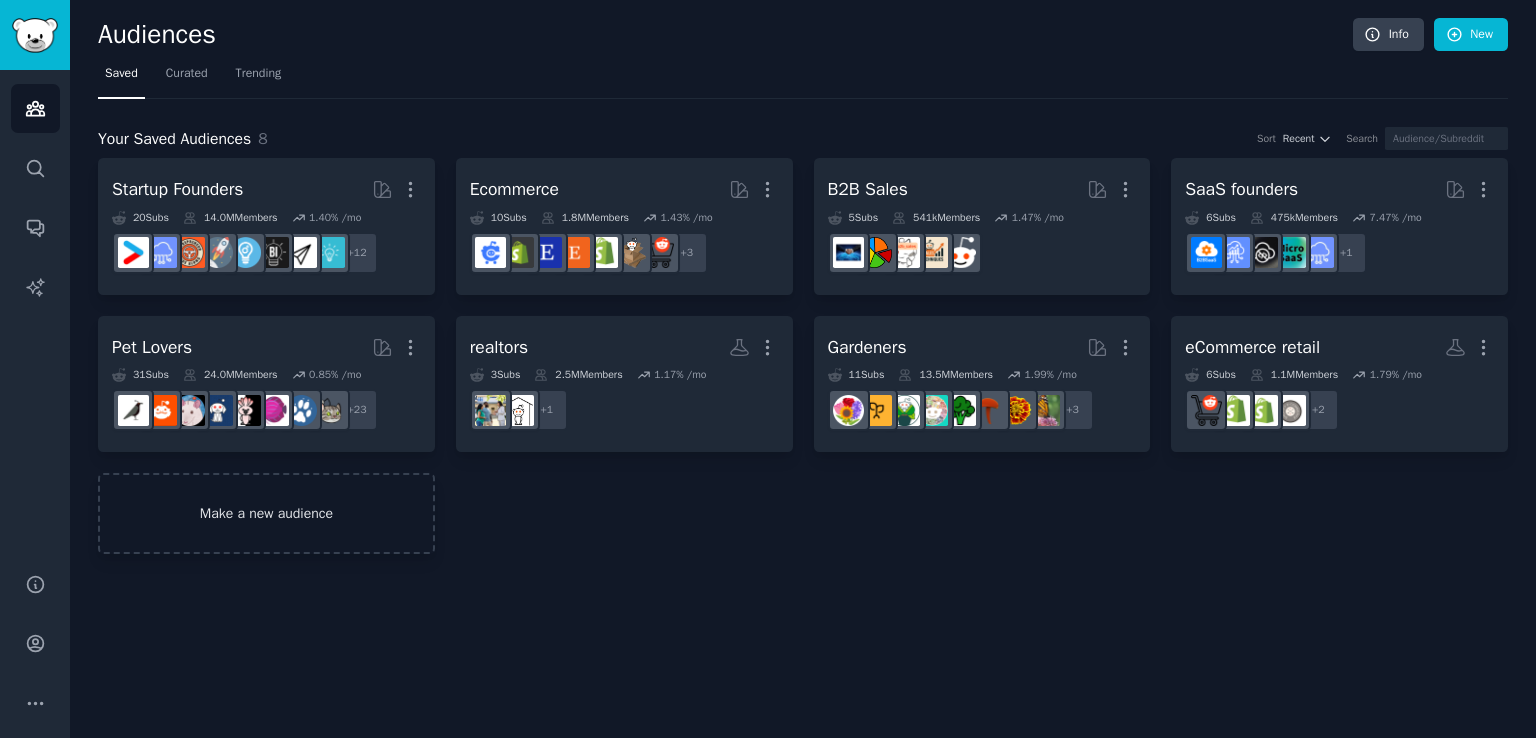 click on "Make a new audience" at bounding box center (266, 513) 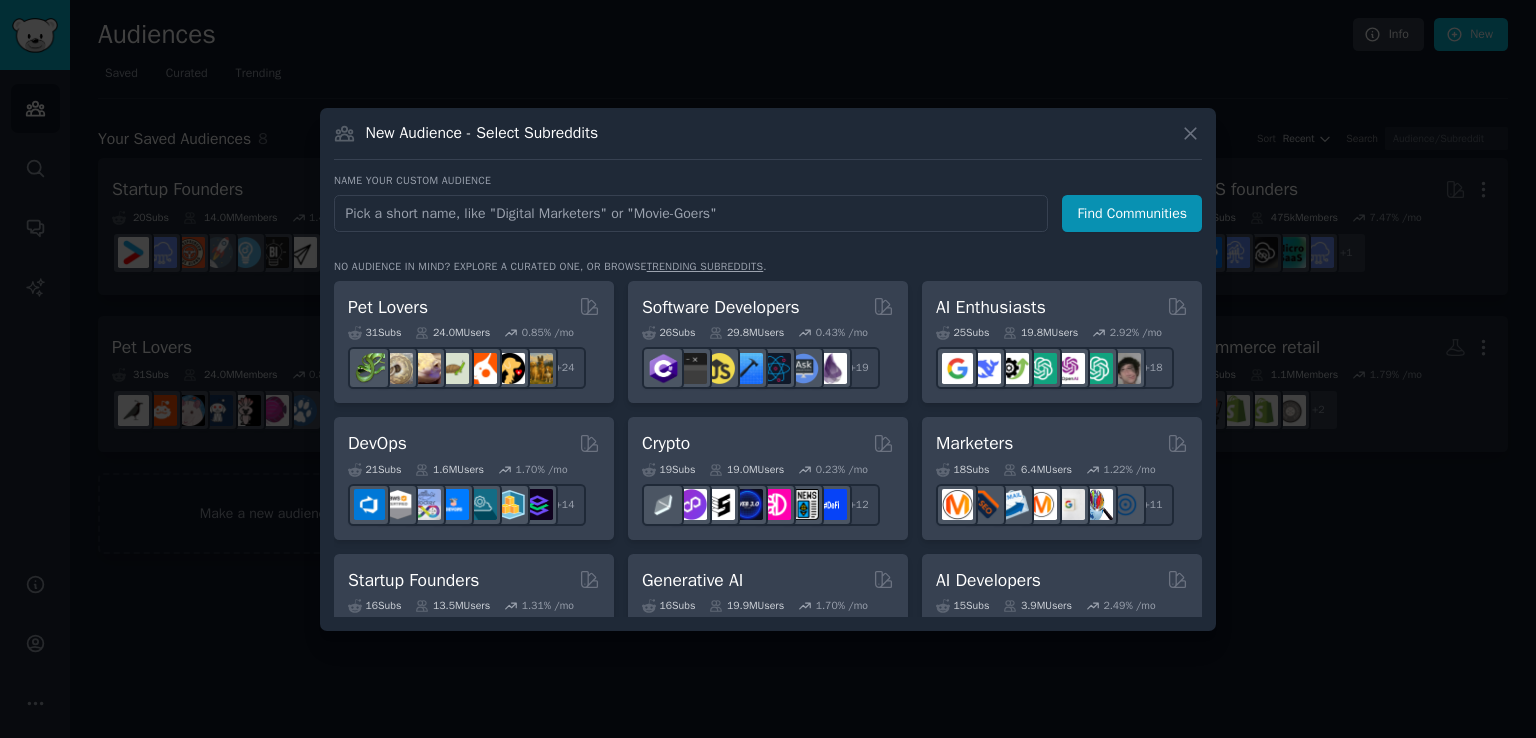 click at bounding box center (691, 213) 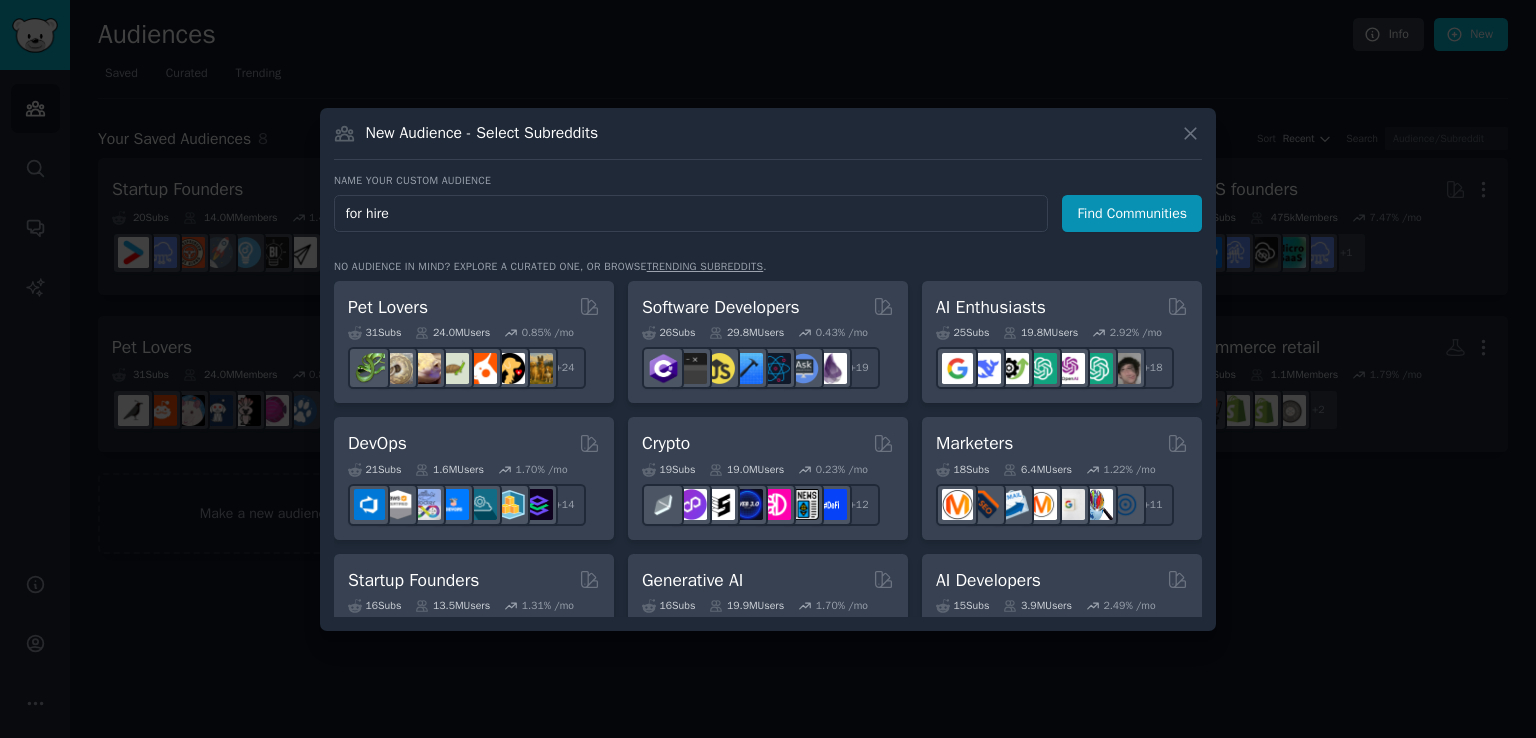 type on "for hire" 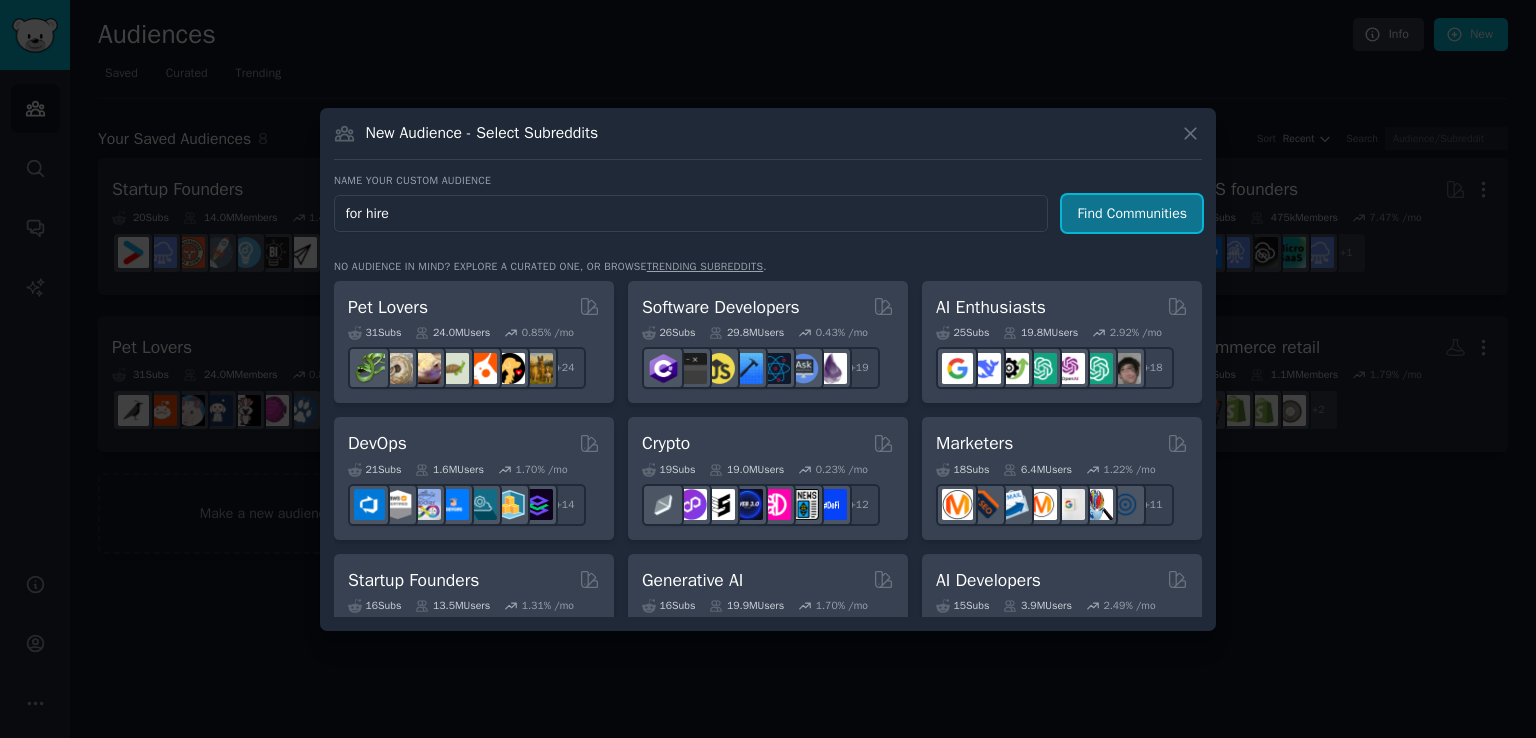 click on "Find Communities" at bounding box center (1132, 213) 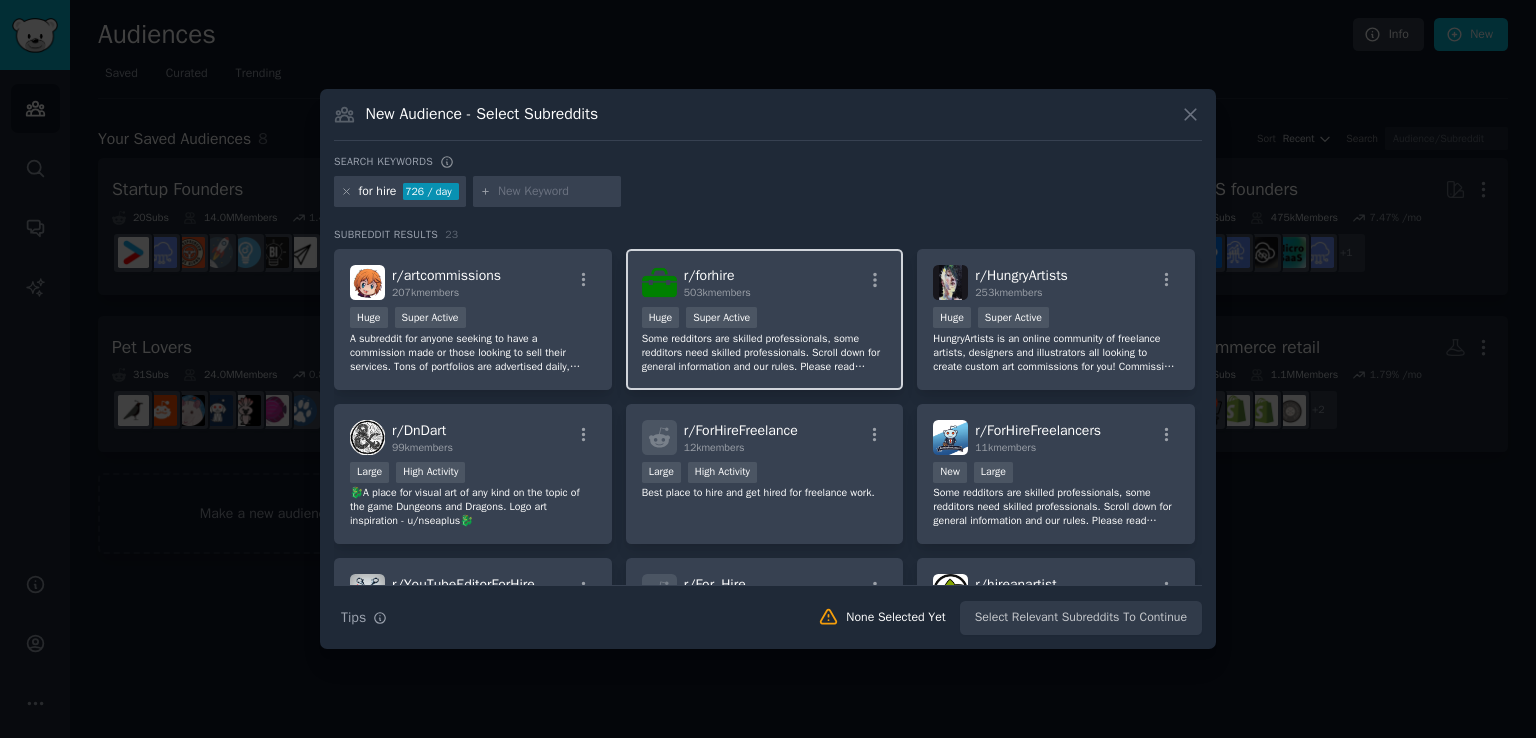 click on "r/ forhire 503k  members" at bounding box center [765, 282] 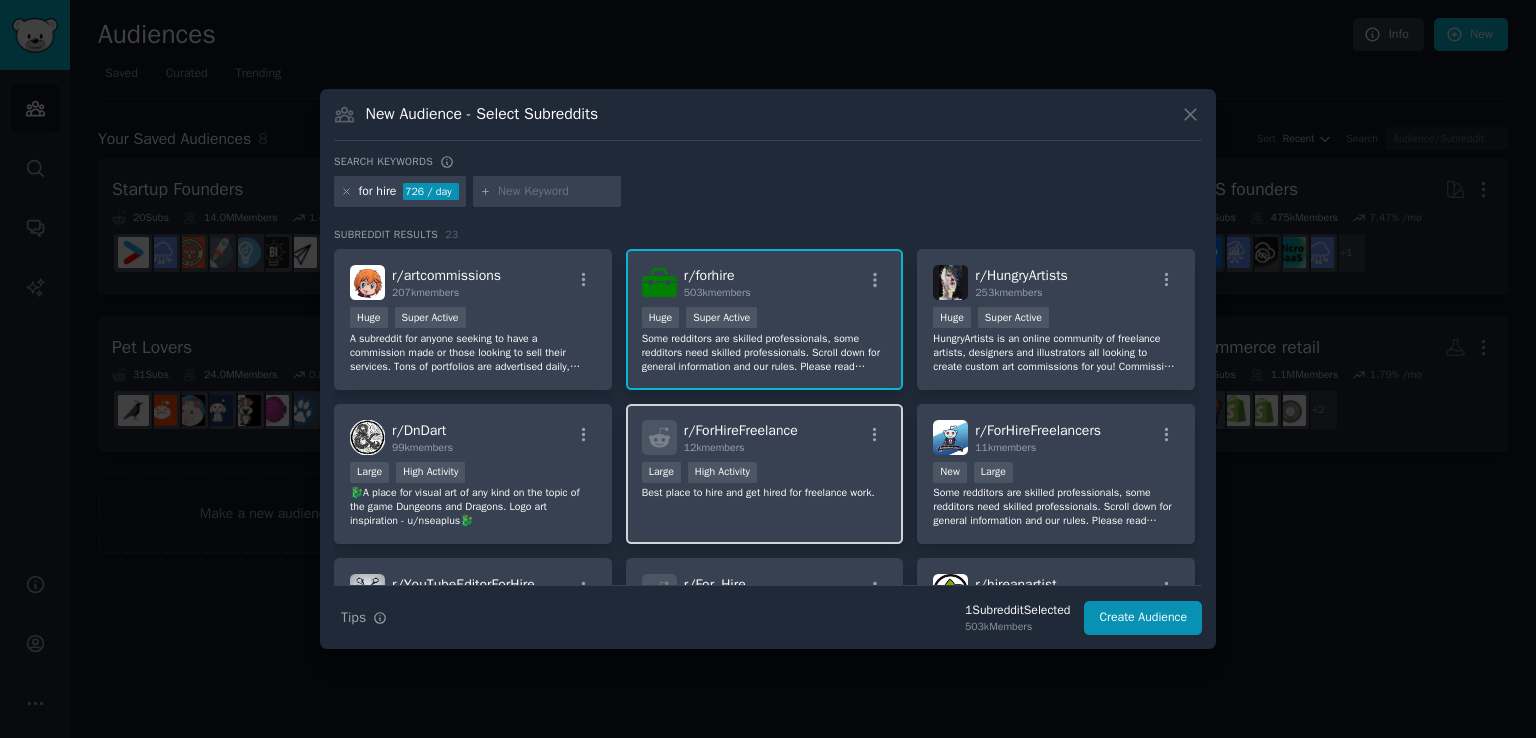 click on "r/ ForHireFreelance 12k  members 10,000 - 100,000 members Large High Activity Best place to hire and get hired for freelance work." at bounding box center [765, 474] 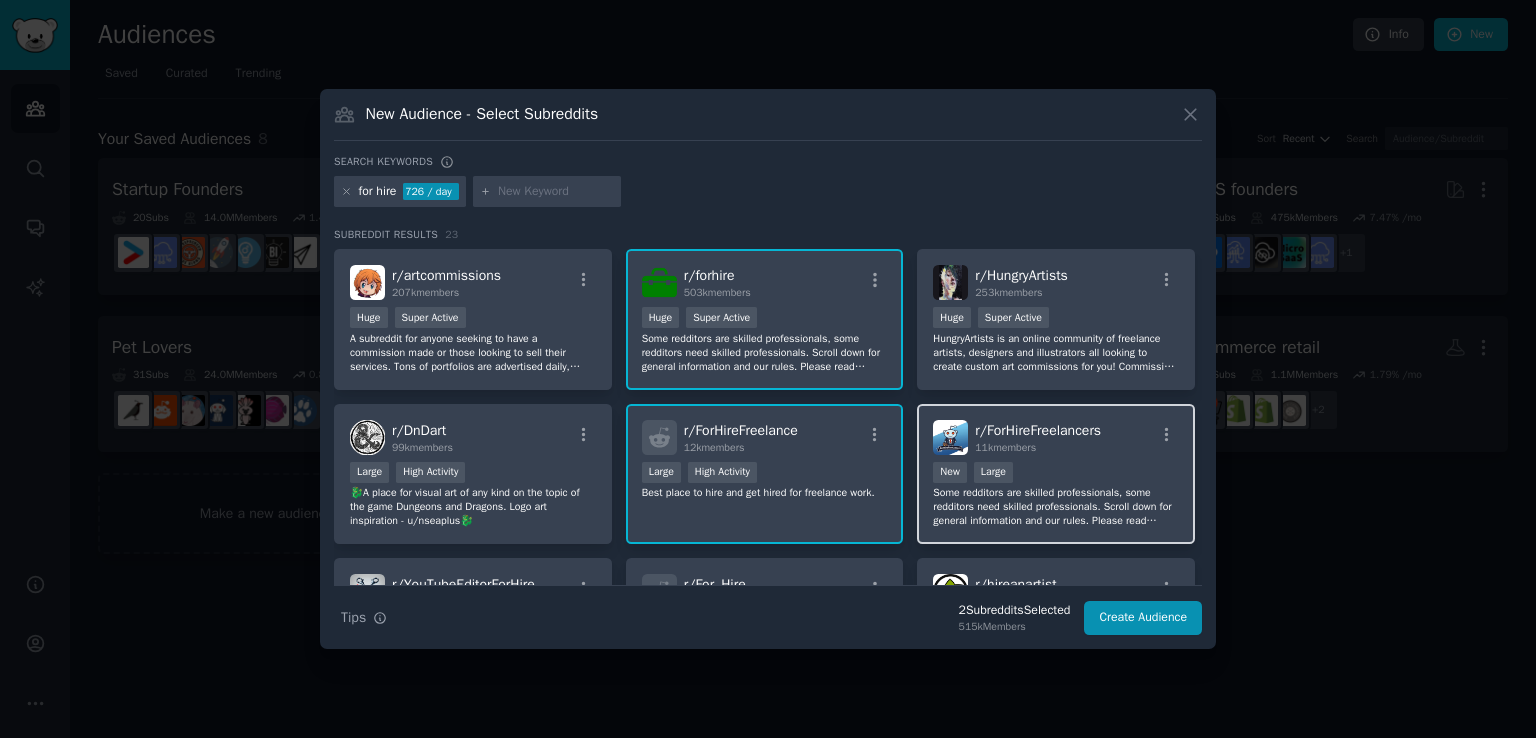 click on "10,000 - 100,000 members New Large" at bounding box center [1056, 474] 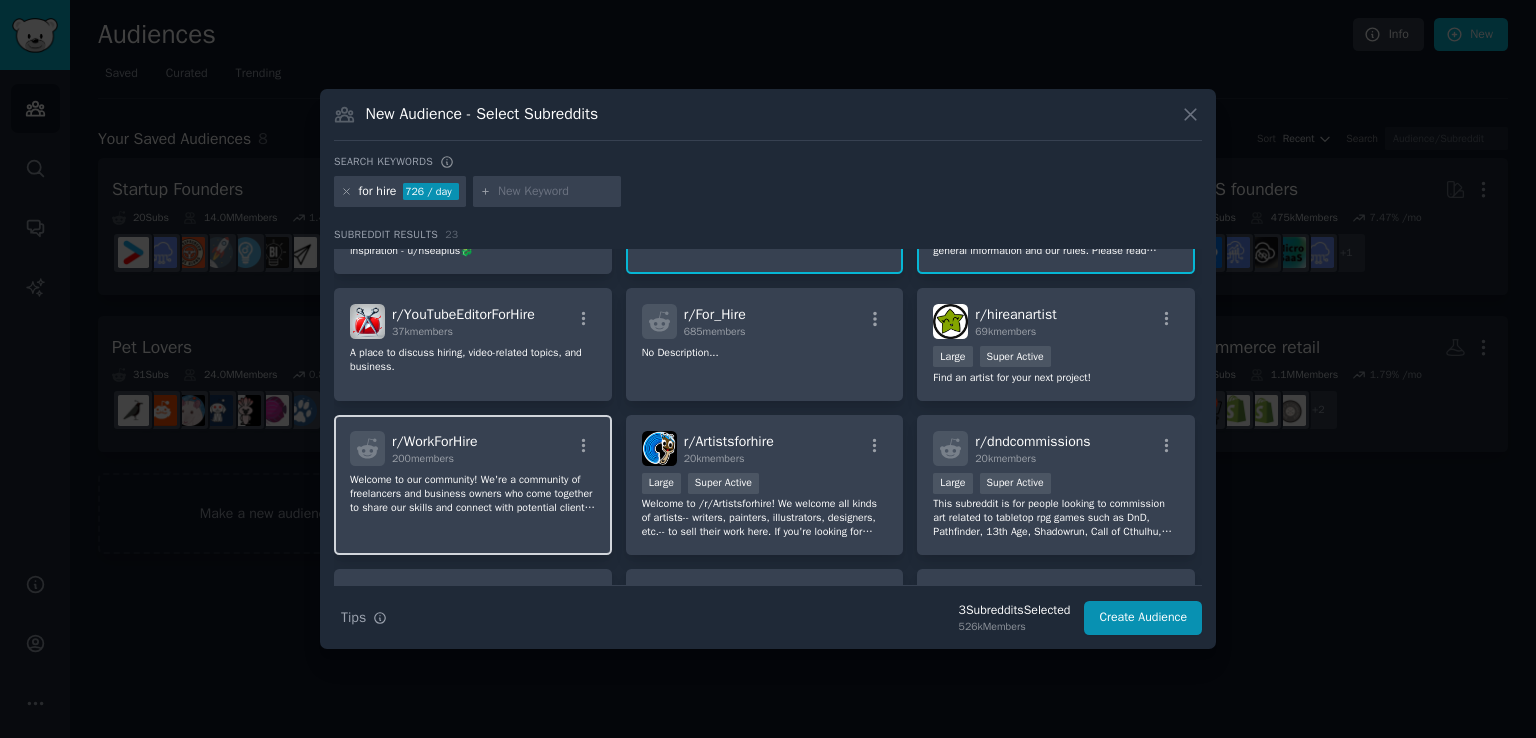 scroll, scrollTop: 300, scrollLeft: 0, axis: vertical 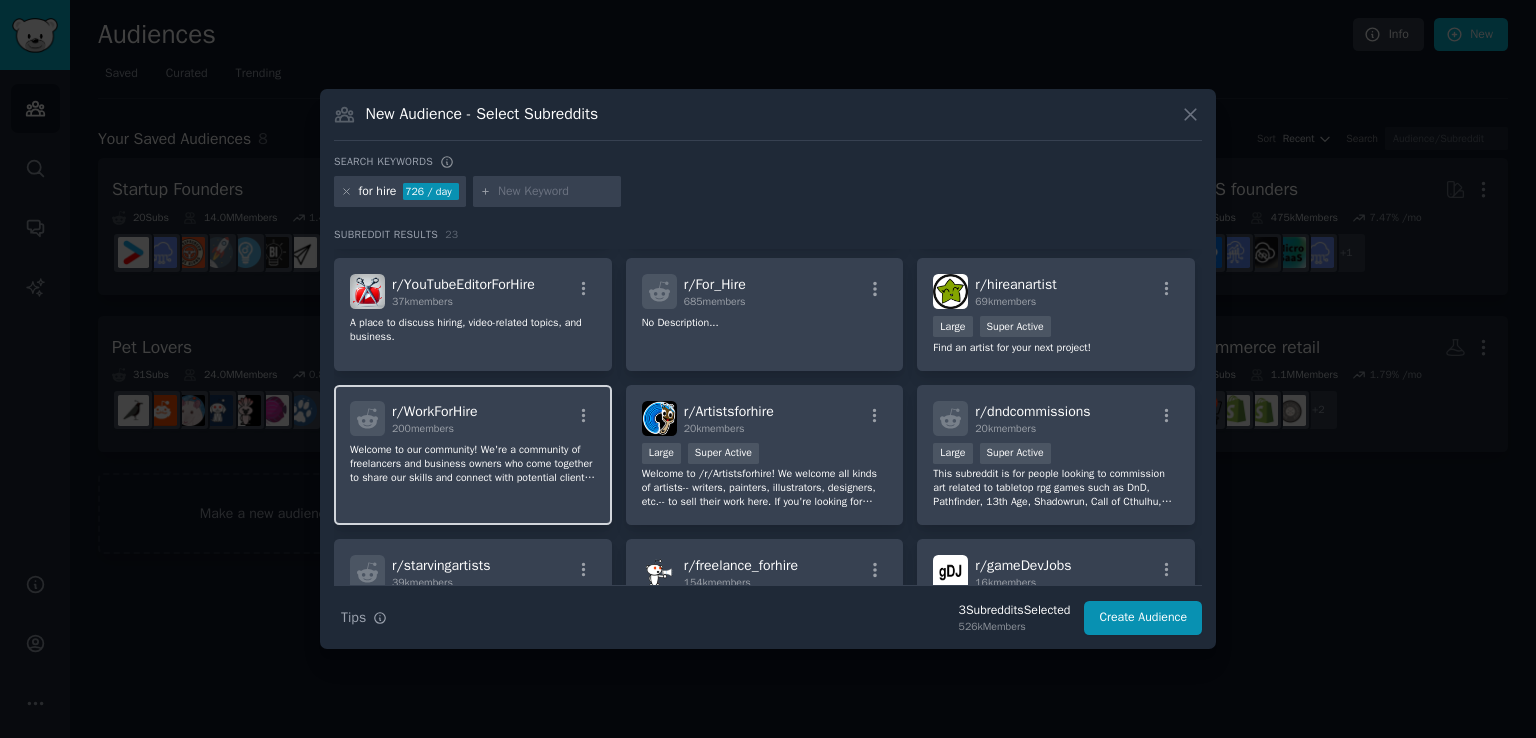 click on "r/ WorkForHire 200  members" at bounding box center [473, 418] 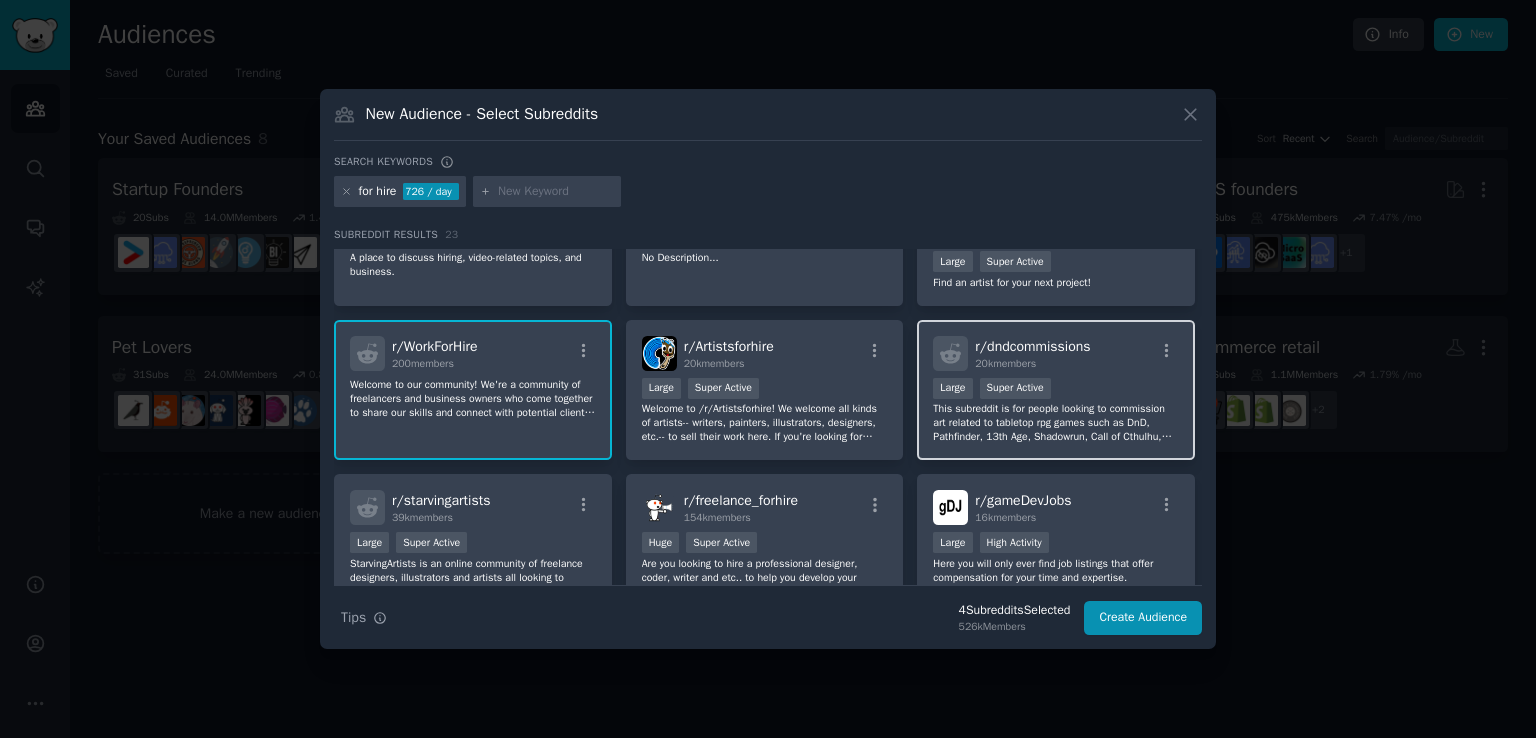 scroll, scrollTop: 400, scrollLeft: 0, axis: vertical 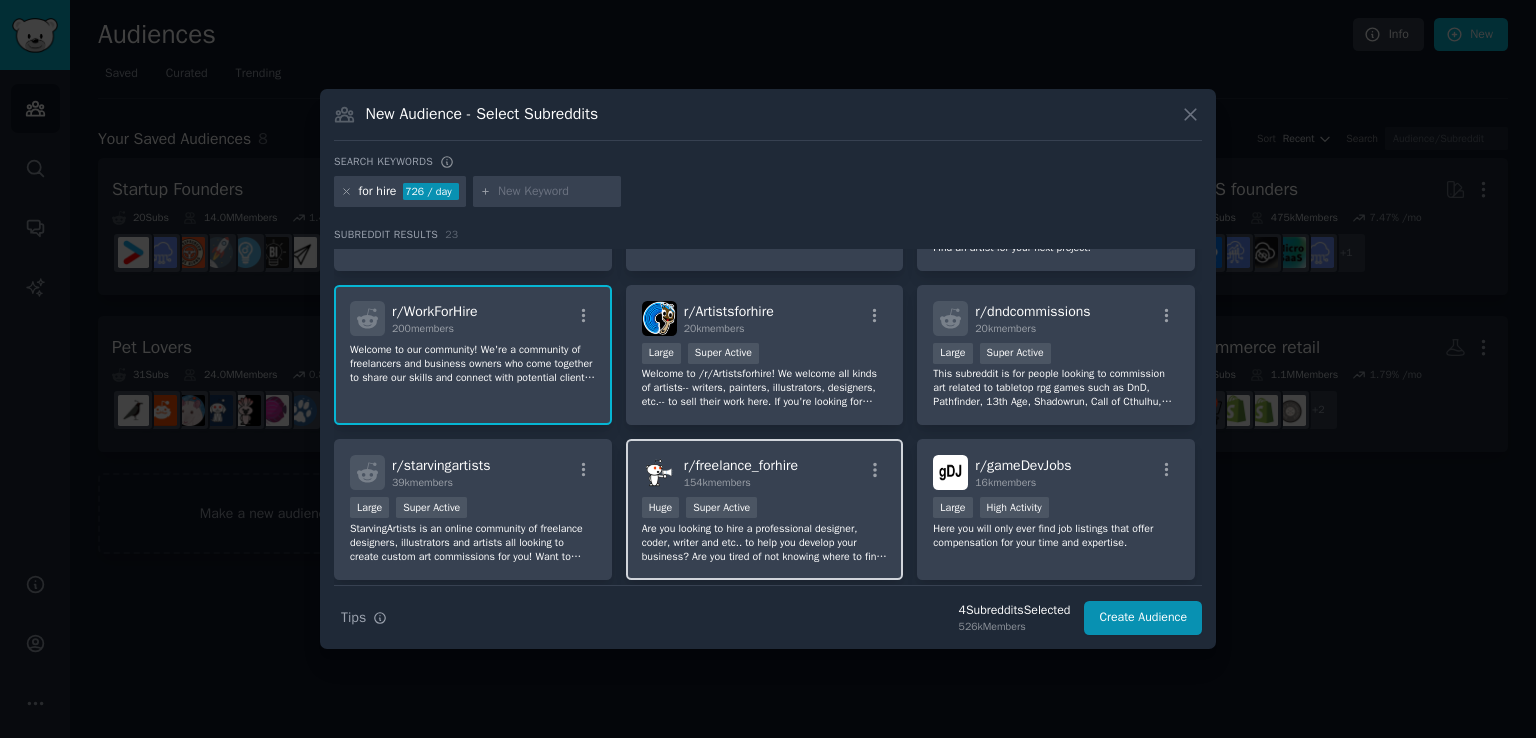 click on "Huge Super Active" at bounding box center (765, 509) 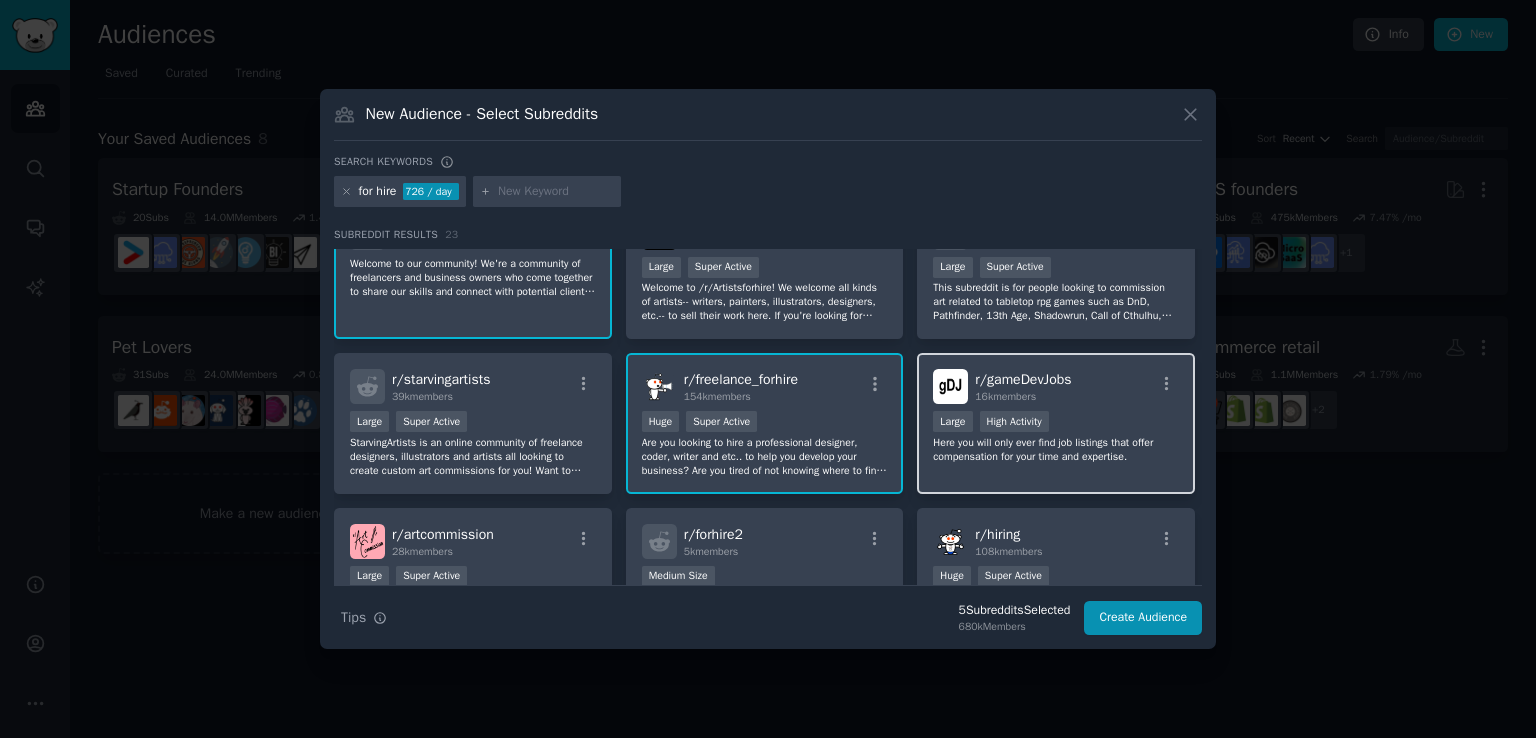 scroll, scrollTop: 600, scrollLeft: 0, axis: vertical 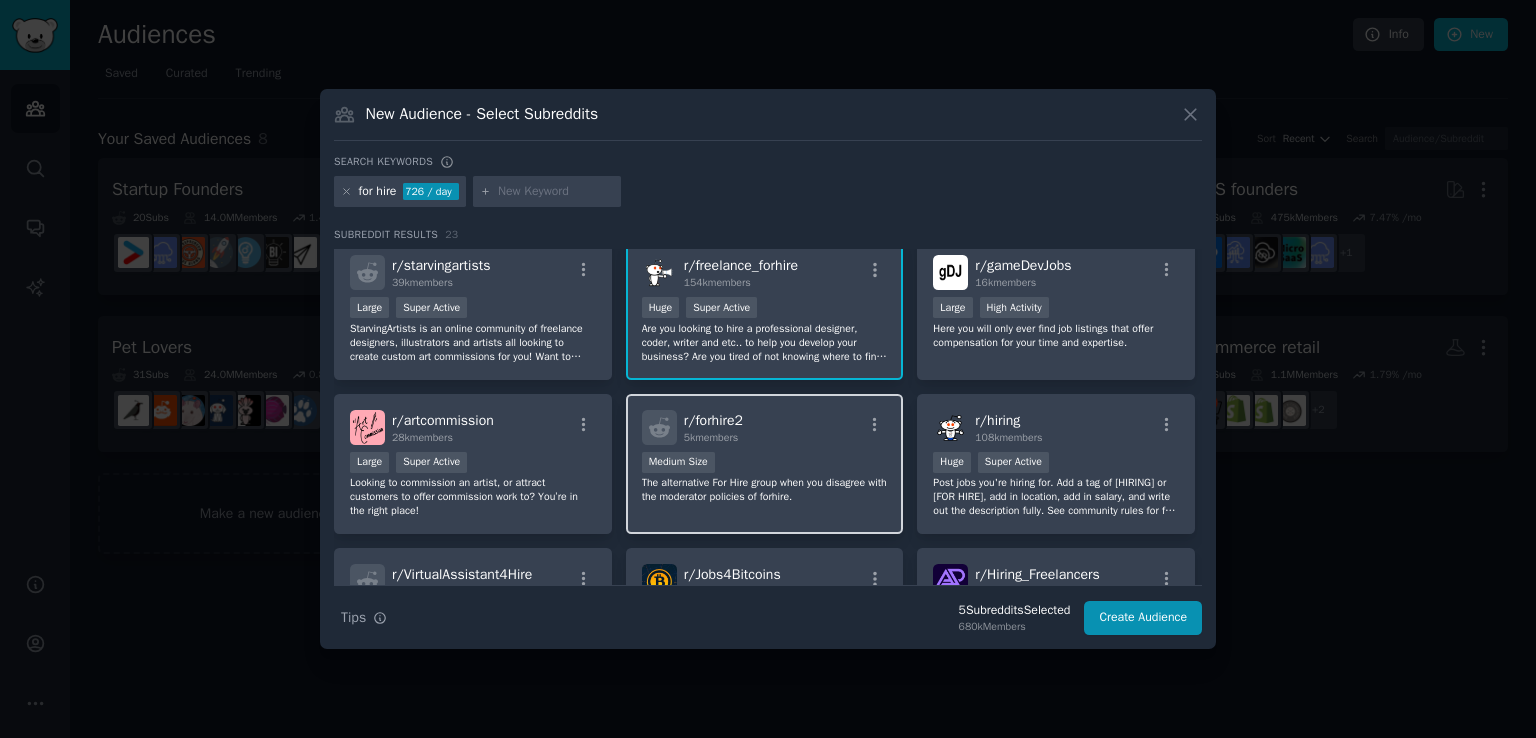 click on "1000 - 10,000 members Medium Size" at bounding box center [765, 464] 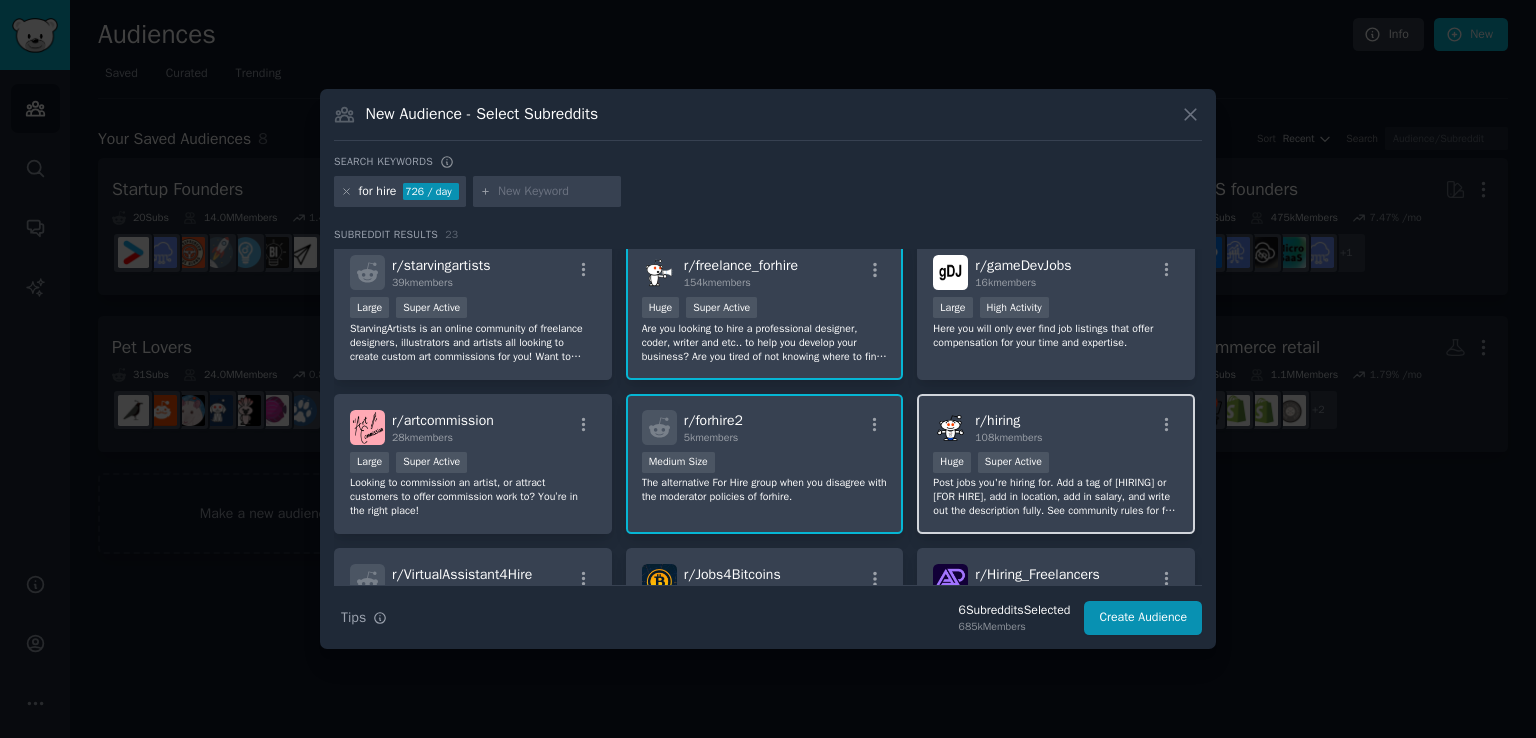 click on "r/ hiring 108k  members" at bounding box center (1056, 427) 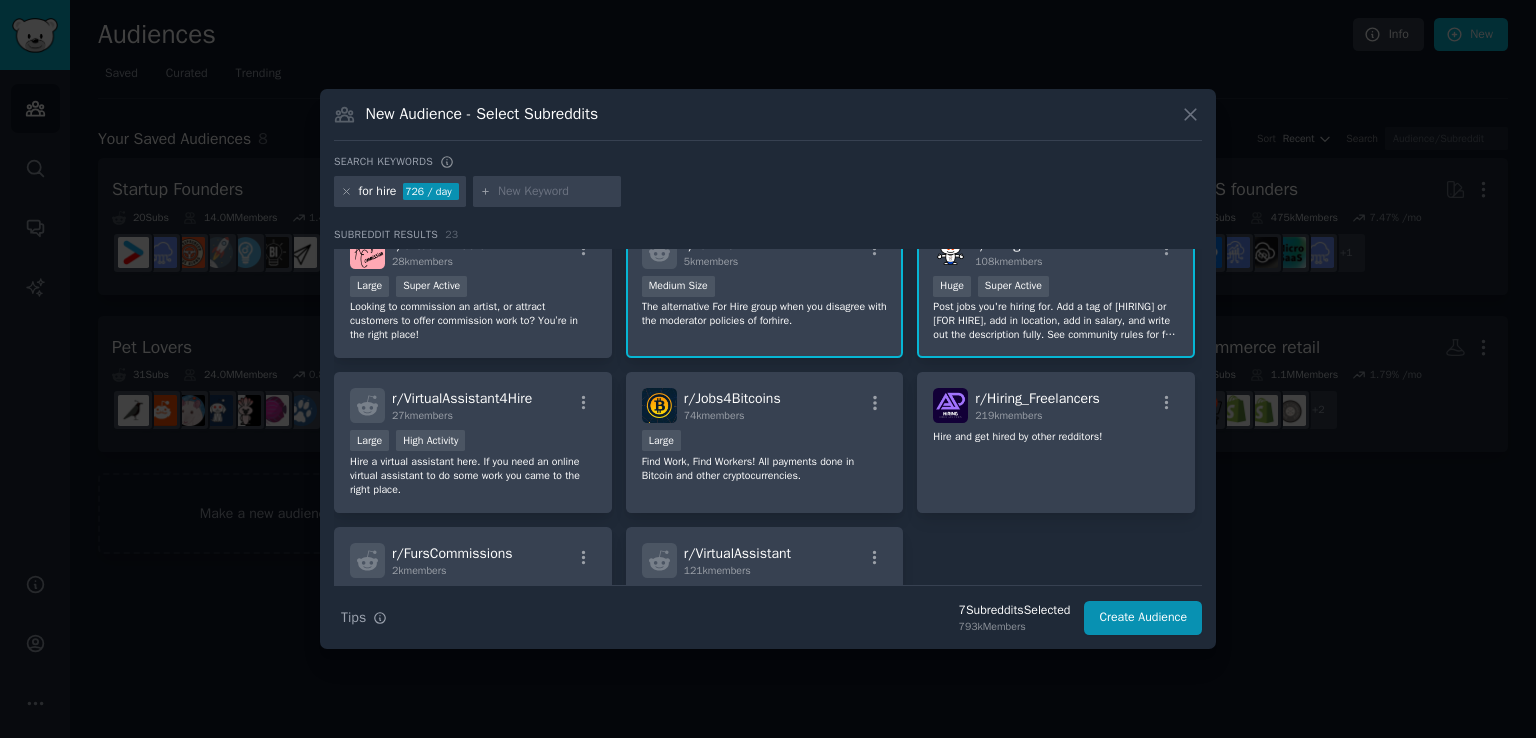 scroll, scrollTop: 800, scrollLeft: 0, axis: vertical 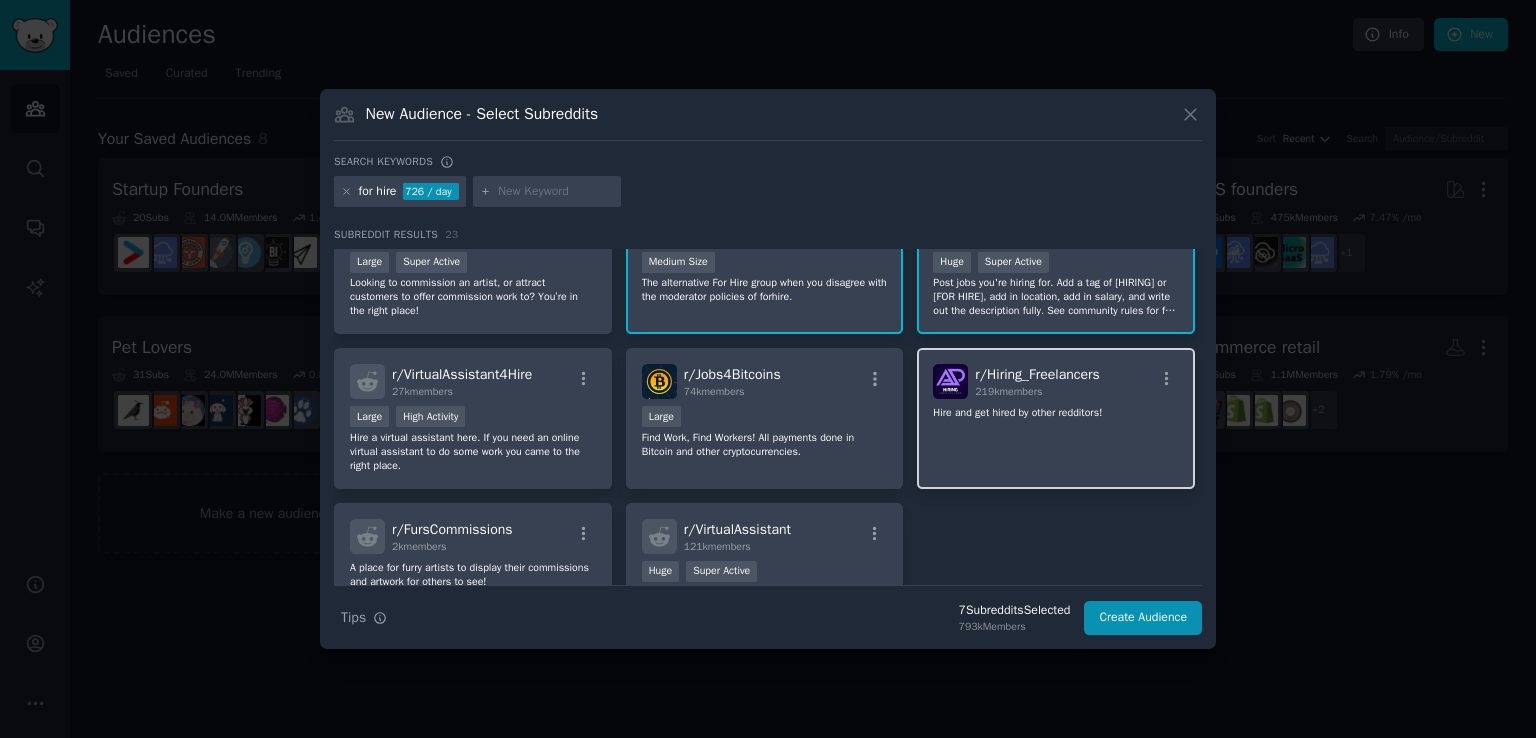 click on "r/ Hiring_Freelancers 219k  members Hire and get hired by other redditors!" at bounding box center [1056, 418] 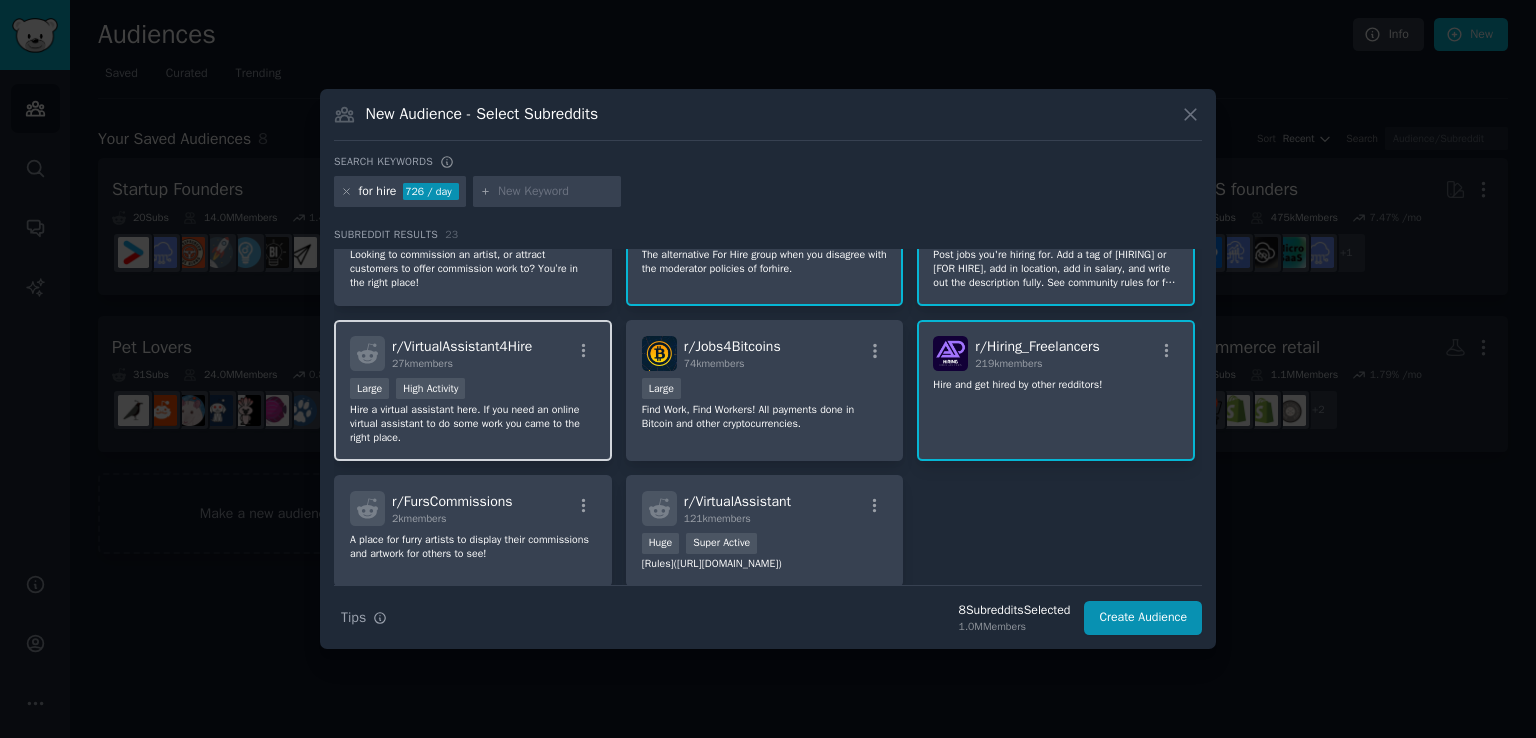 scroll, scrollTop: 900, scrollLeft: 0, axis: vertical 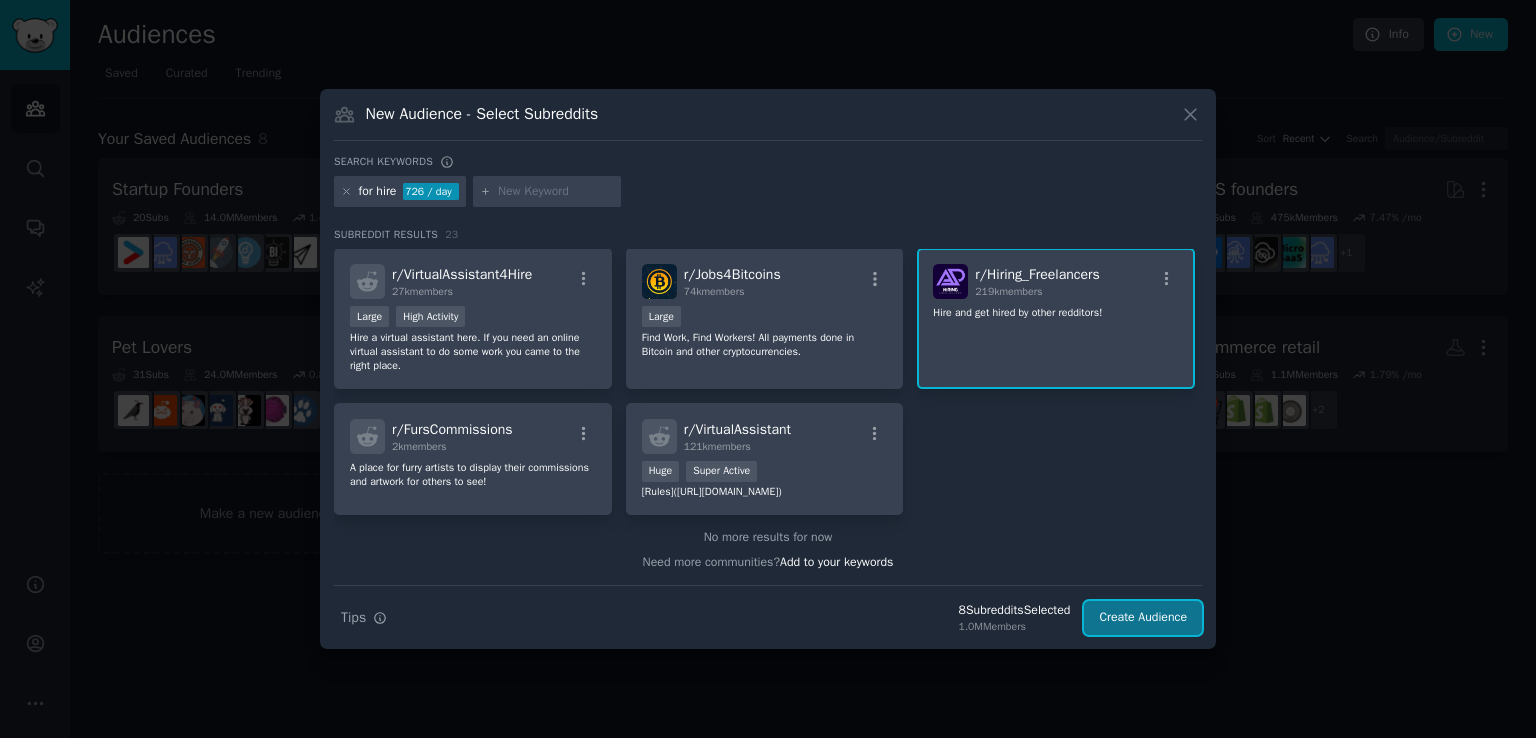 click on "Create Audience" at bounding box center (1143, 618) 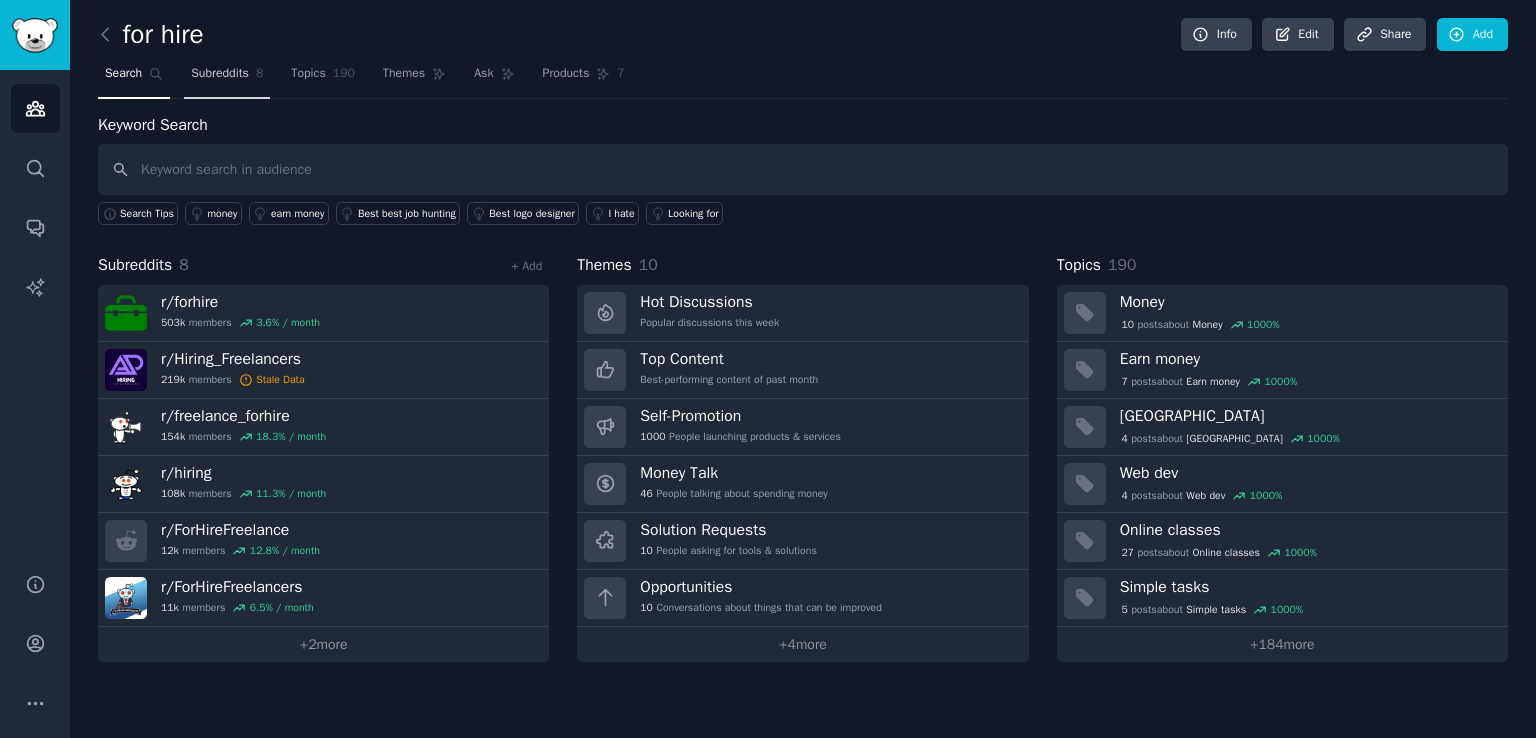 click on "Subreddits 8" at bounding box center (227, 78) 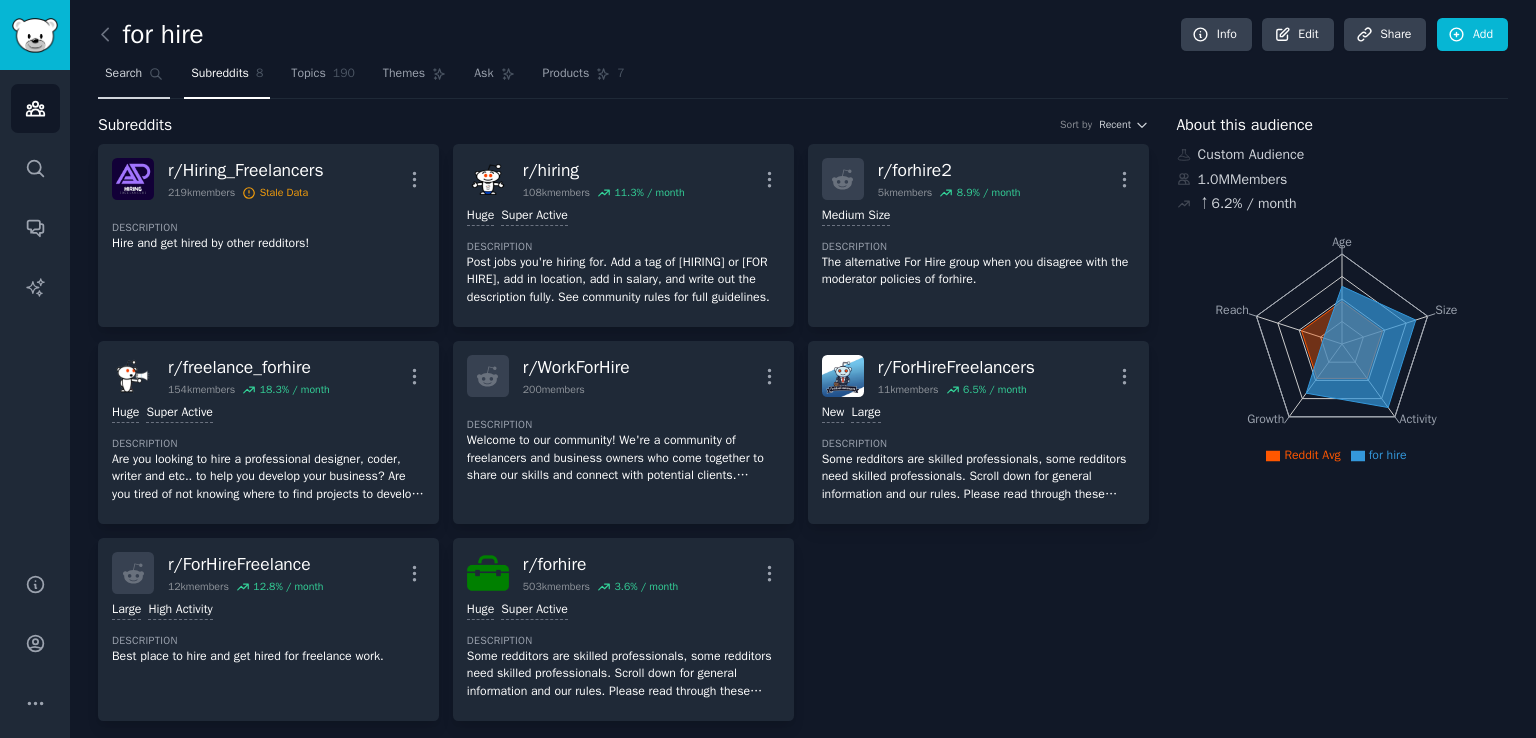 click on "Search" at bounding box center [123, 74] 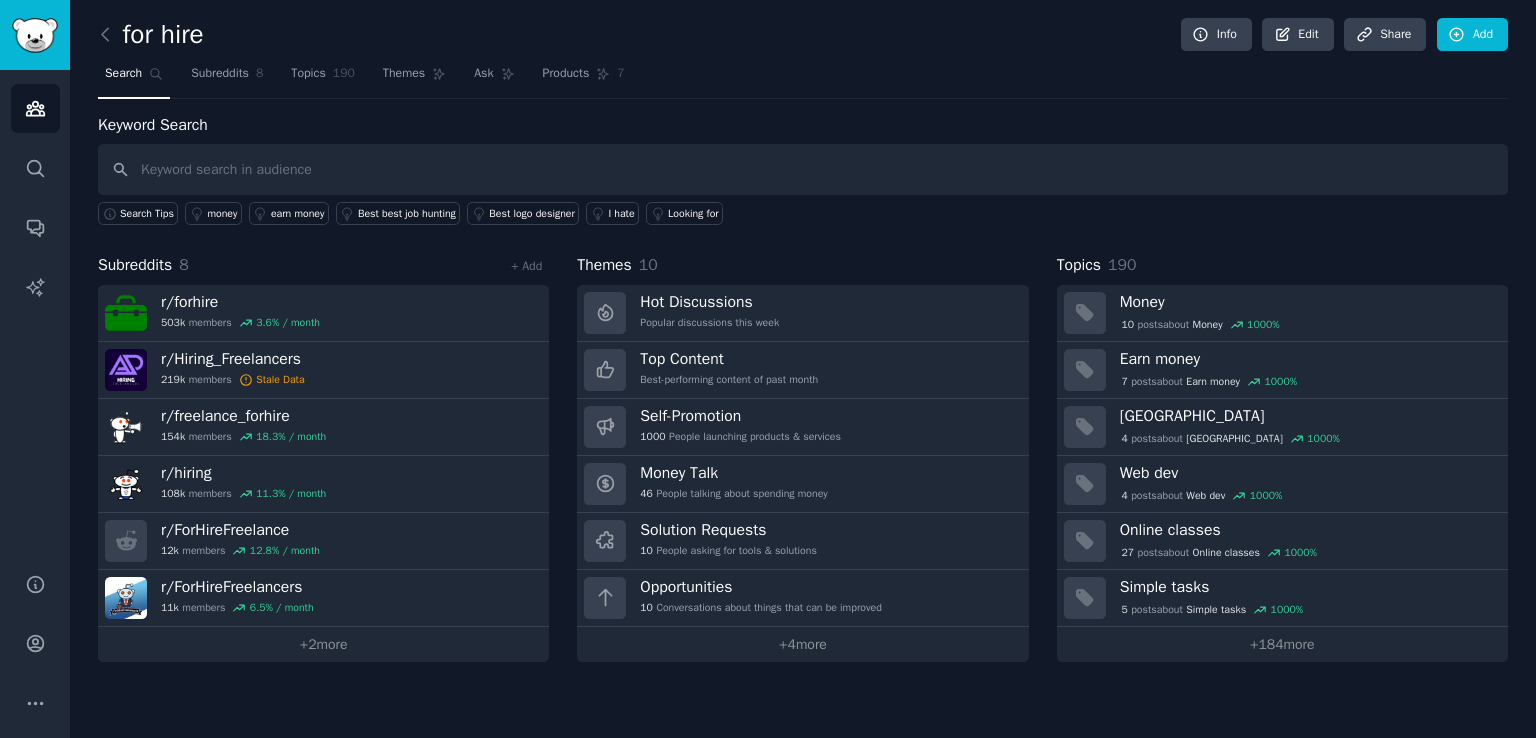 click at bounding box center (803, 169) 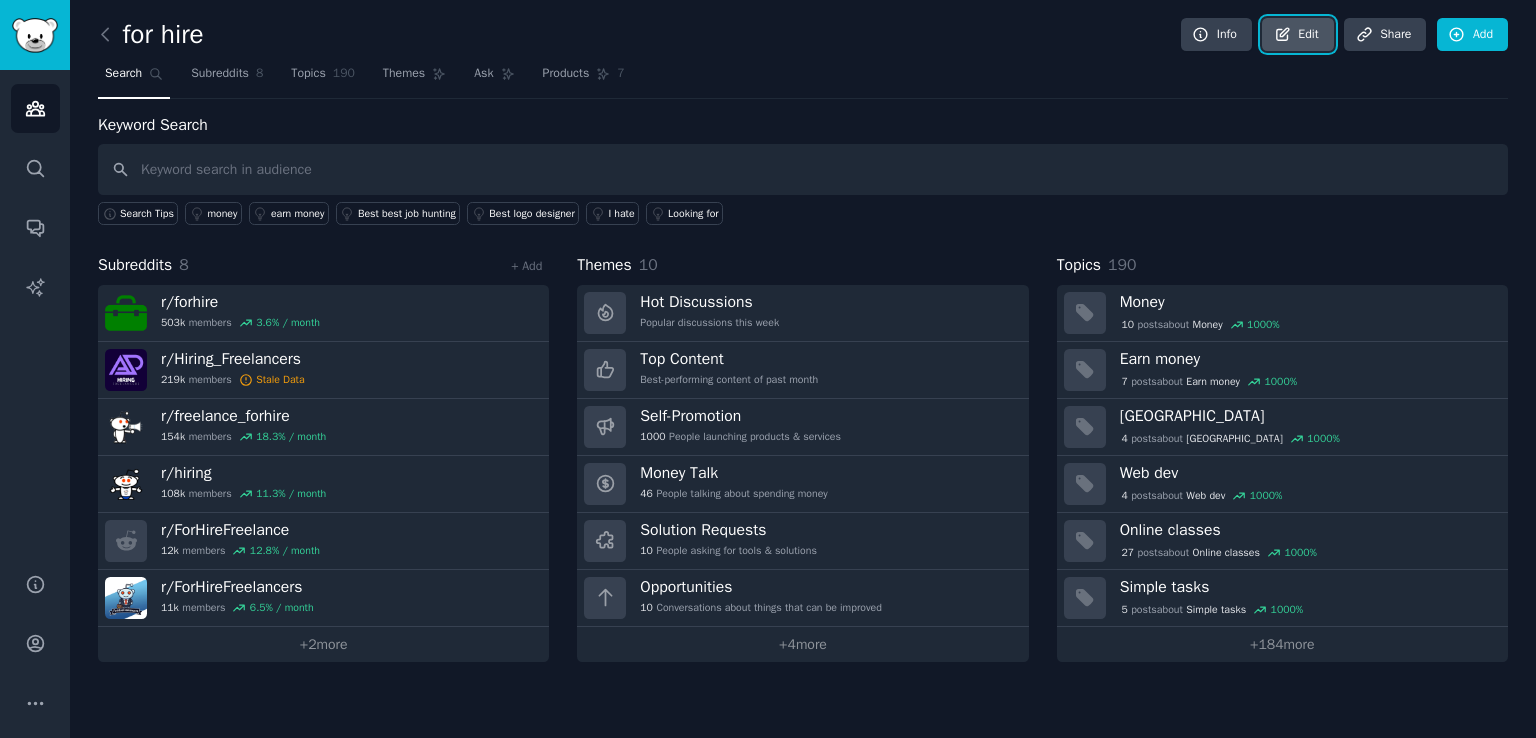 click on "Edit" at bounding box center [1297, 35] 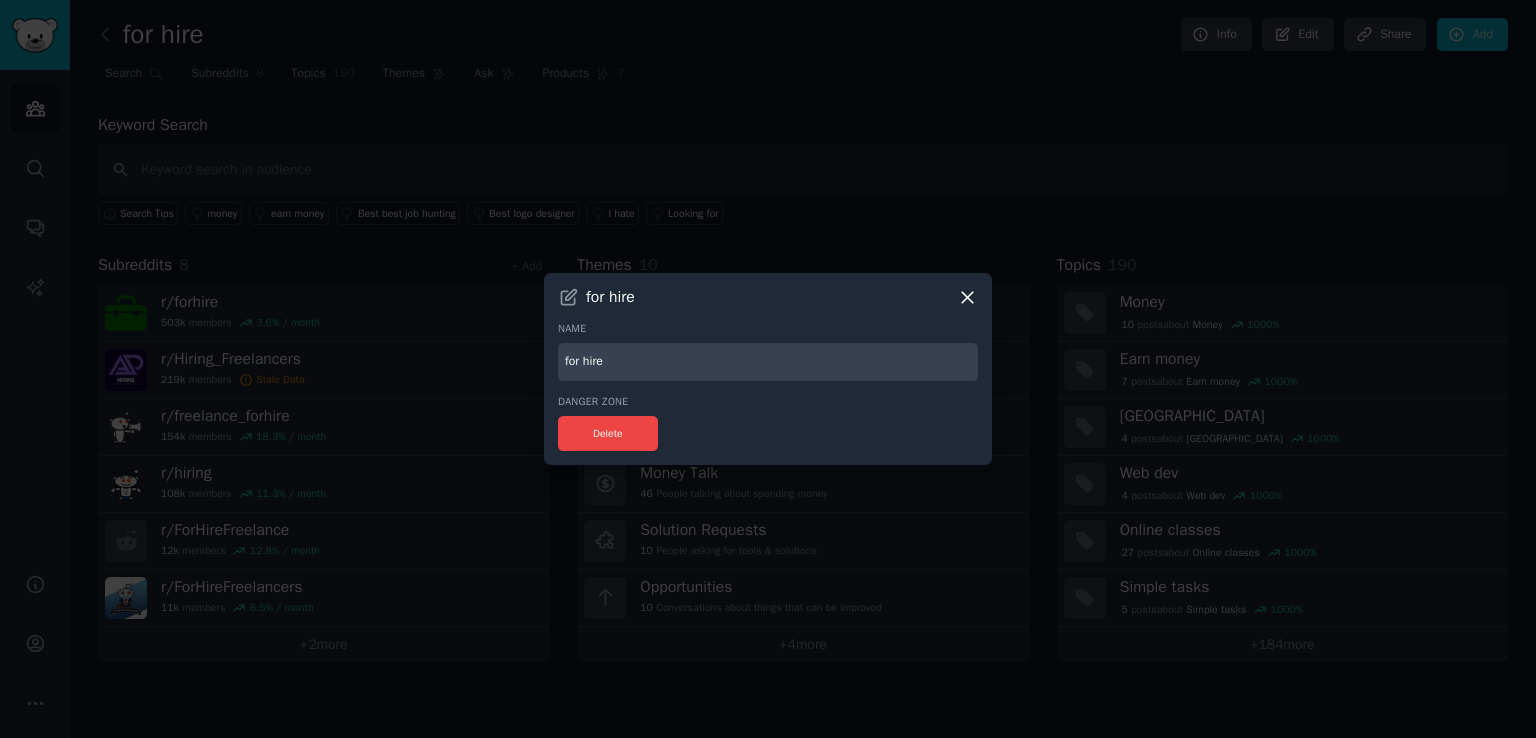 click 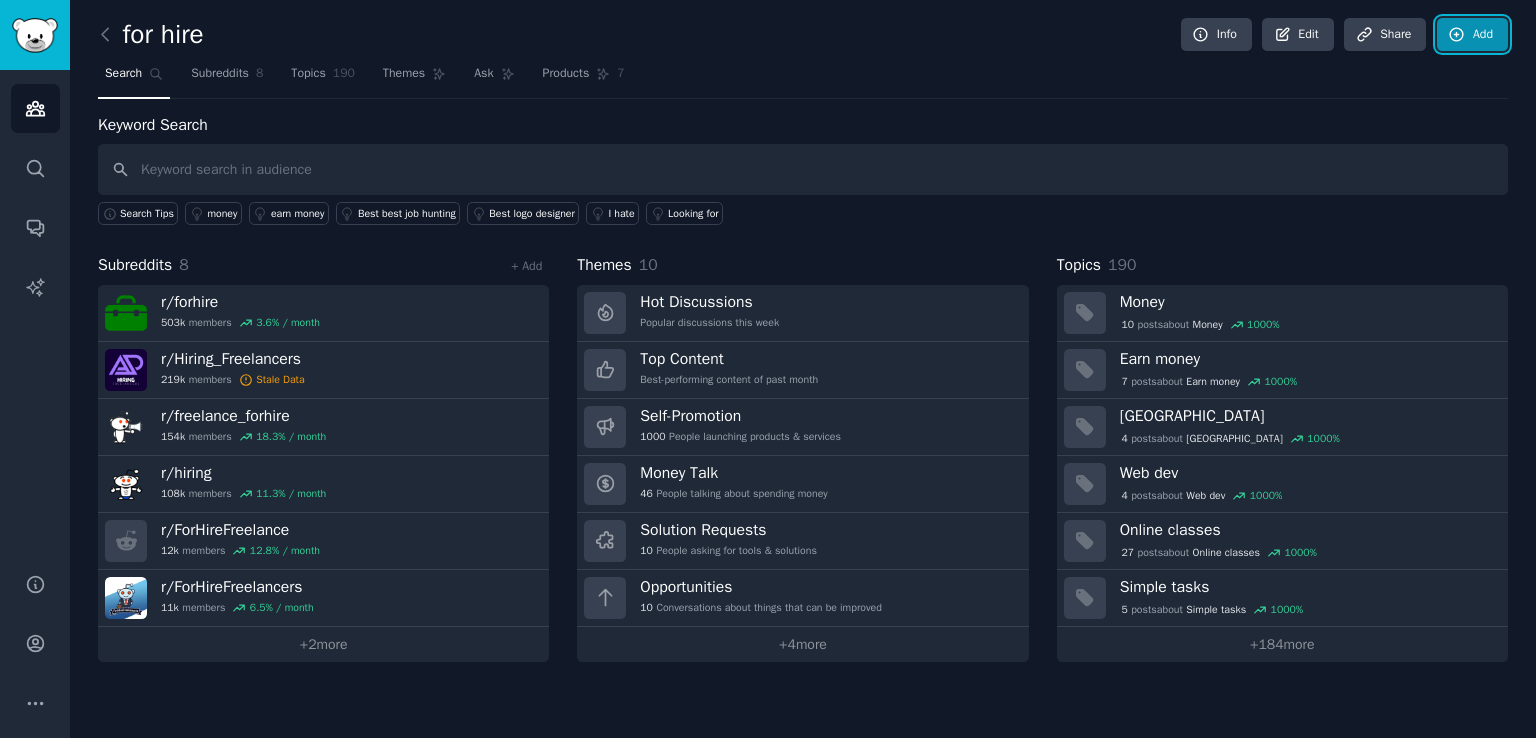 click on "Add" at bounding box center [1472, 35] 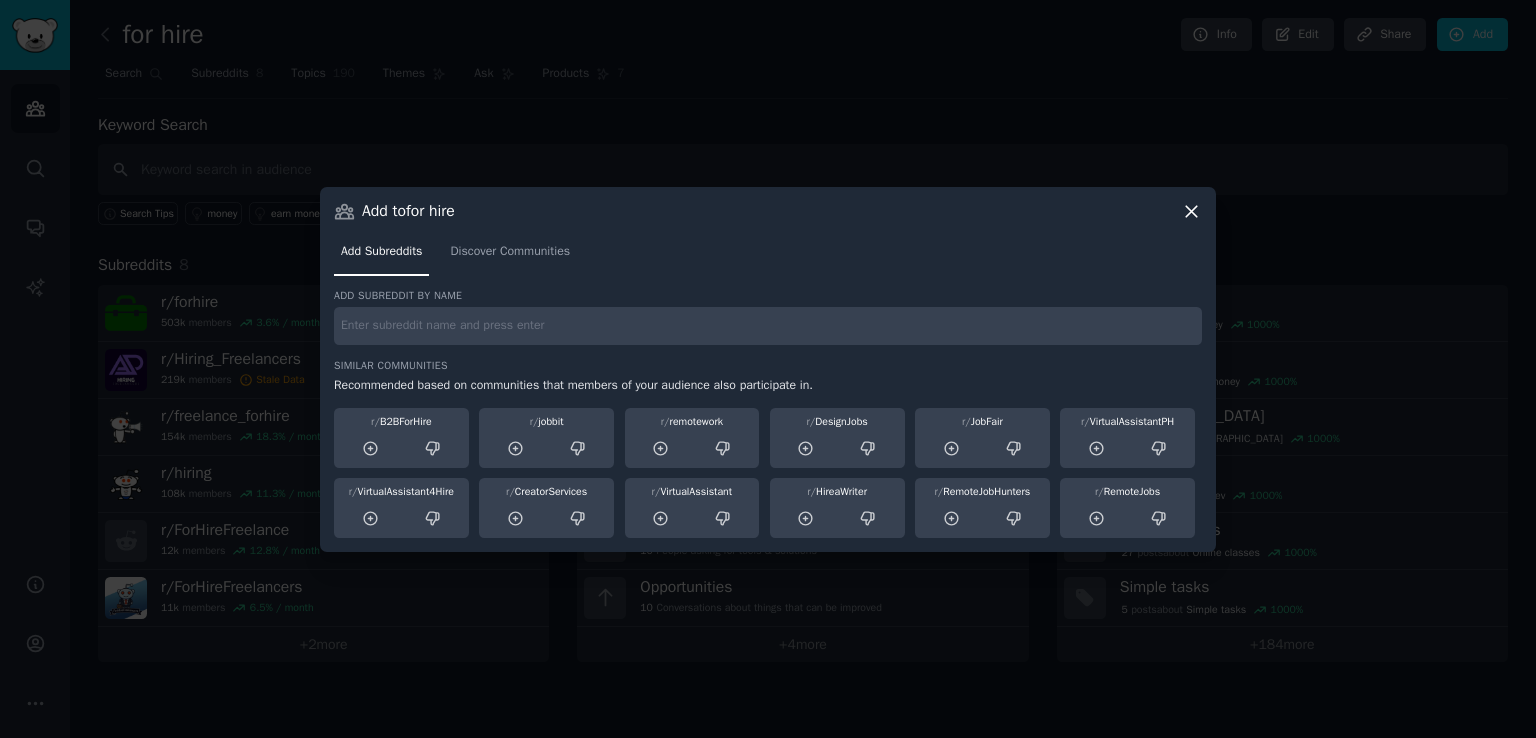 click at bounding box center [768, 326] 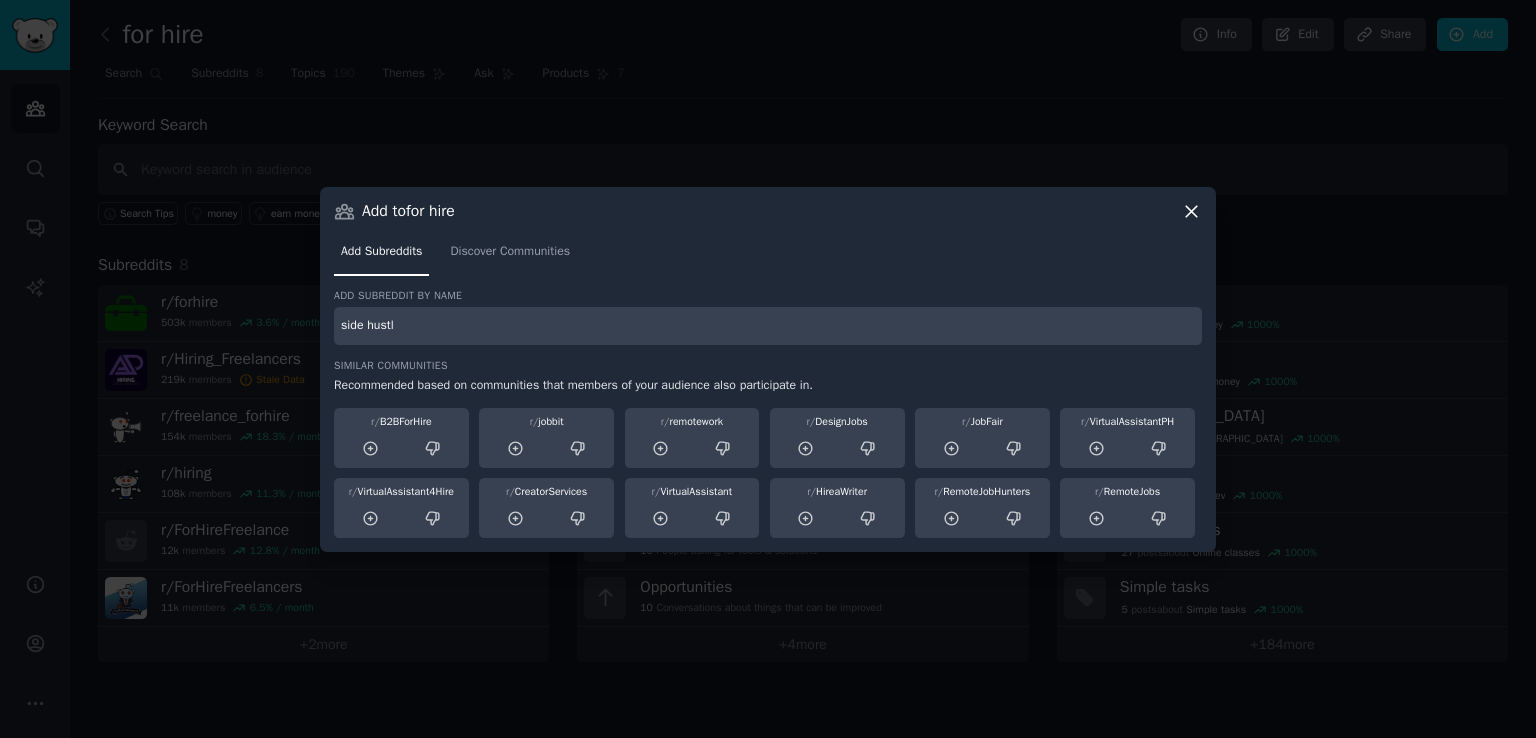 type on "side hustle" 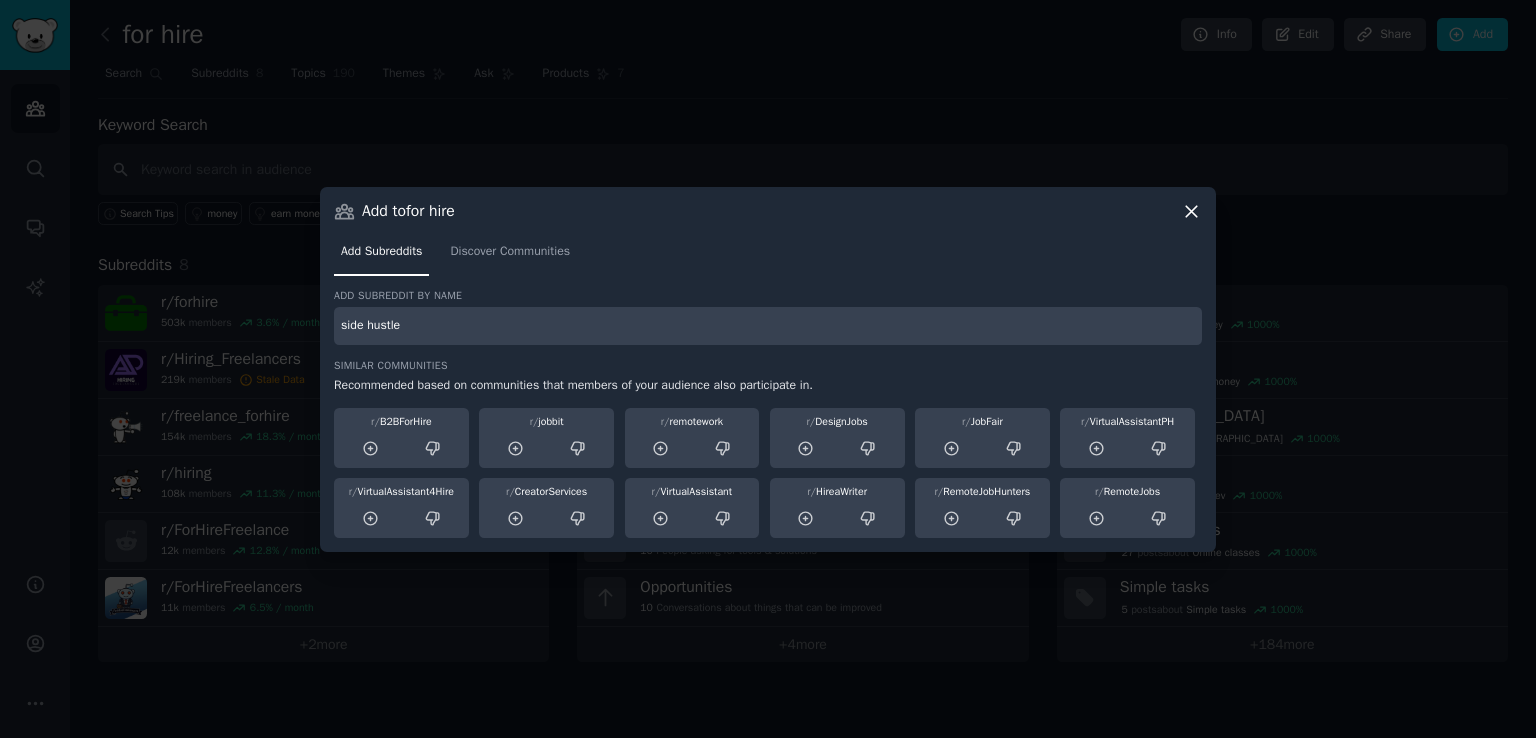 drag, startPoint x: 452, startPoint y: 329, endPoint x: 118, endPoint y: 281, distance: 337.4315 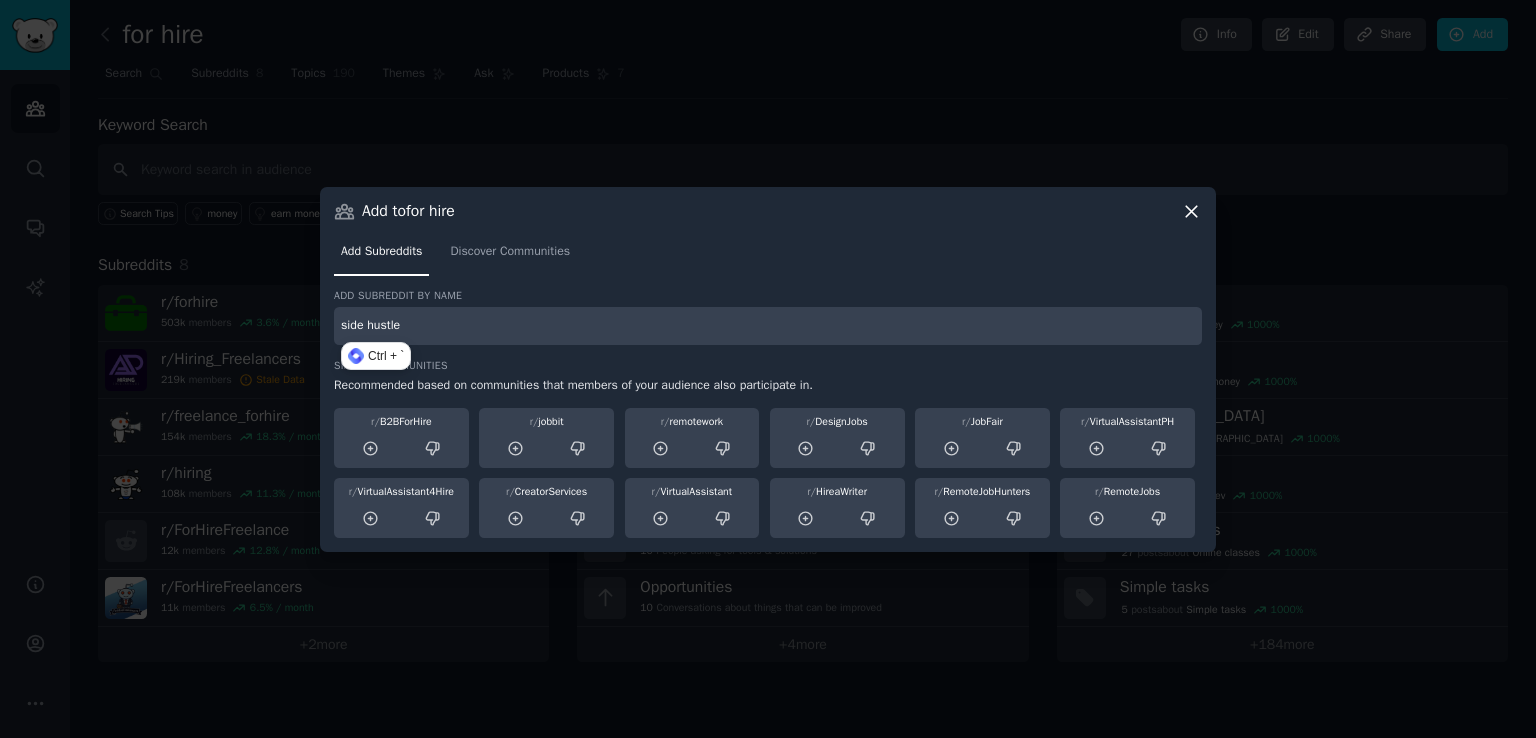 type 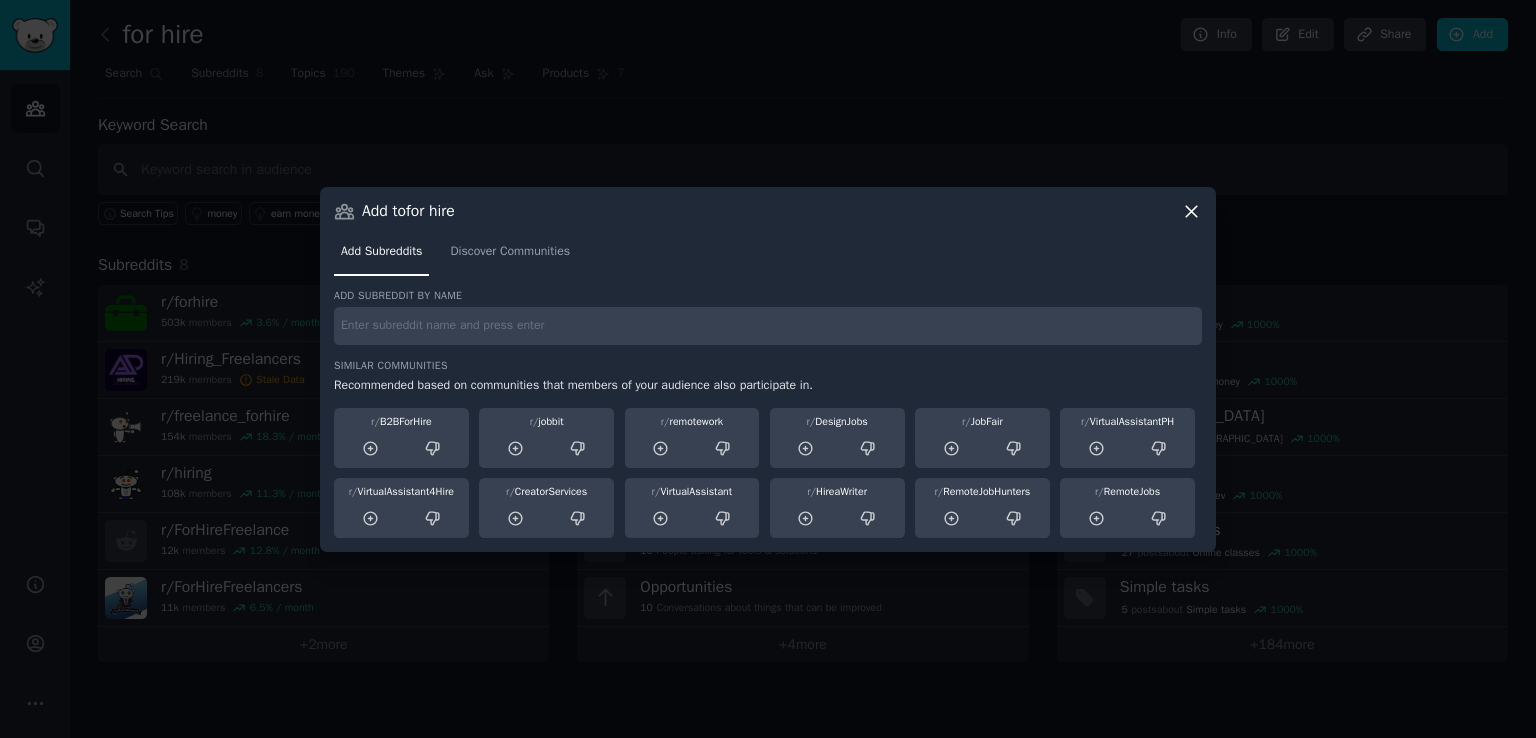 click on "r/ B2BForHire" at bounding box center (401, 422) 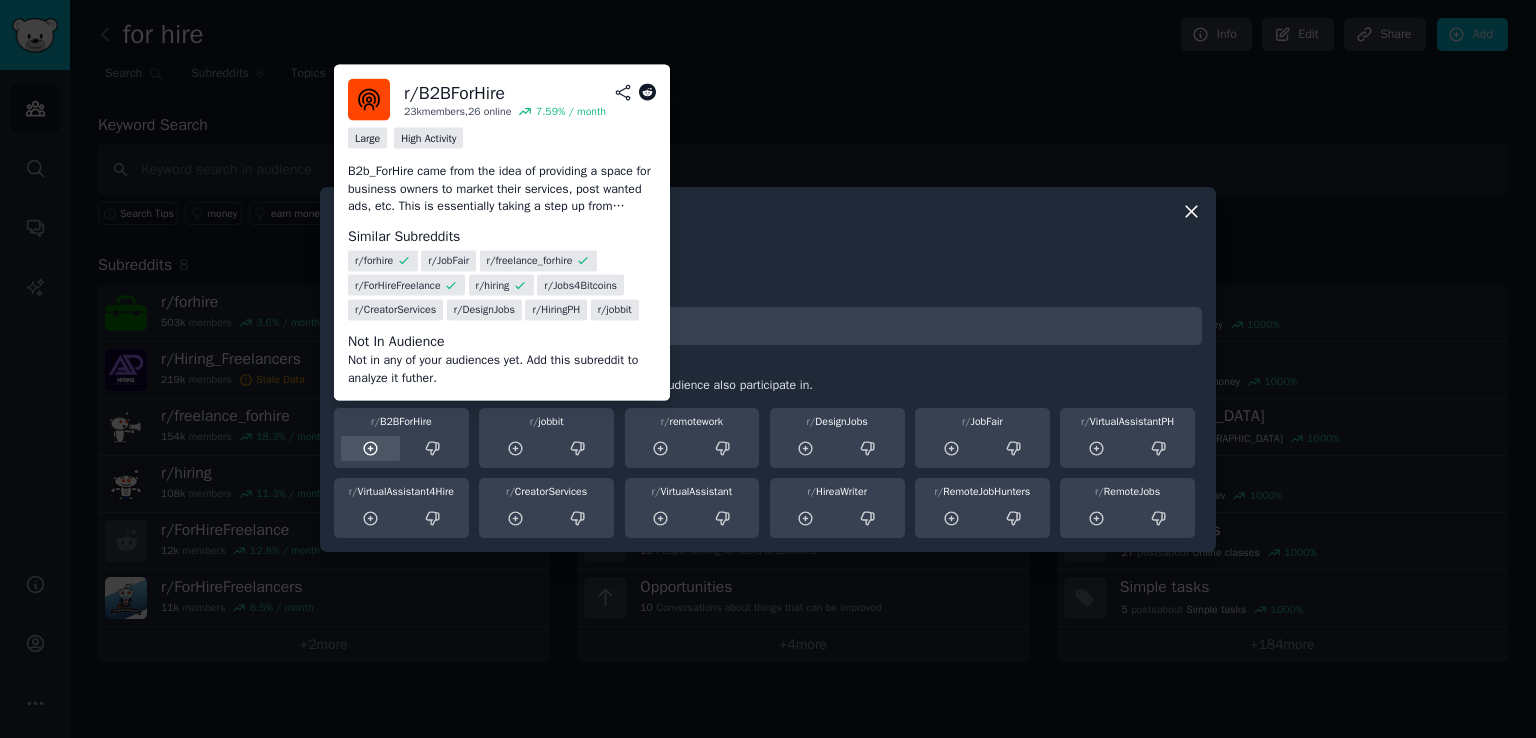 click 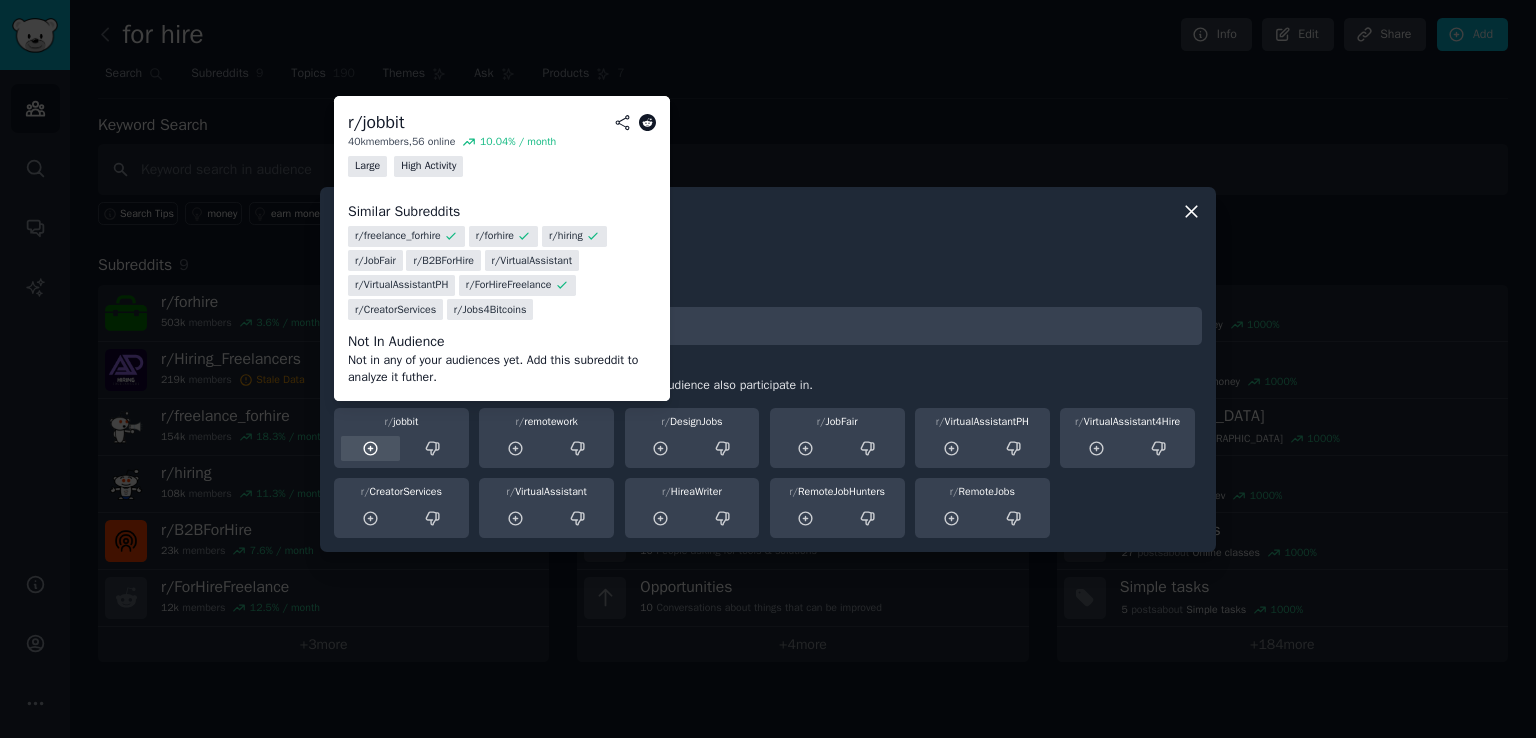 click 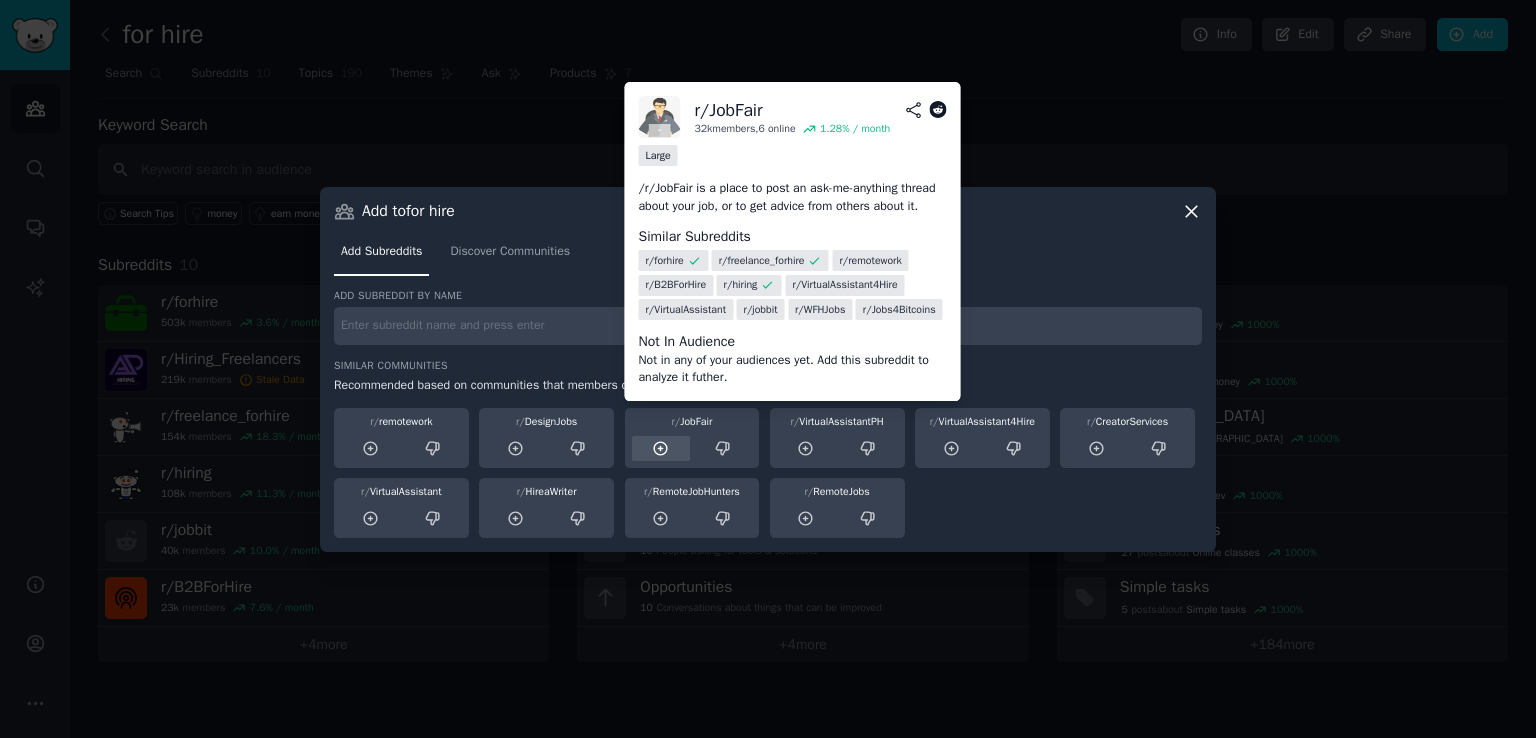 click 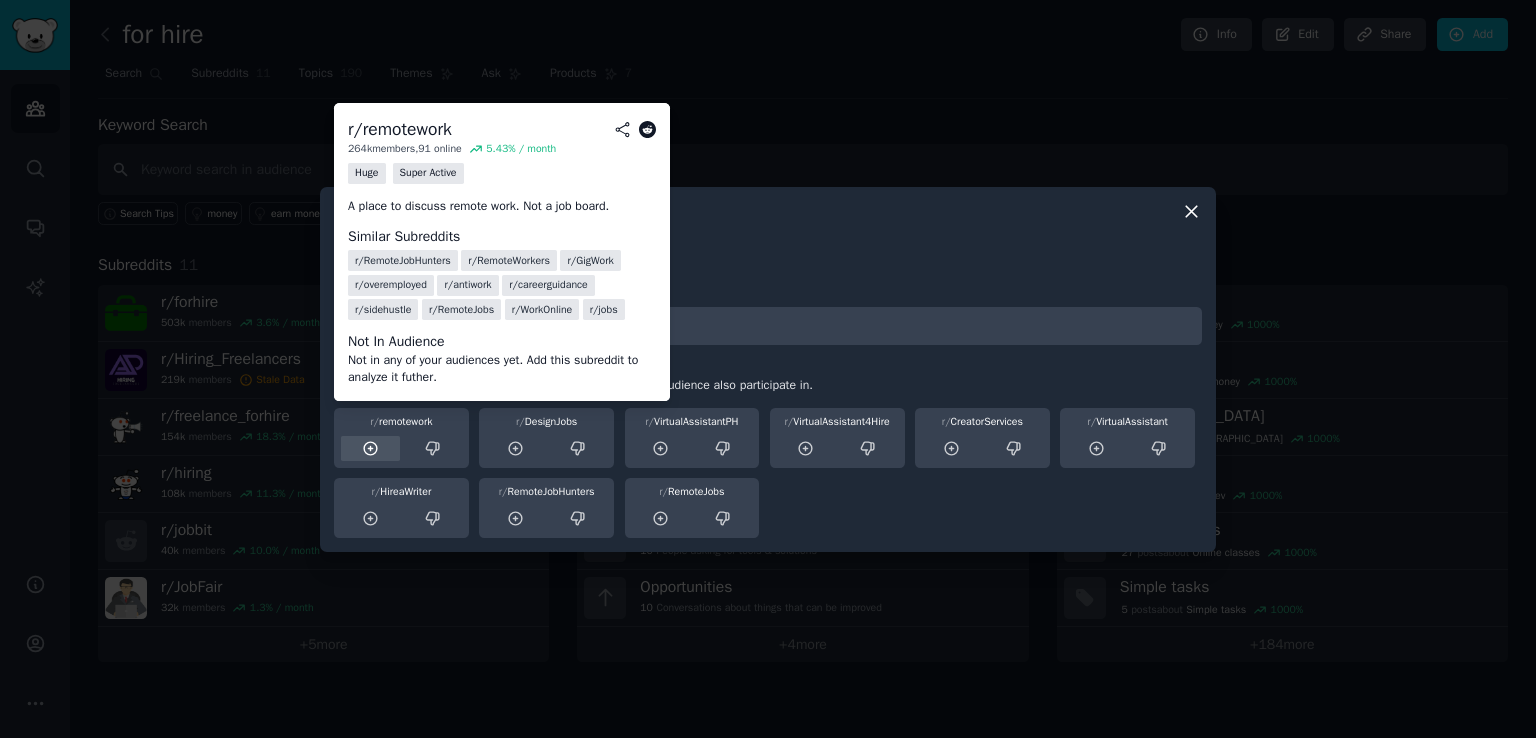 click 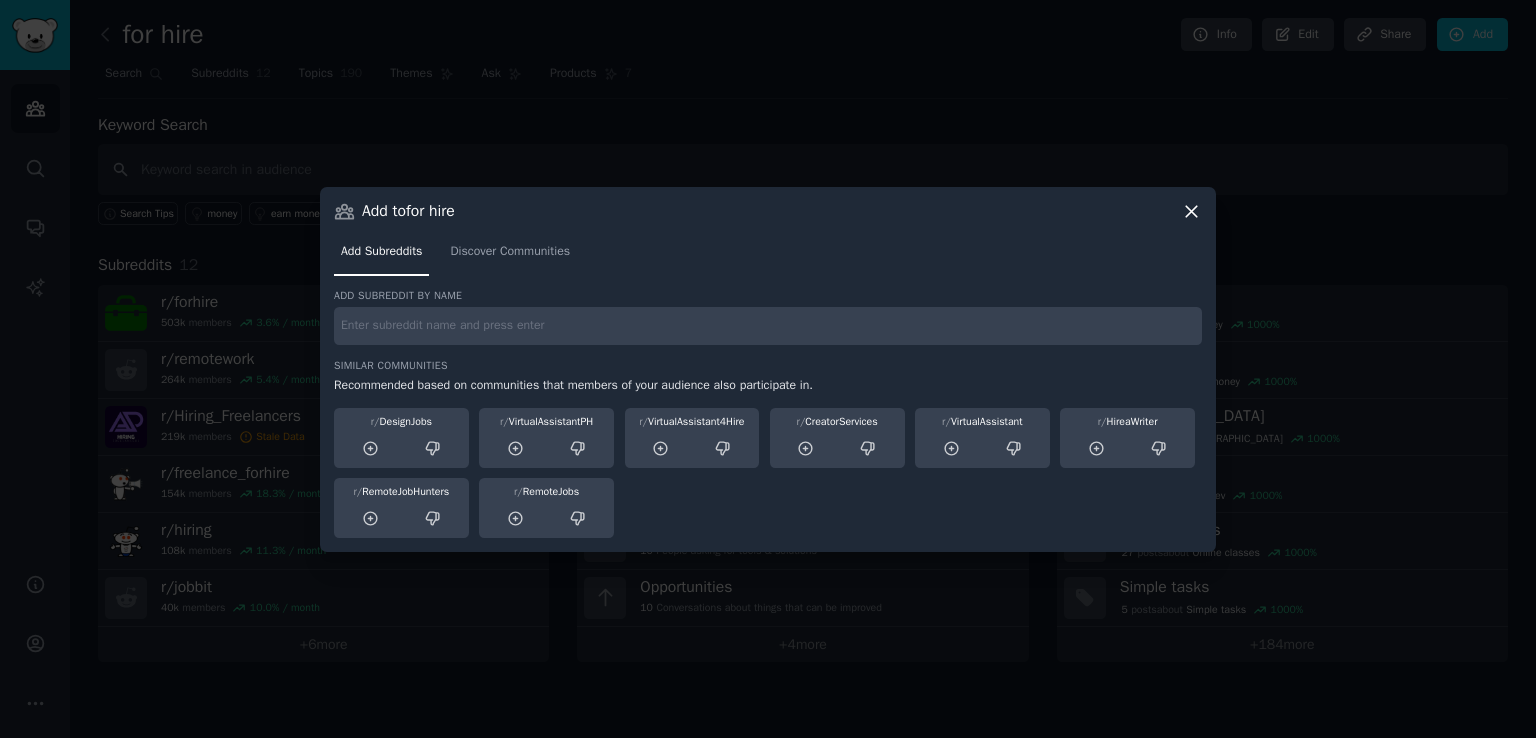click 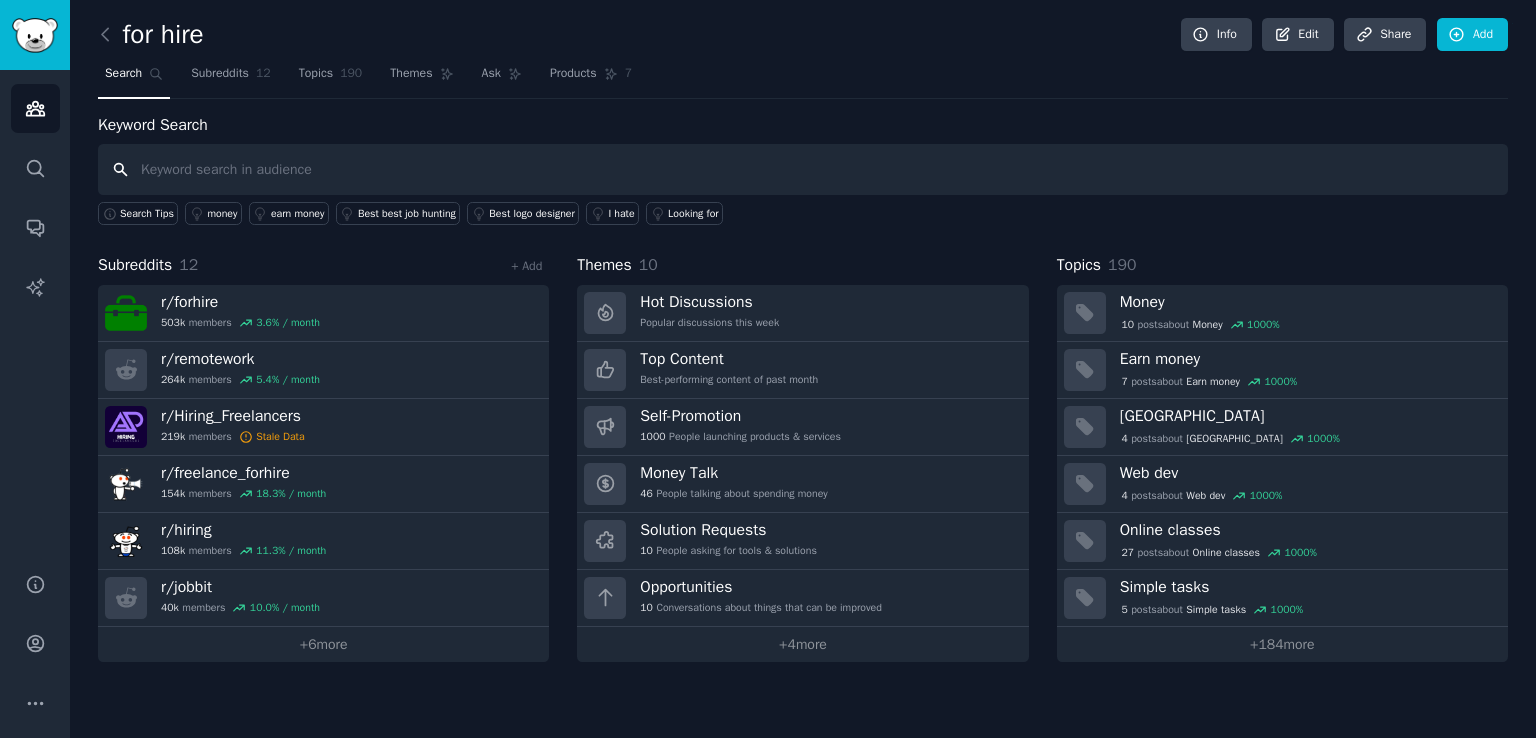click at bounding box center [803, 169] 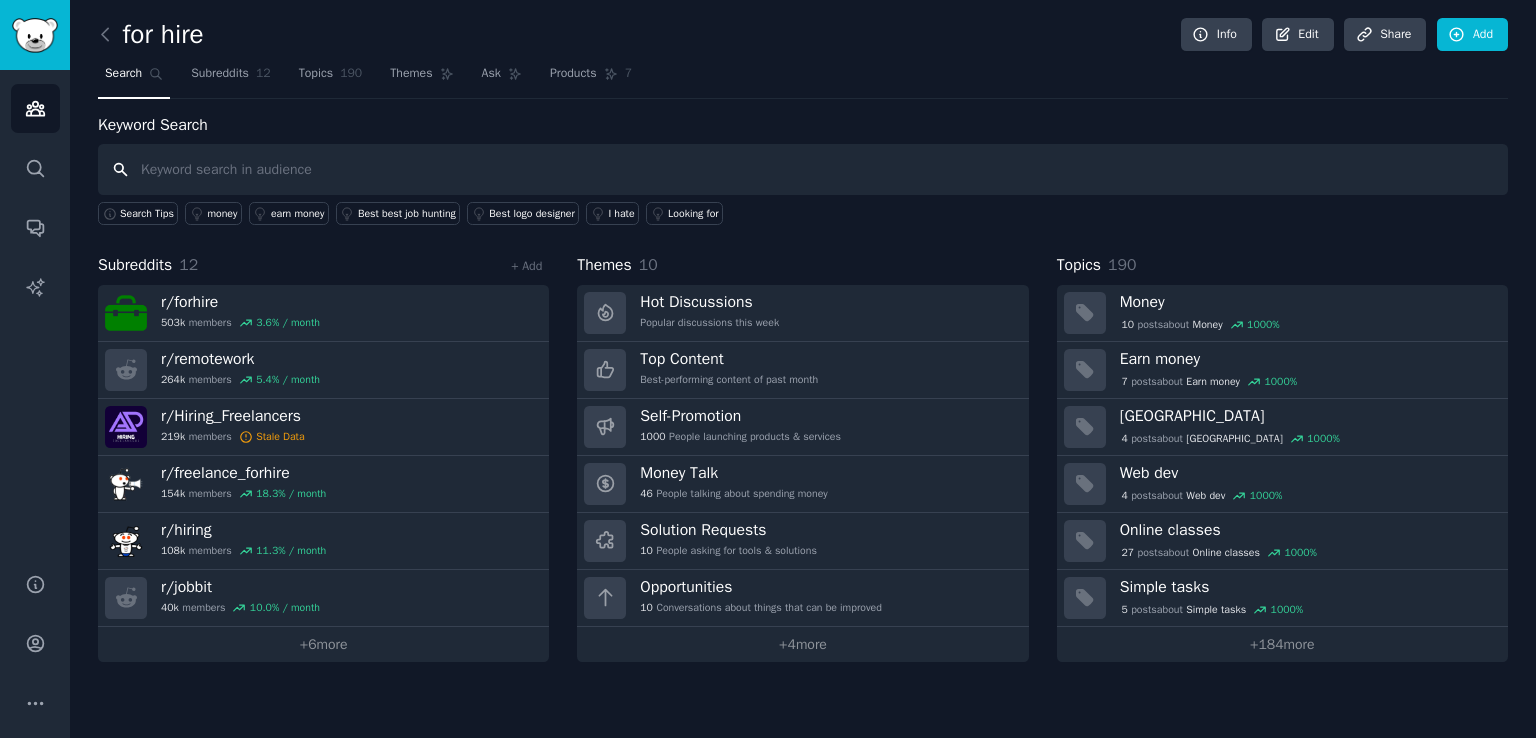 click at bounding box center (803, 169) 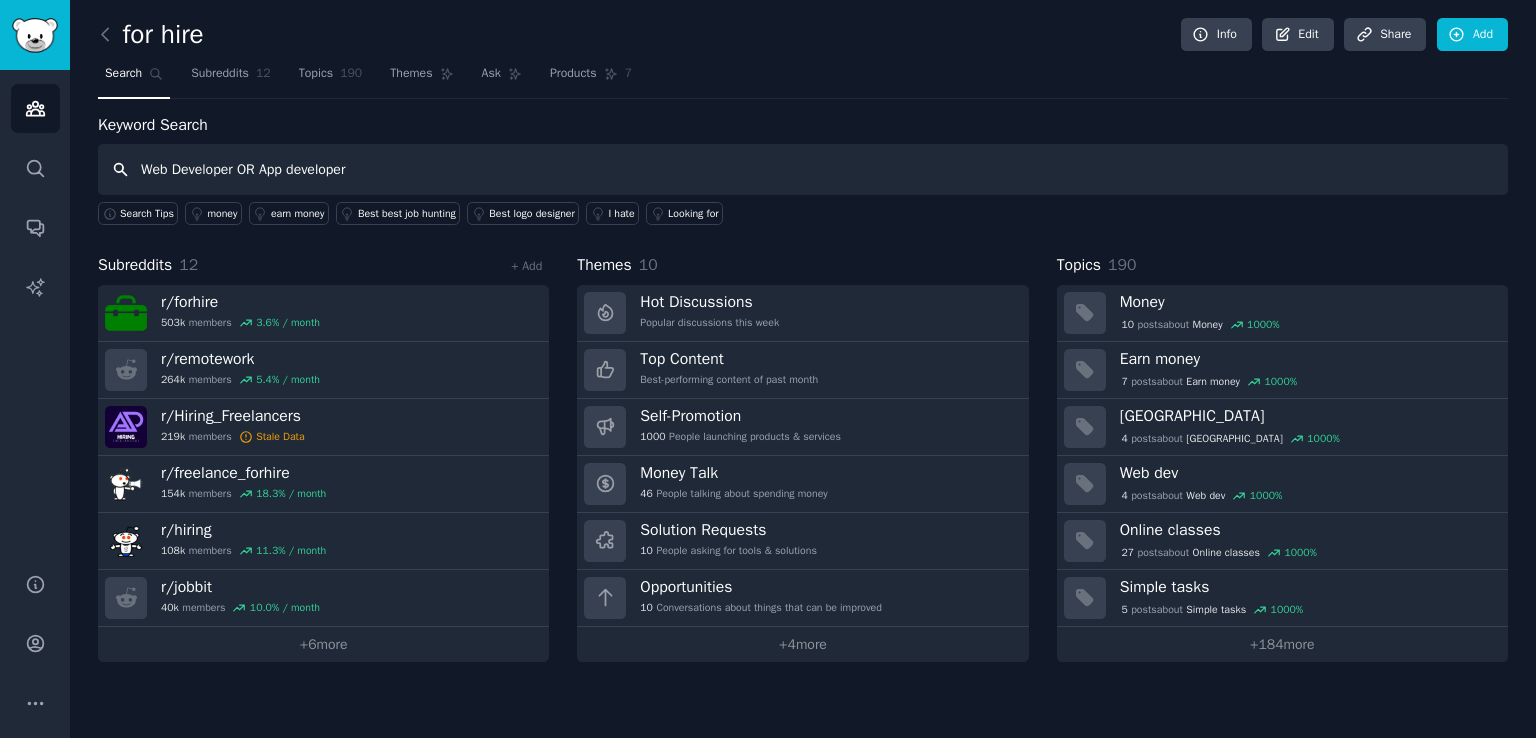 type on "Web Developer OR App developer" 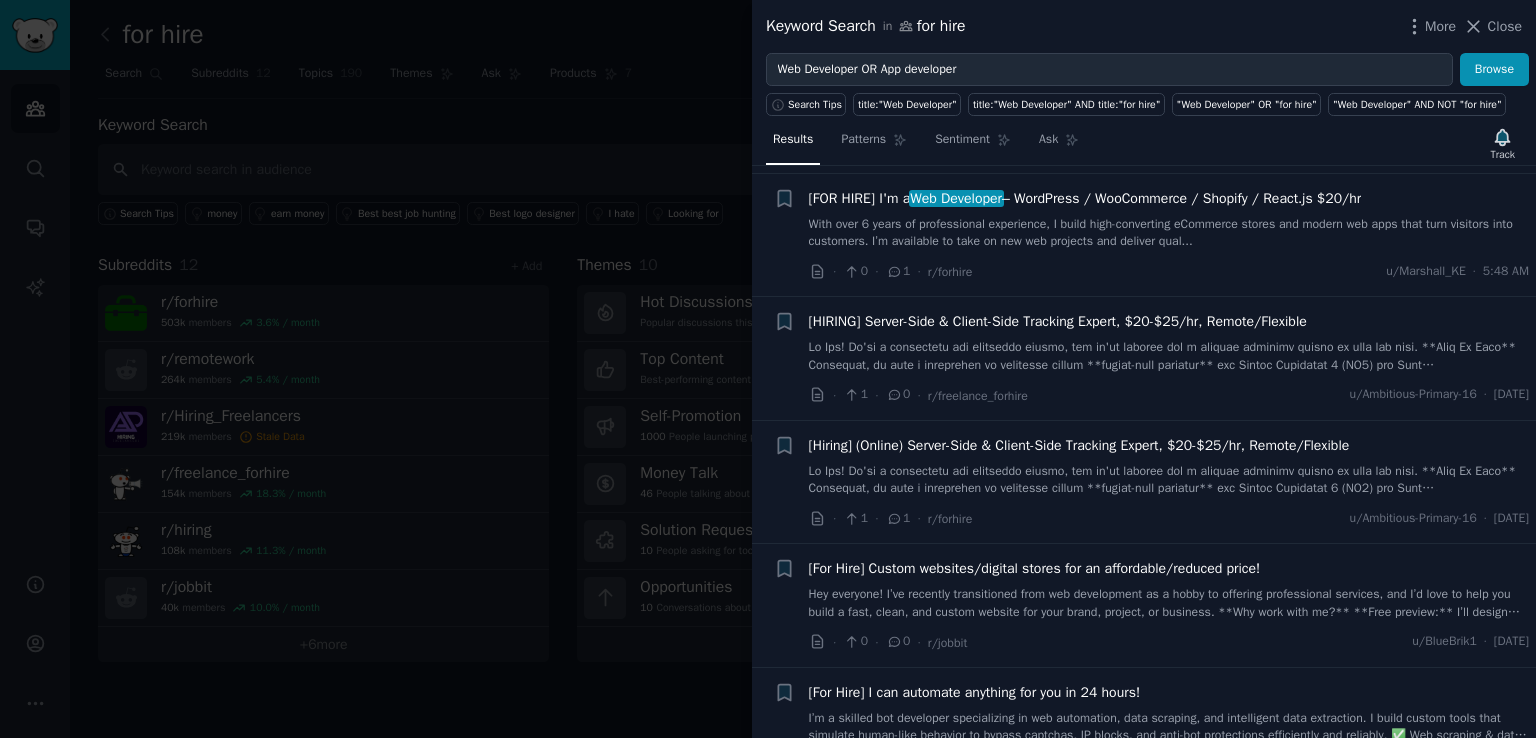 scroll, scrollTop: 800, scrollLeft: 0, axis: vertical 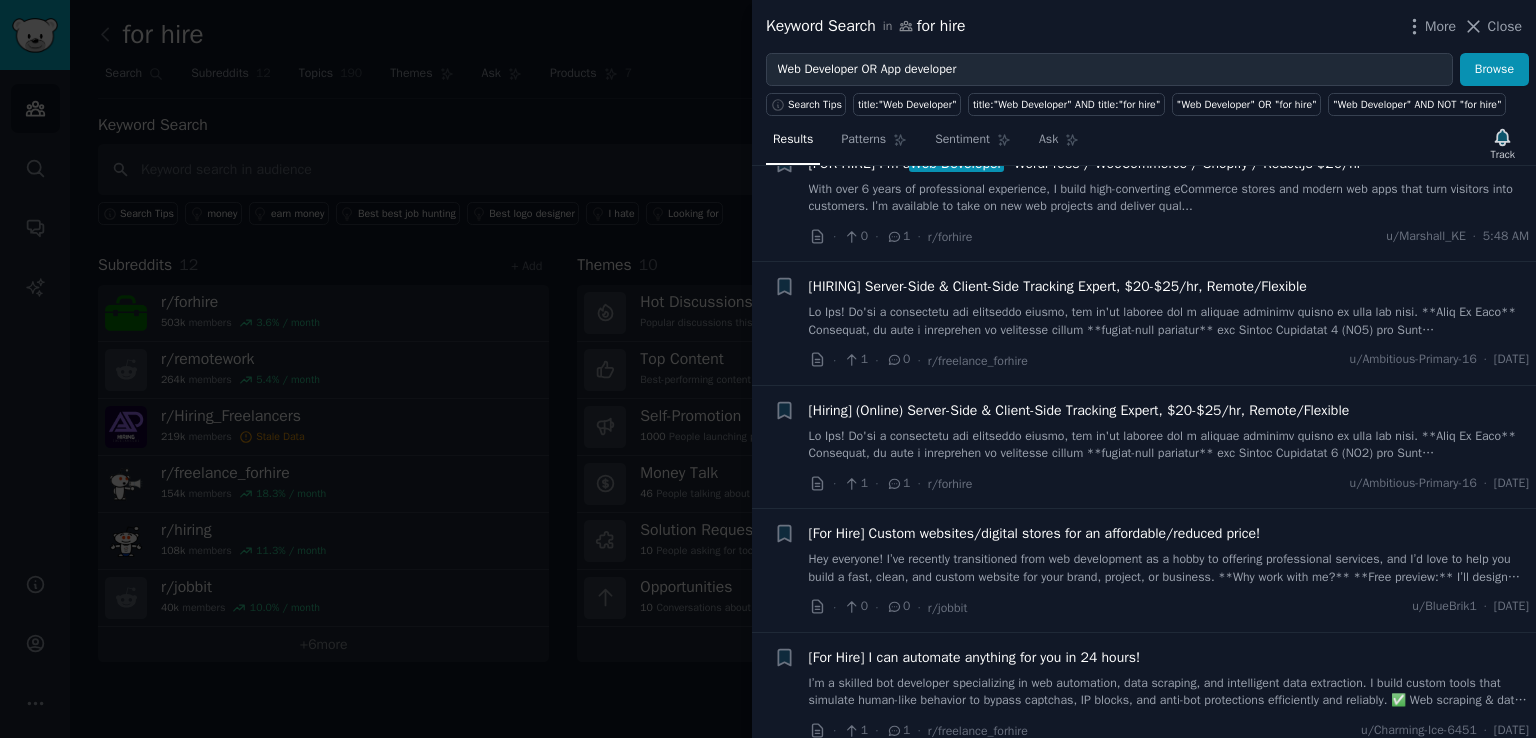 click on "[HIRING] Server-Side & Client-Side Tracking Expert, $20-$25/hr, Remote/Flexible" at bounding box center (1058, 286) 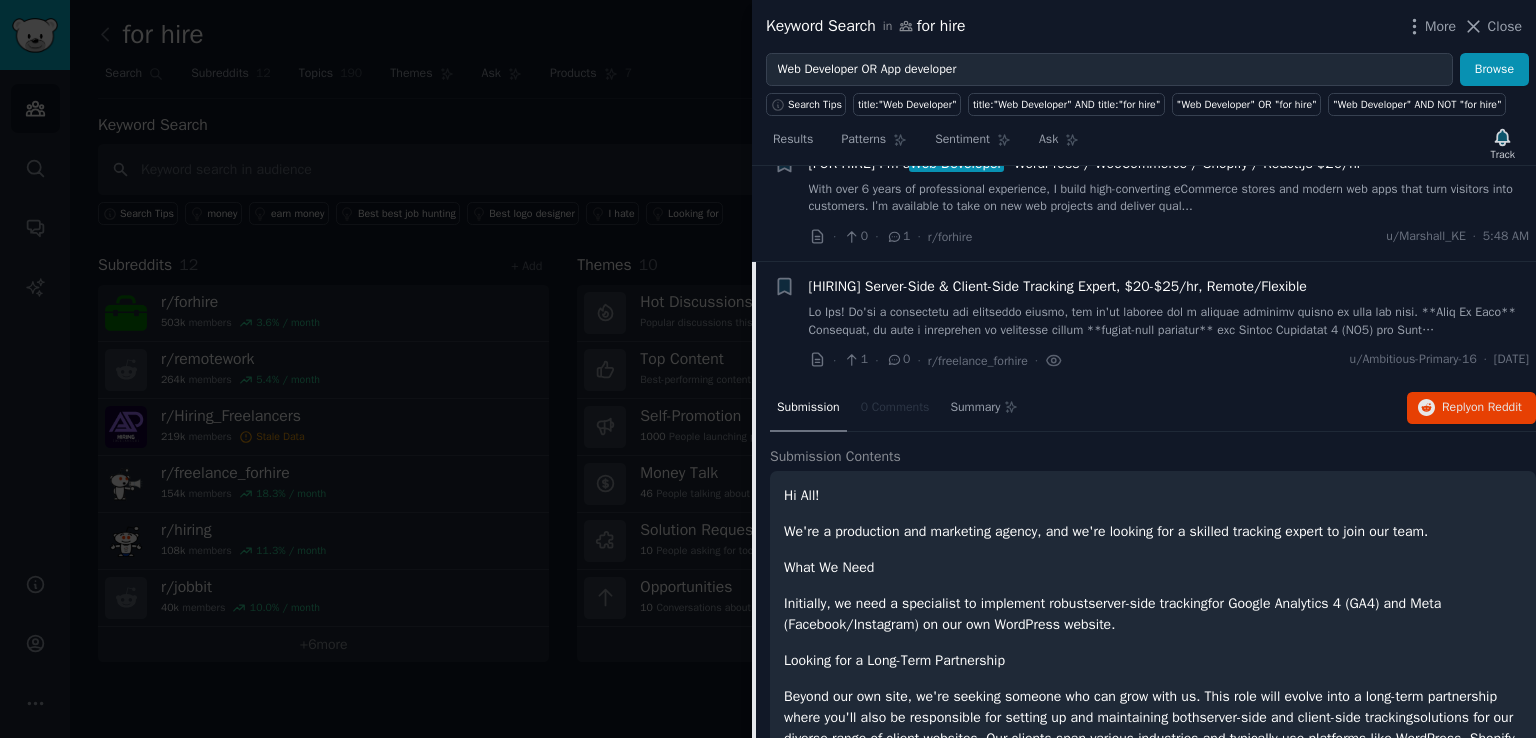scroll, scrollTop: 916, scrollLeft: 0, axis: vertical 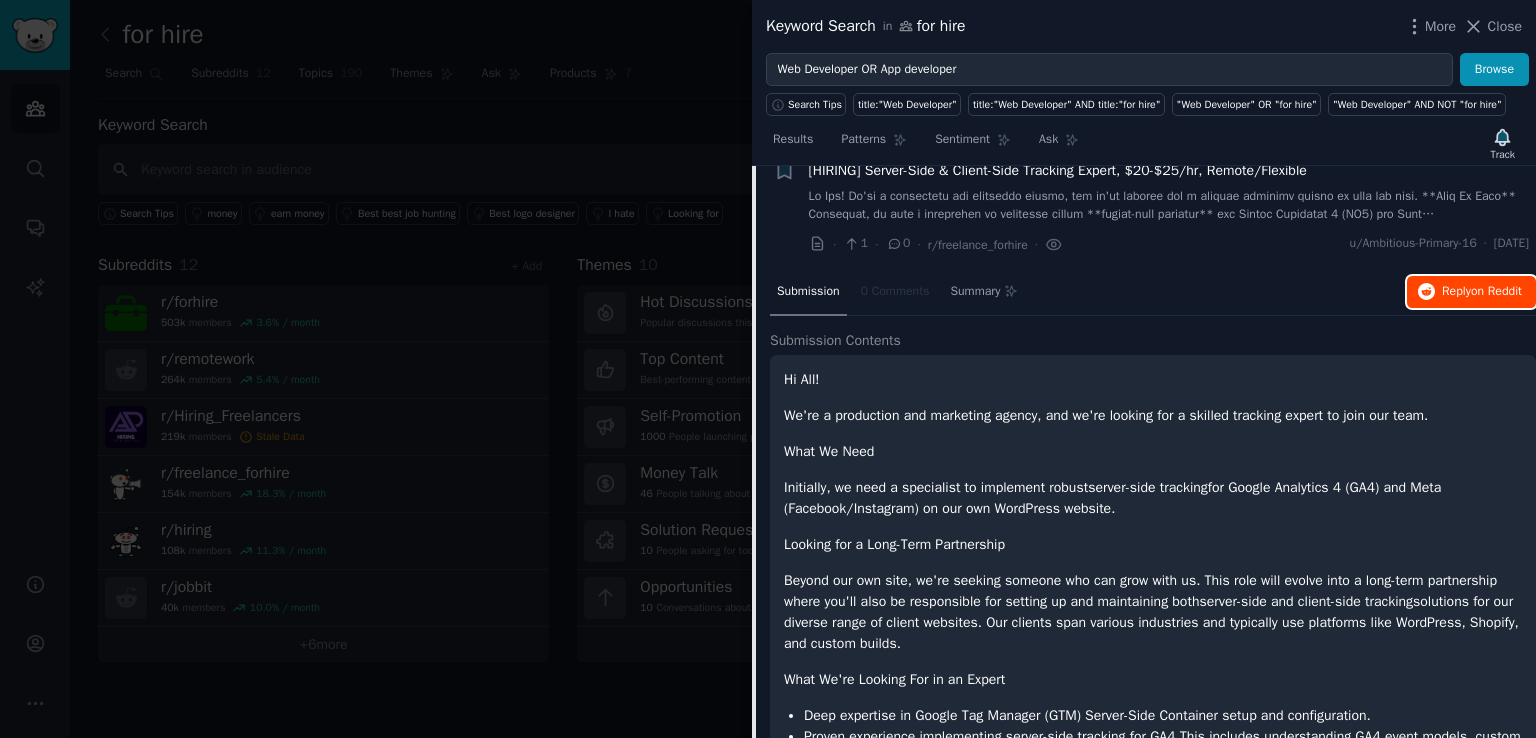 click on "Reply  on Reddit" at bounding box center [1482, 292] 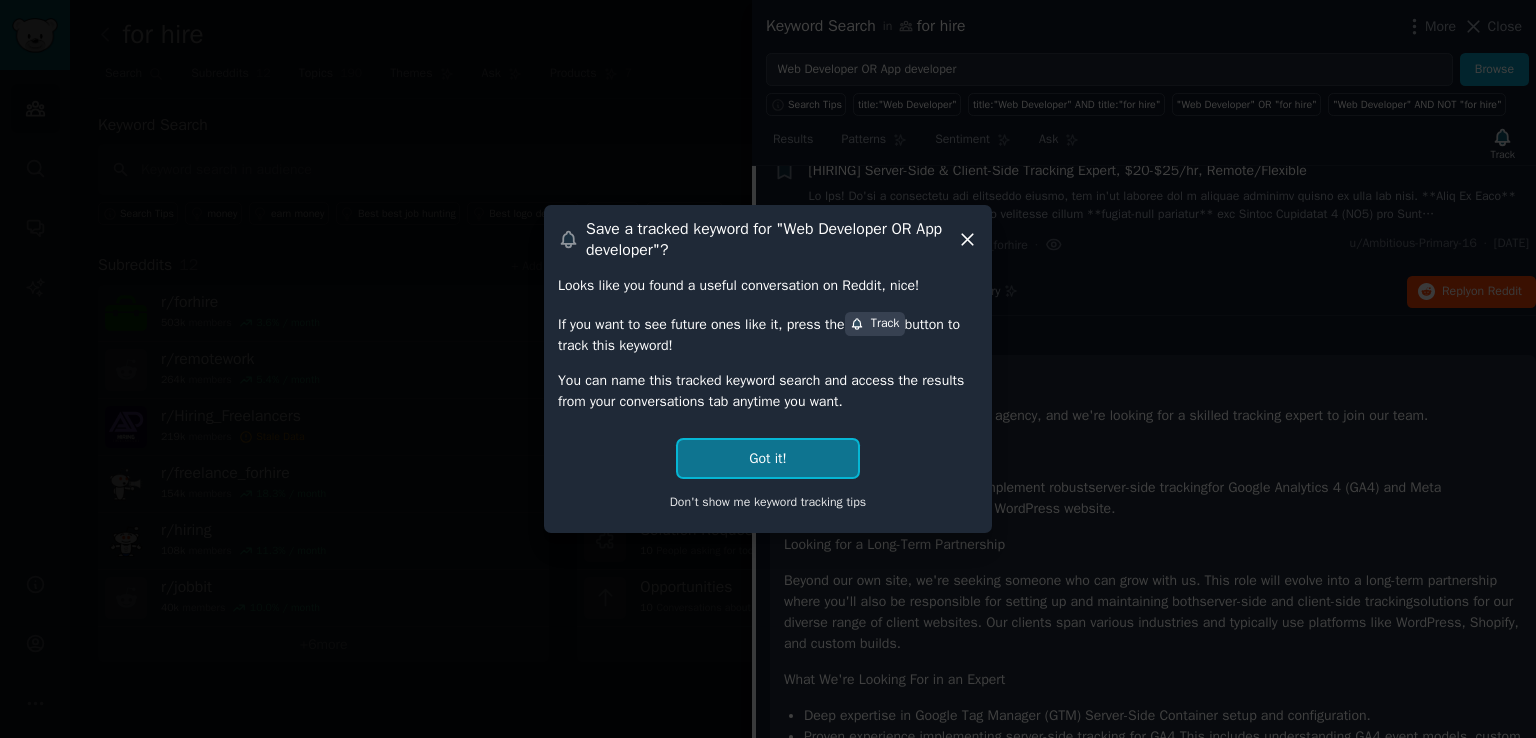 click on "Got it!" at bounding box center (767, 458) 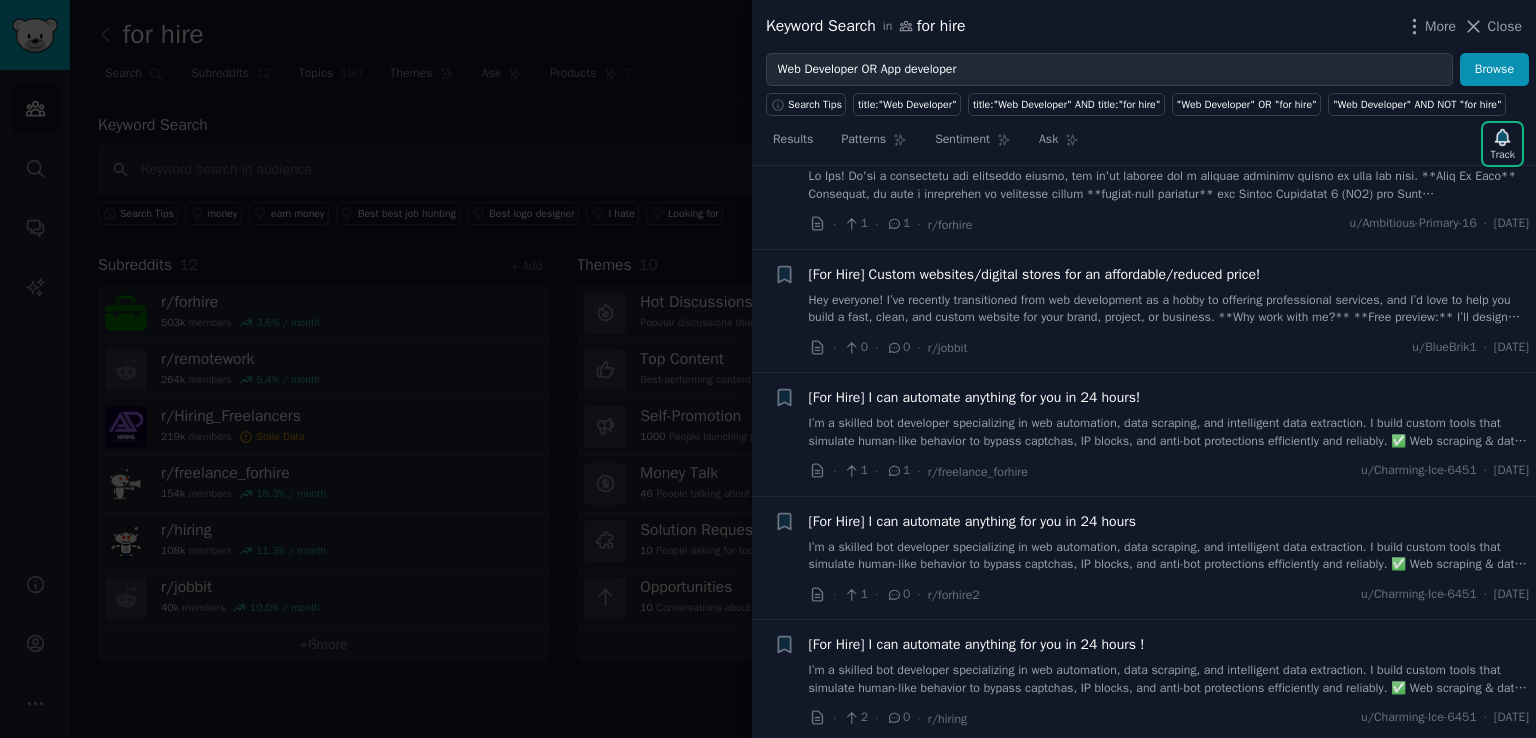 scroll, scrollTop: 2116, scrollLeft: 0, axis: vertical 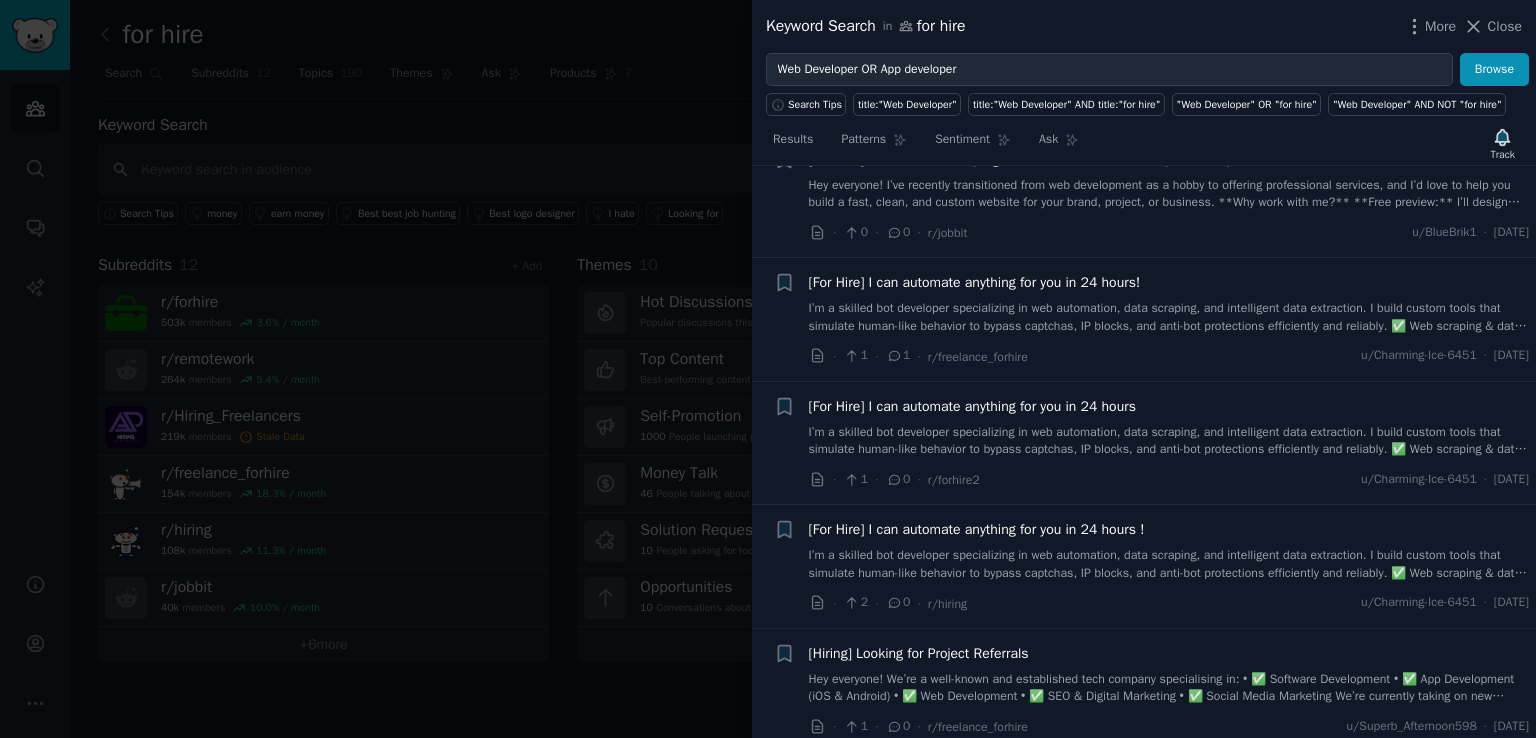 click on "[For Hire] Custom websites/digital stores for an affordable/reduced price!" at bounding box center [1035, 159] 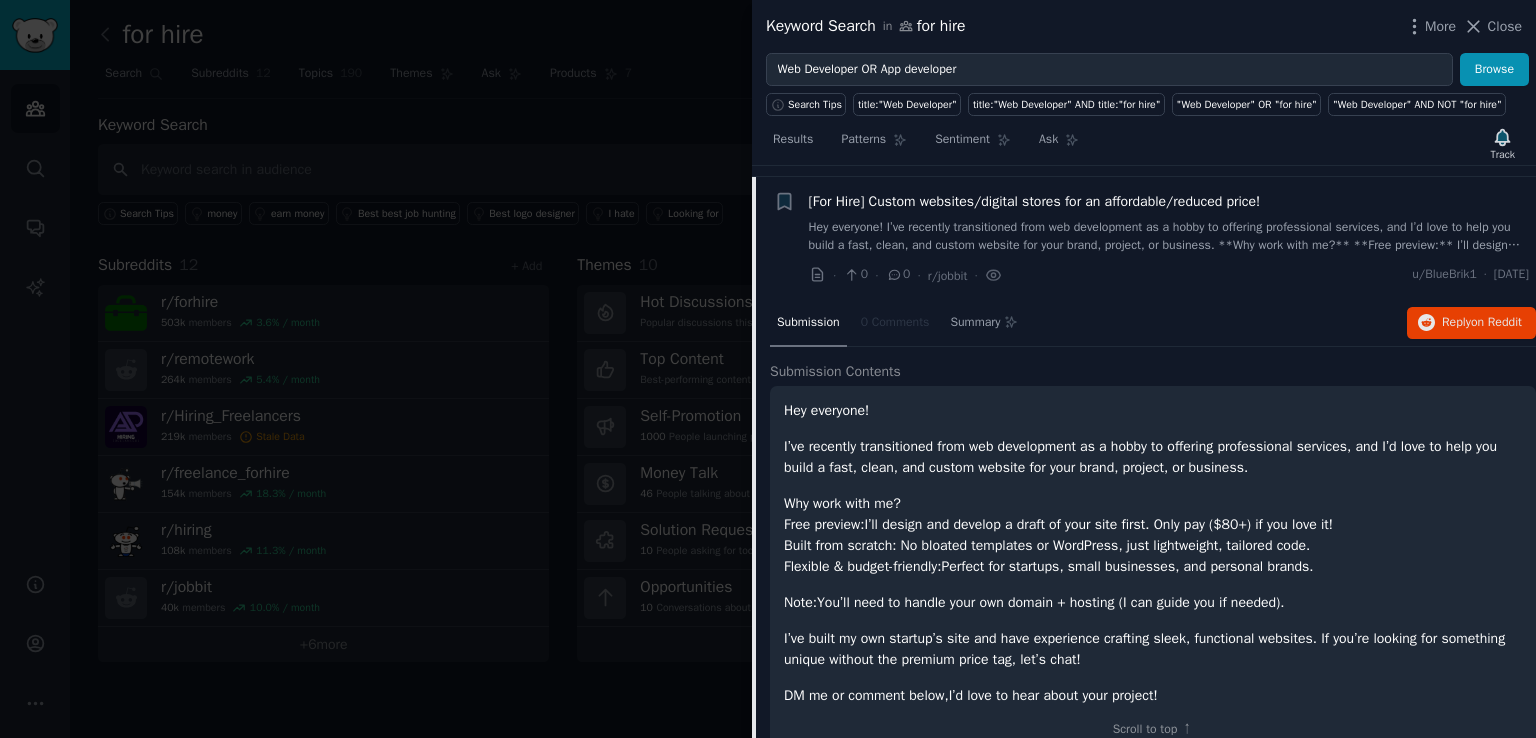 scroll, scrollTop: 1162, scrollLeft: 0, axis: vertical 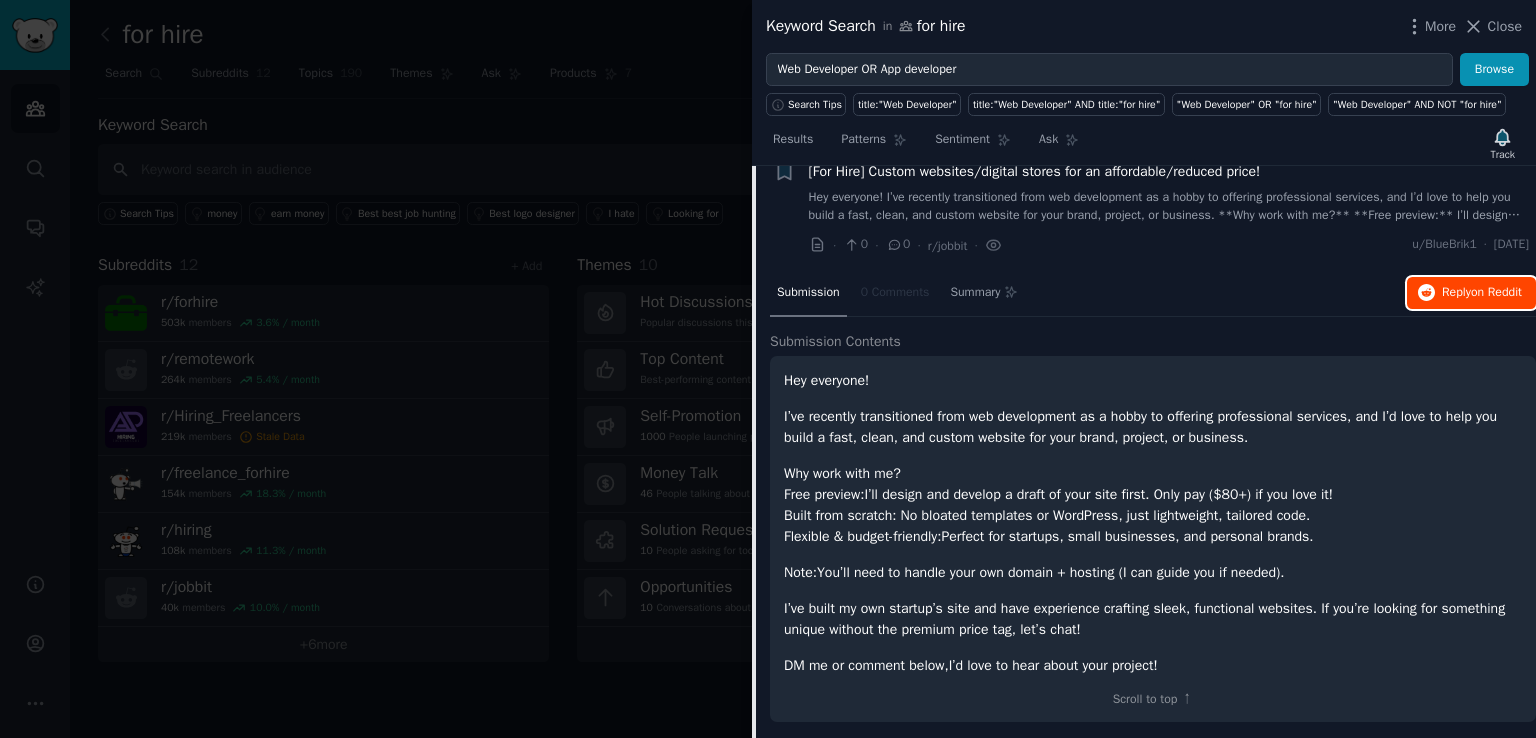 click on "Reply  on Reddit" at bounding box center [1482, 293] 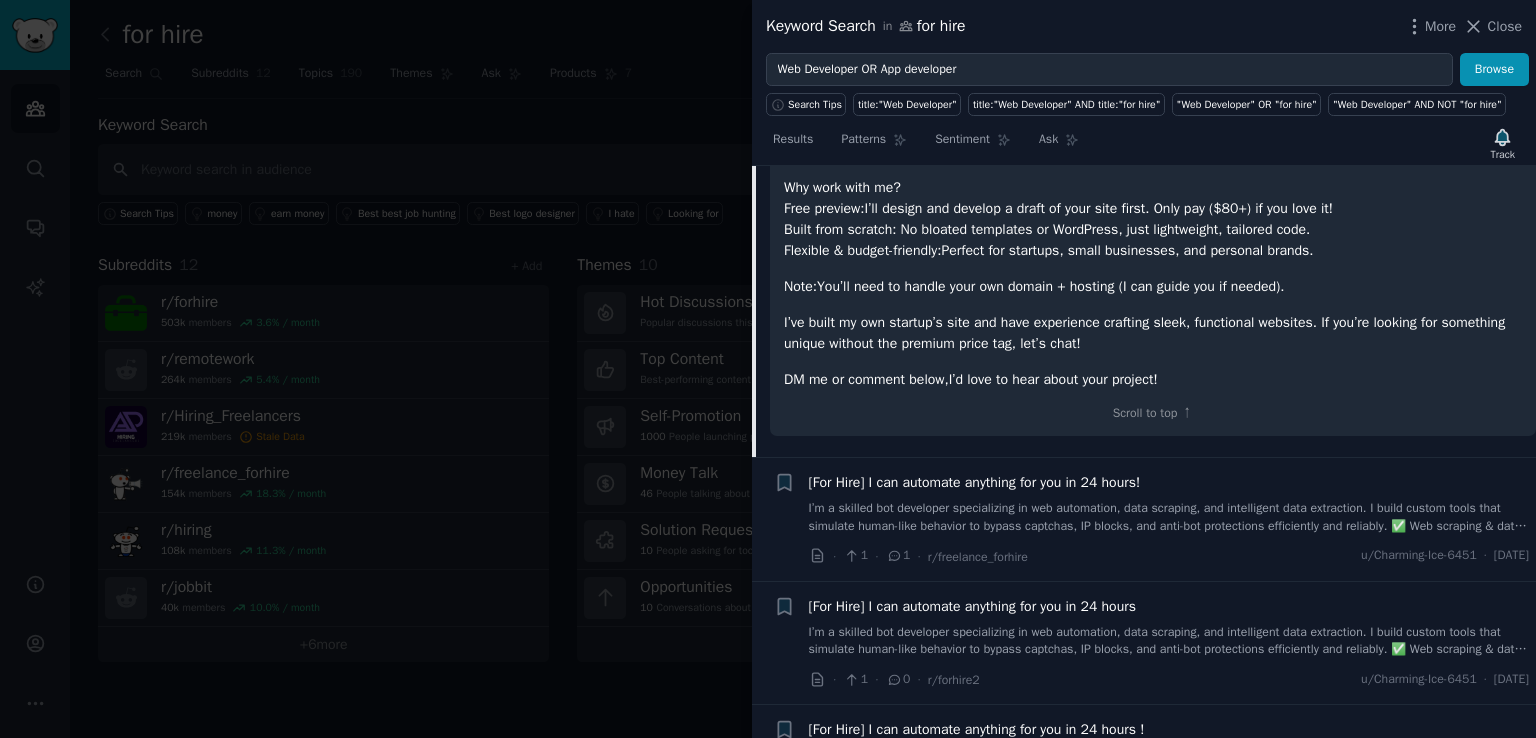 scroll, scrollTop: 1562, scrollLeft: 0, axis: vertical 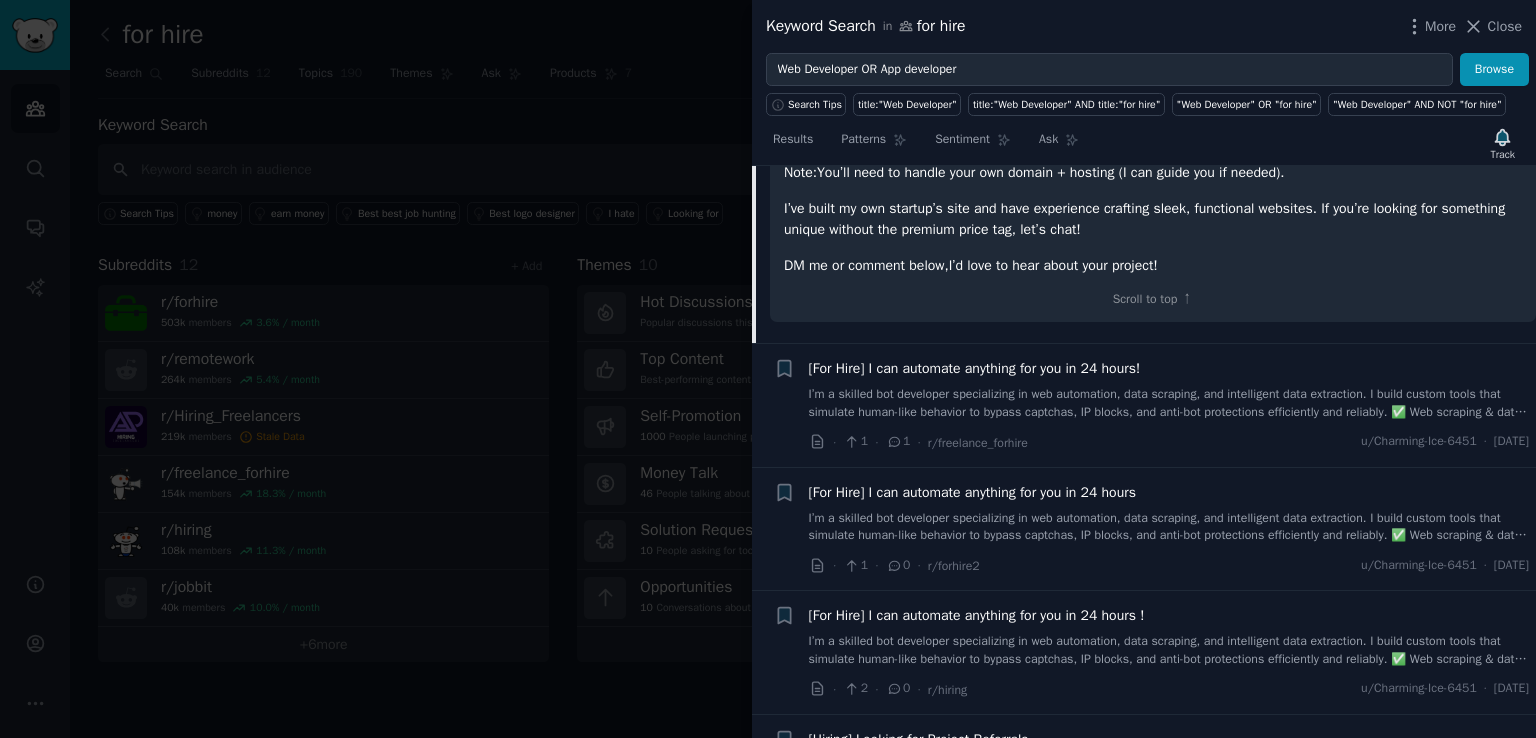 click on "[For Hire] I can automate anything for you in 24 hours!" at bounding box center [975, 368] 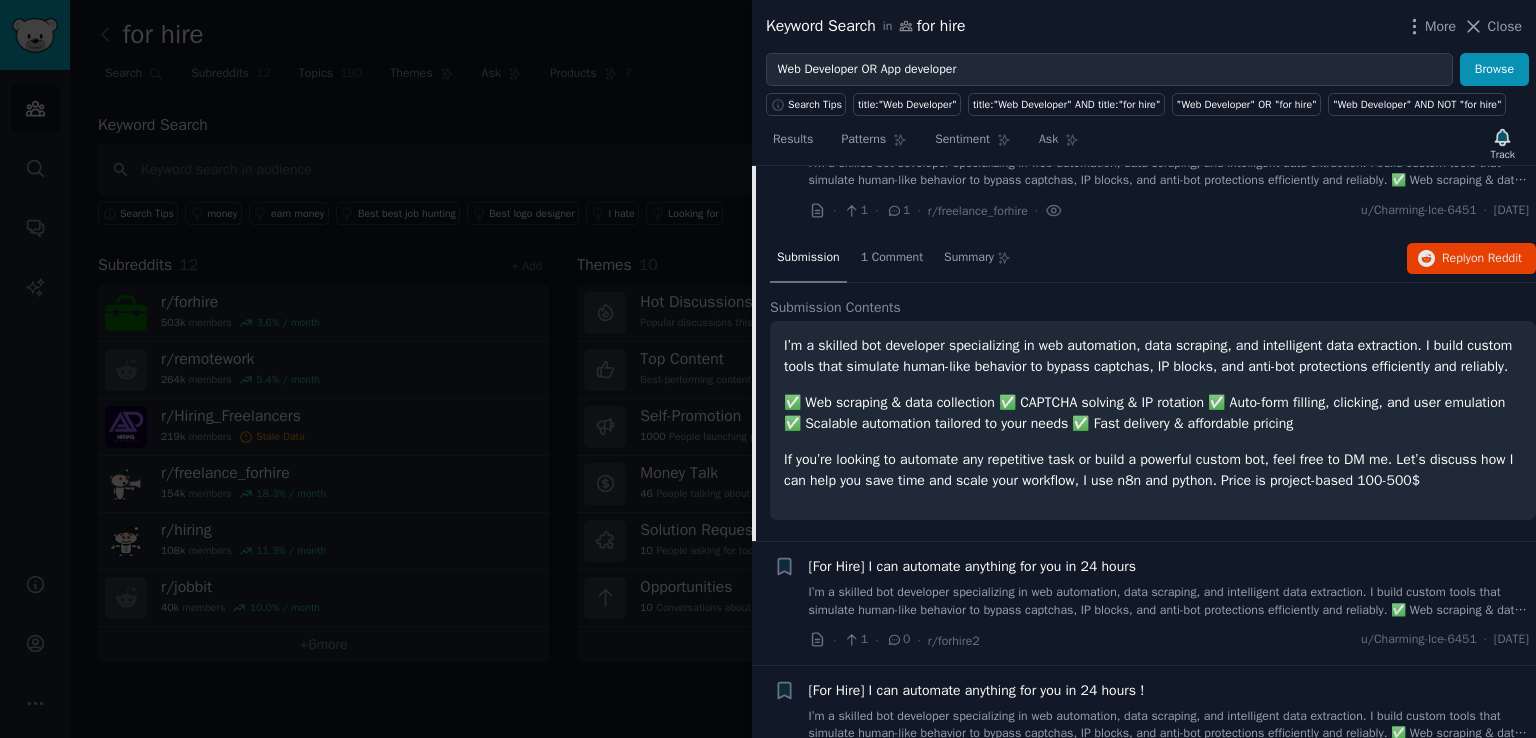 scroll, scrollTop: 1285, scrollLeft: 0, axis: vertical 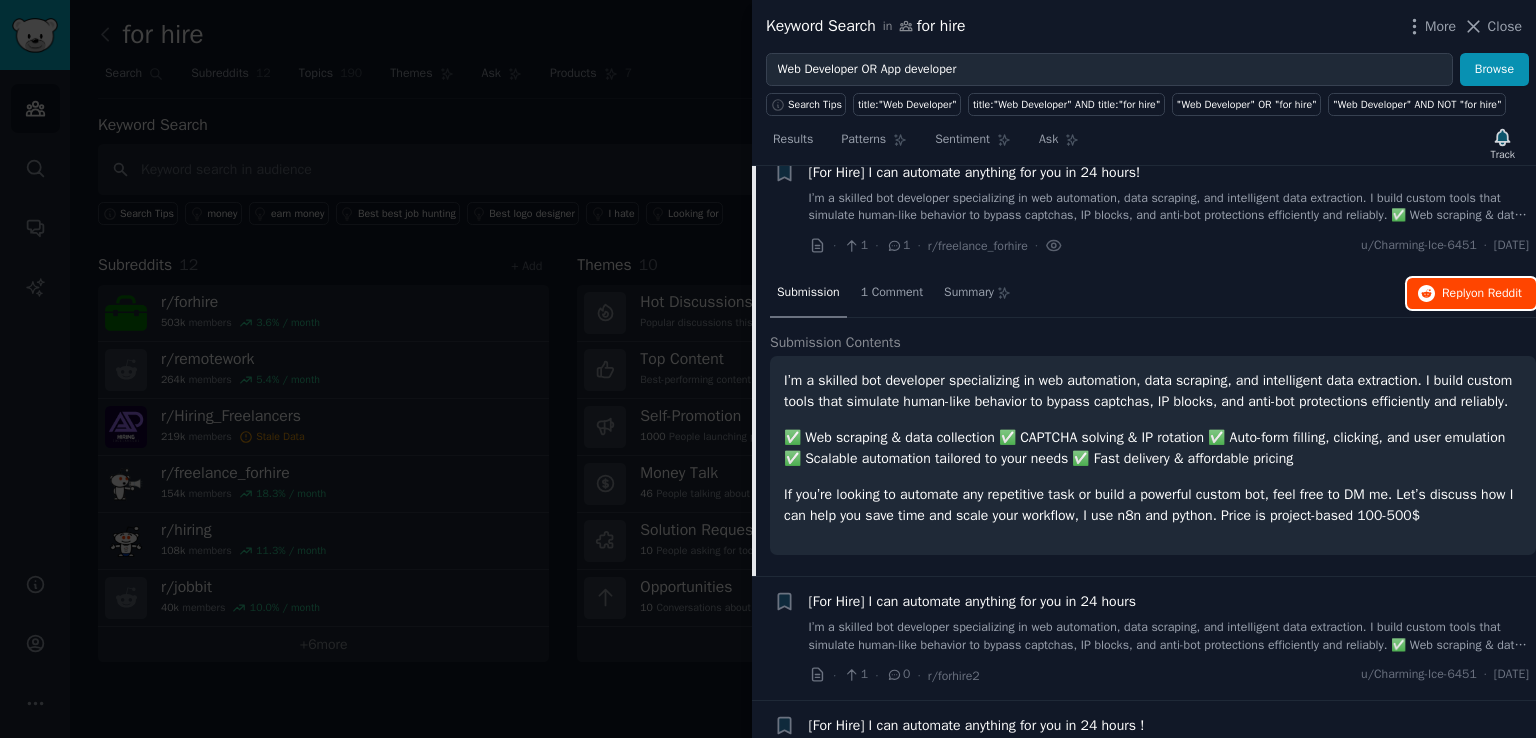 click on "on Reddit" at bounding box center [1496, 293] 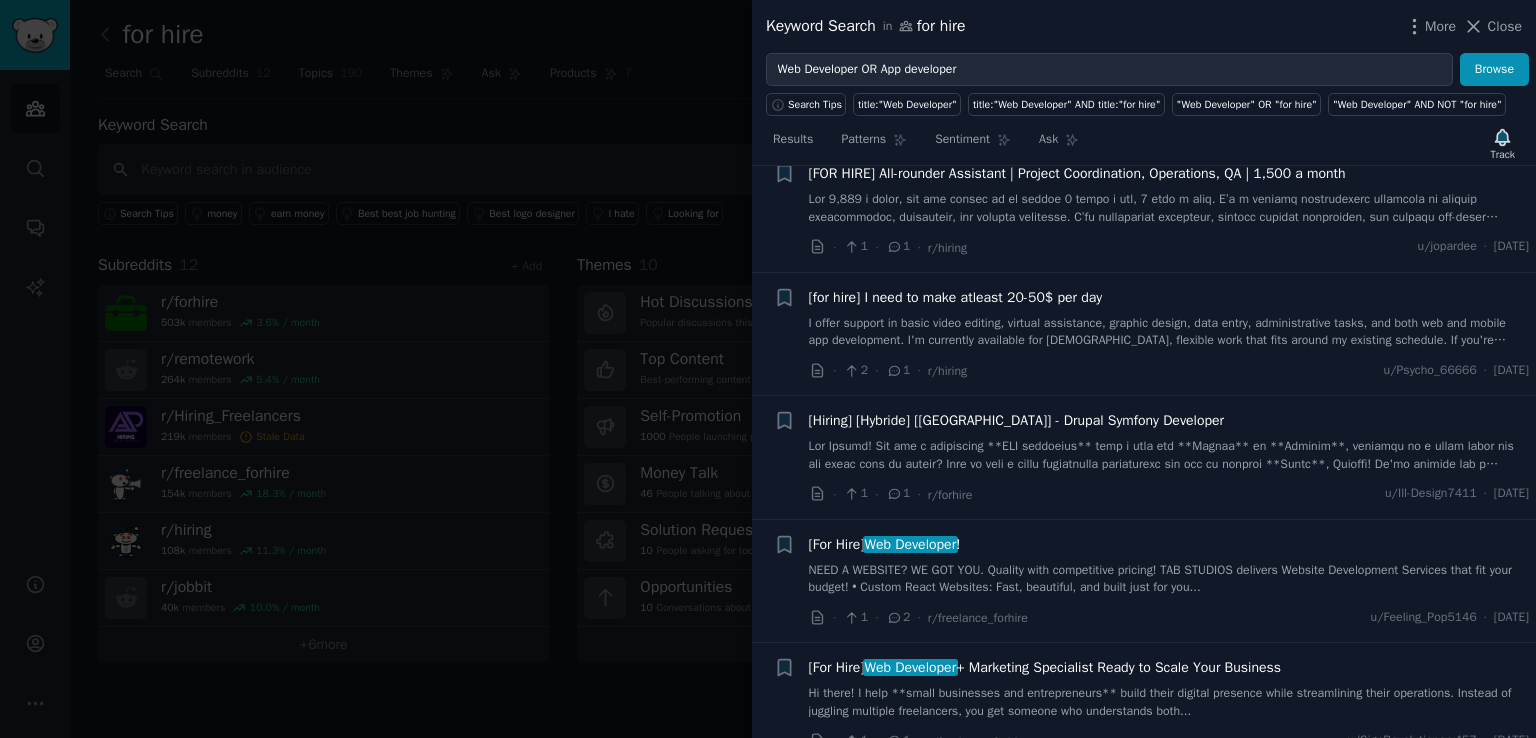 scroll, scrollTop: 2585, scrollLeft: 0, axis: vertical 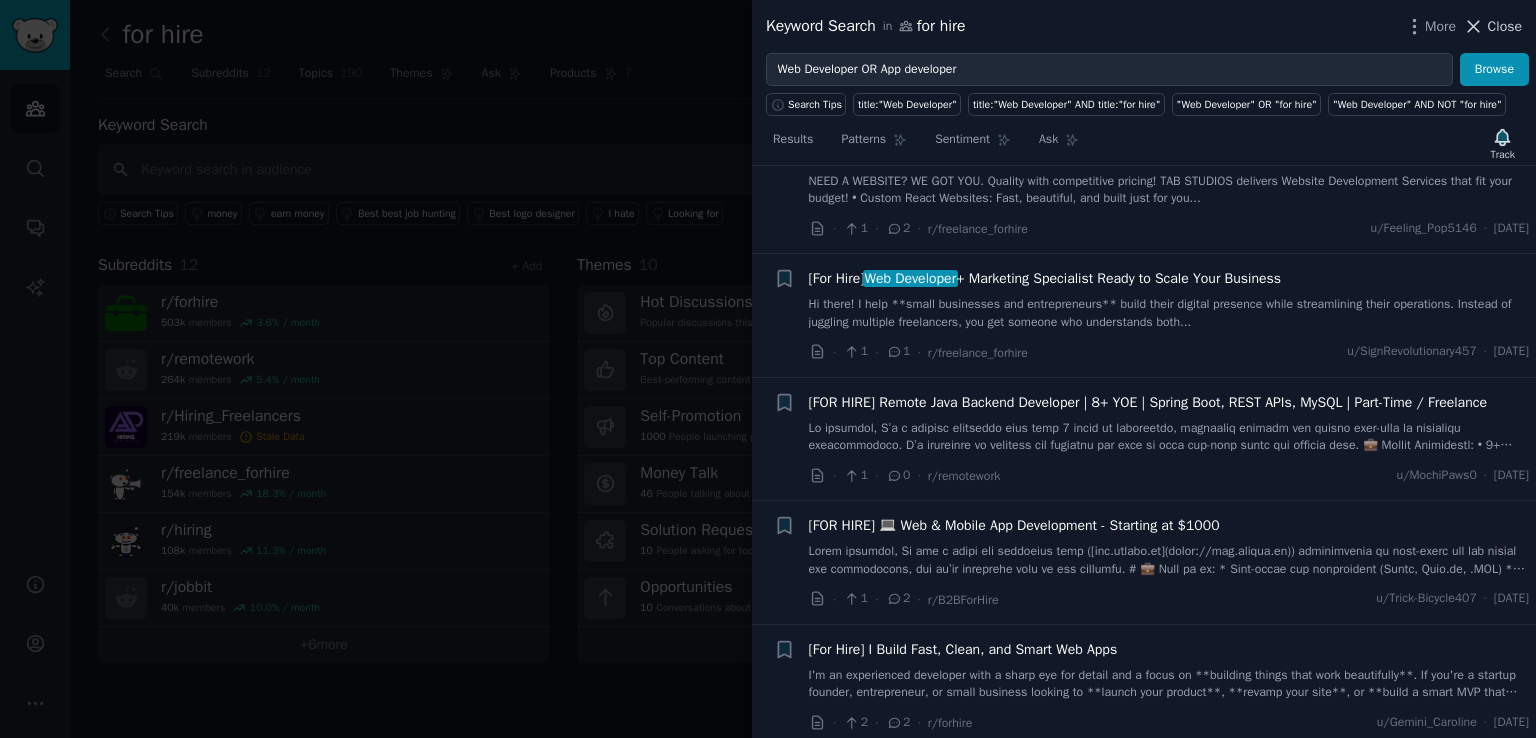 click on "Close" at bounding box center (1505, 26) 